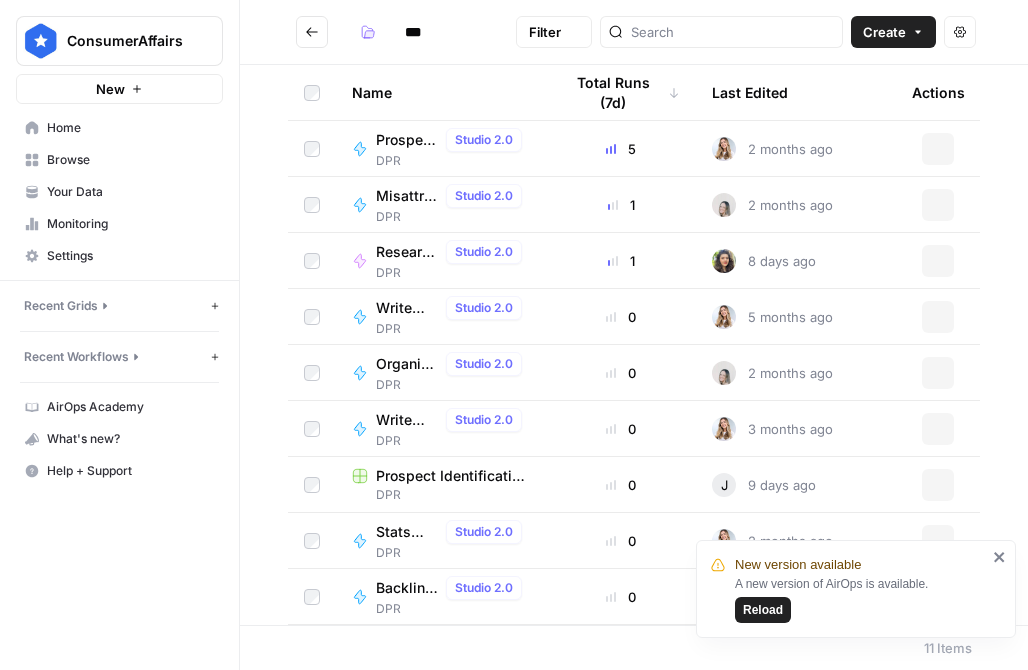 scroll, scrollTop: 0, scrollLeft: 0, axis: both 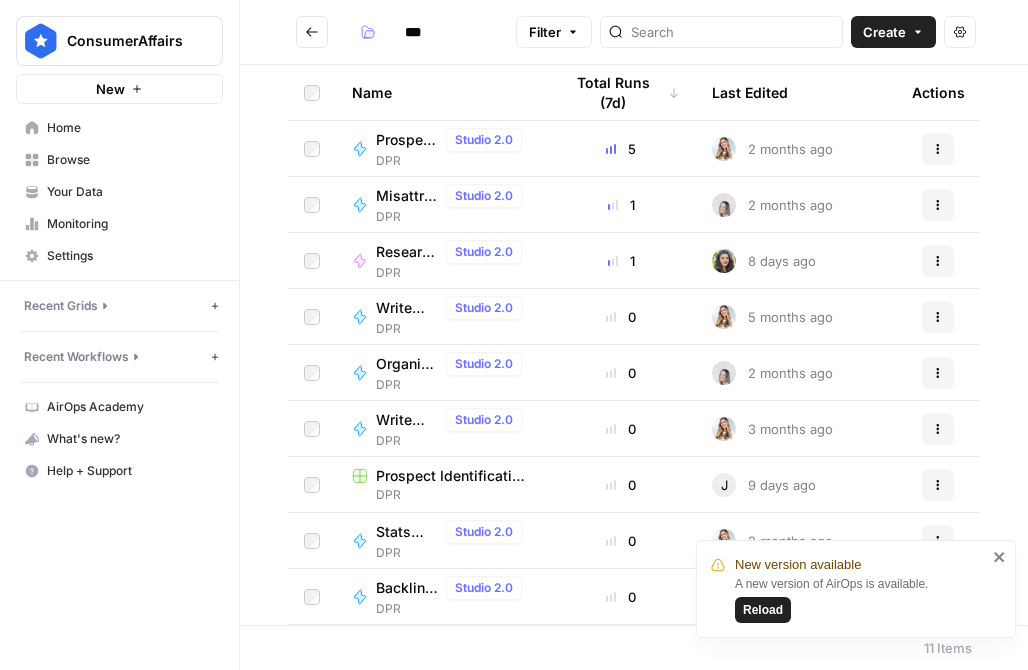 click on "Reload" at bounding box center (763, 610) 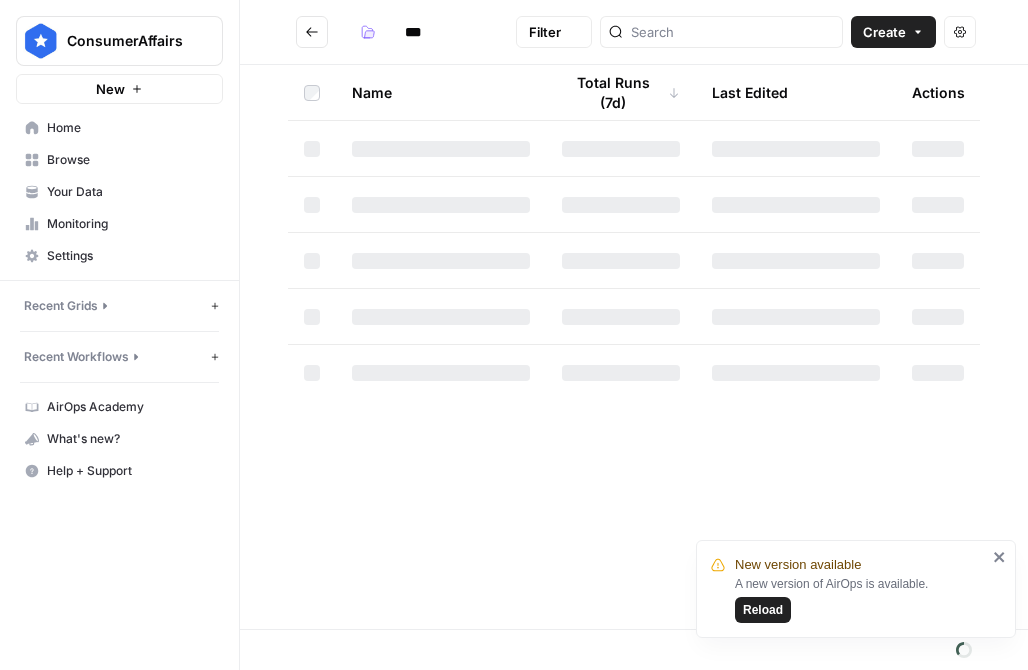 scroll, scrollTop: 0, scrollLeft: 0, axis: both 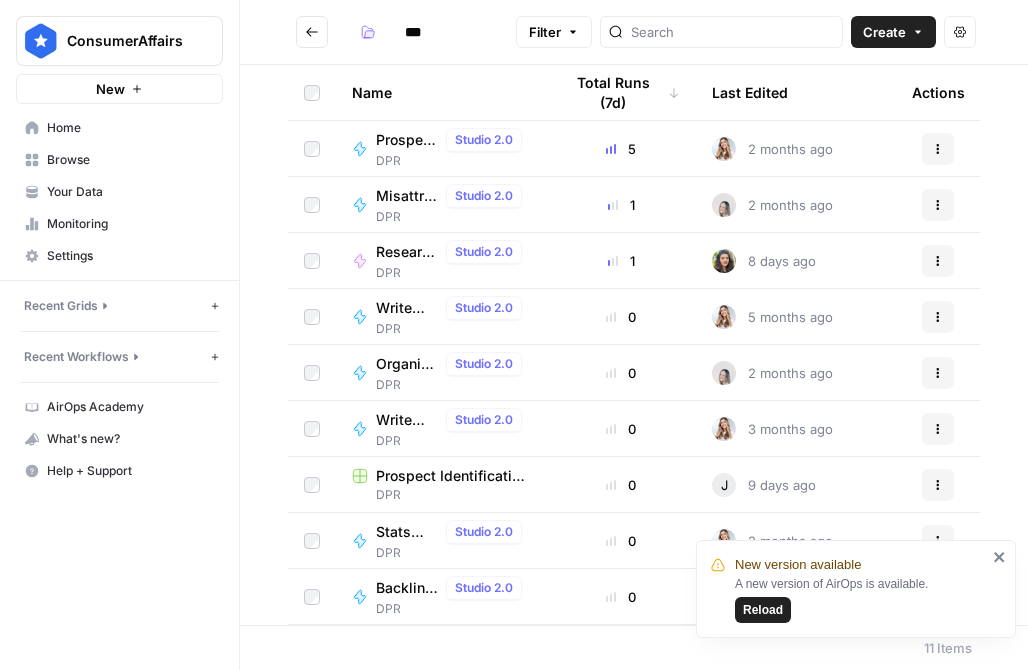 click 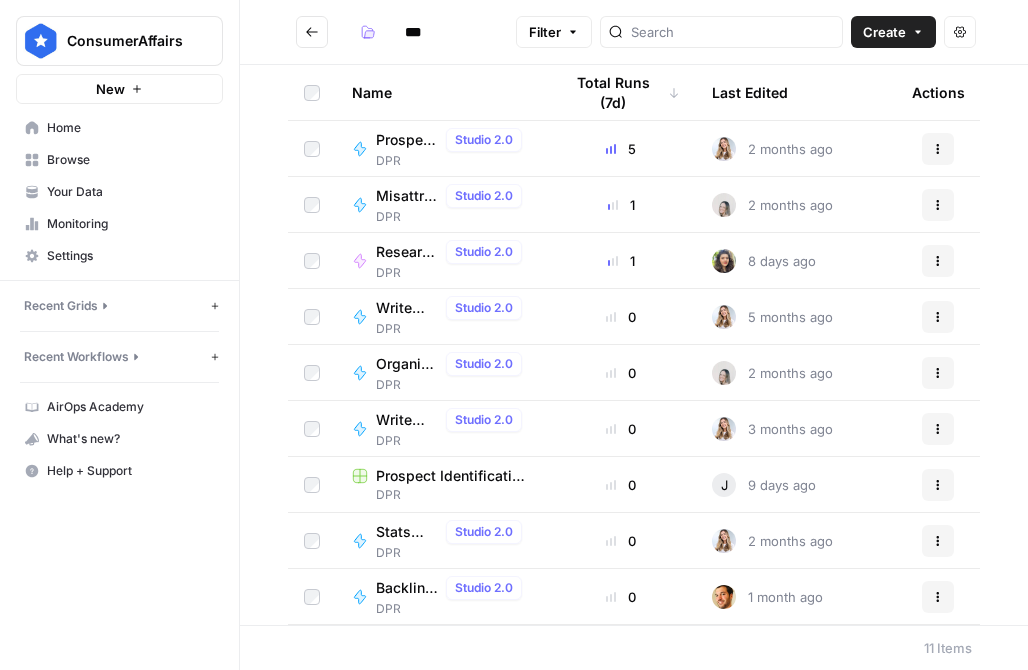 click on "DPR" at bounding box center [453, 217] 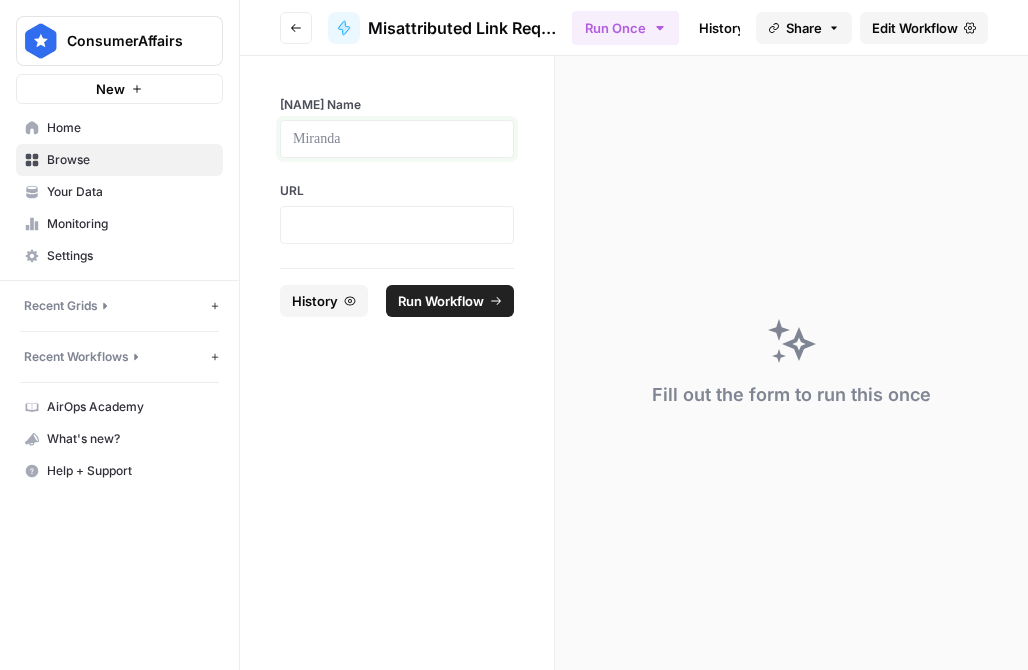 click at bounding box center [397, 139] 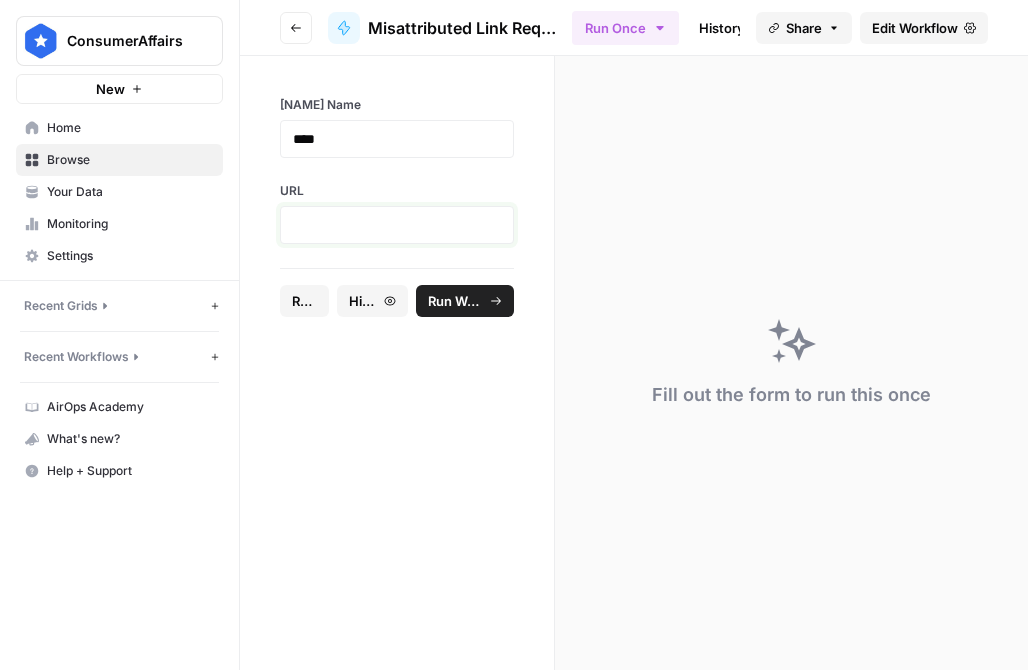 click at bounding box center (397, 225) 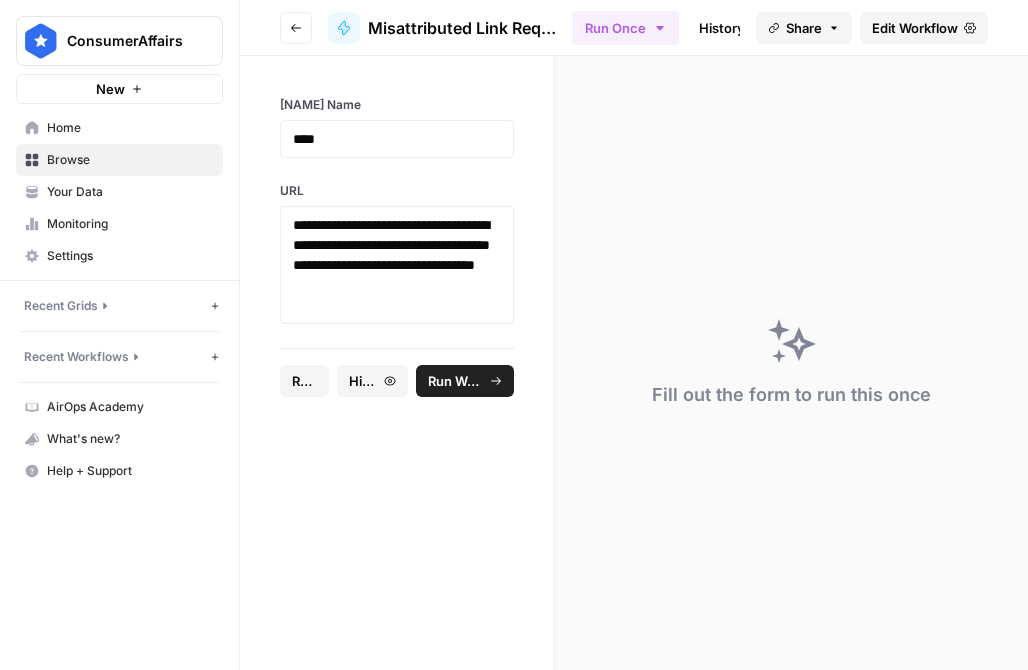 click on "Run Workflow" at bounding box center (456, 381) 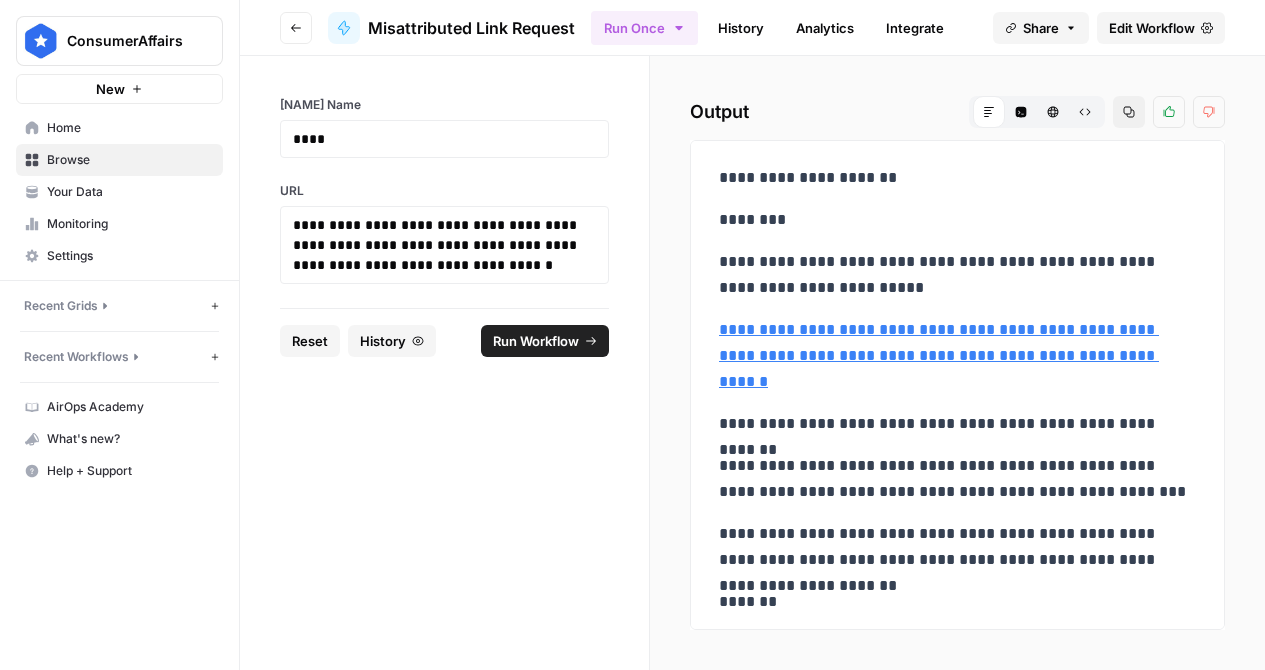 click on "Edit Workflow" at bounding box center (1152, 28) 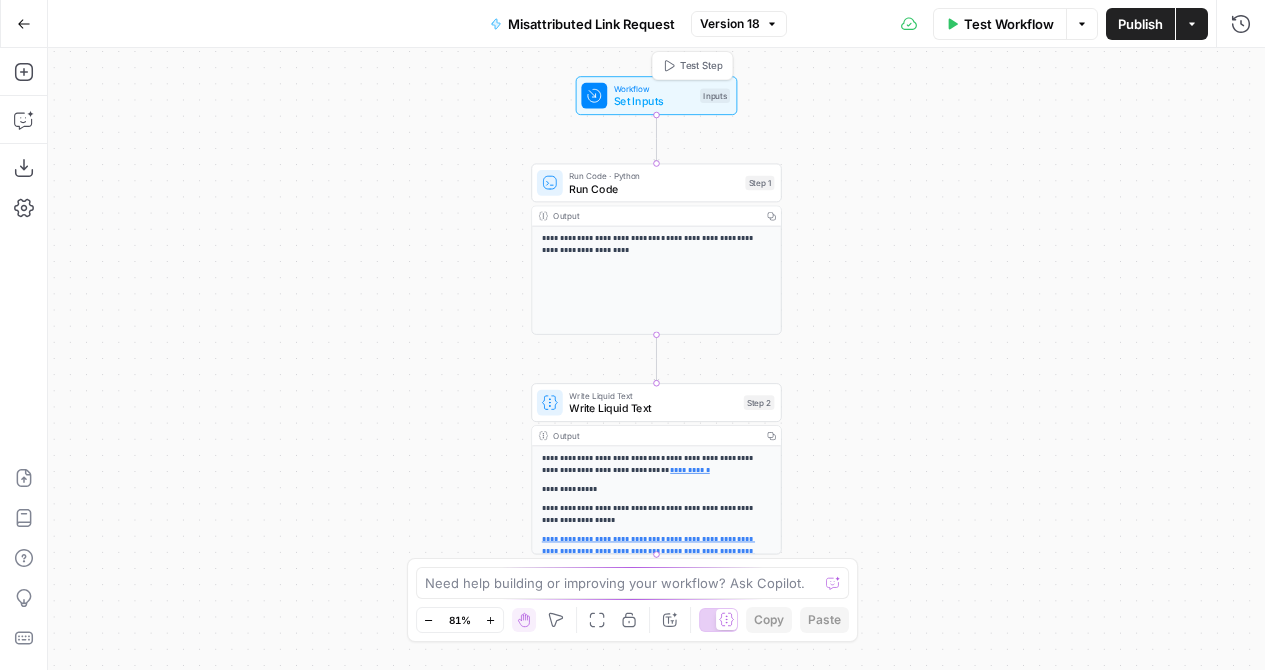 click on "Set Inputs" at bounding box center (654, 101) 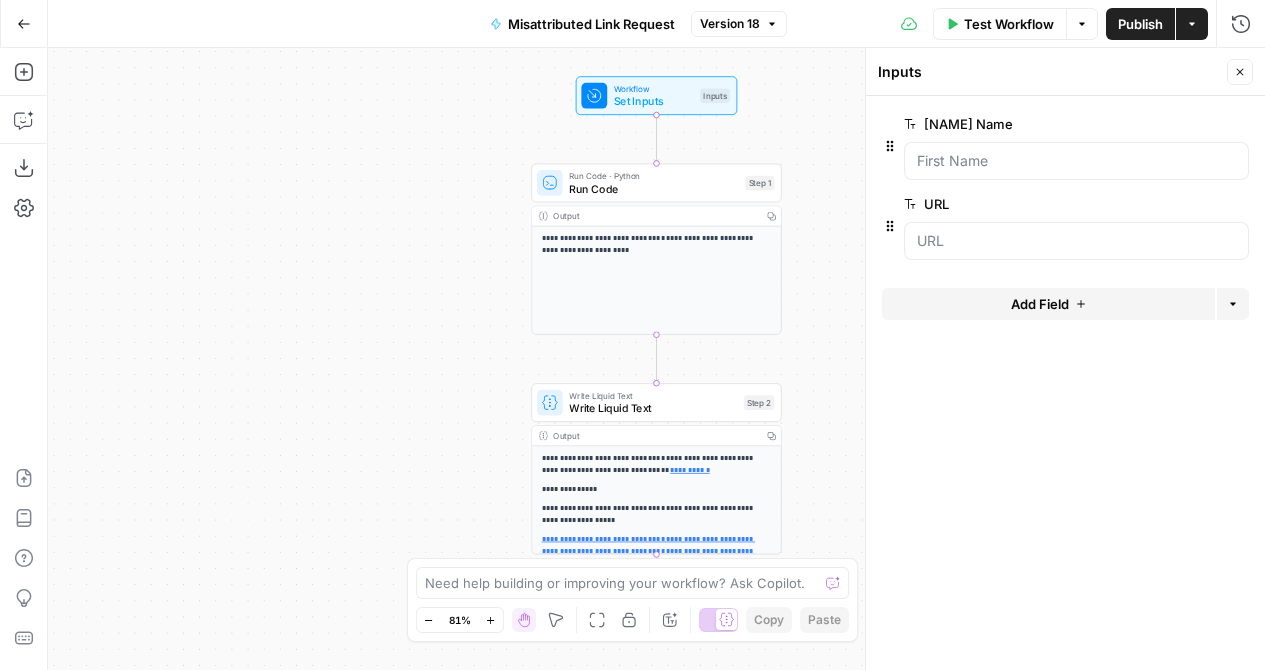click on "Close" at bounding box center (1240, 72) 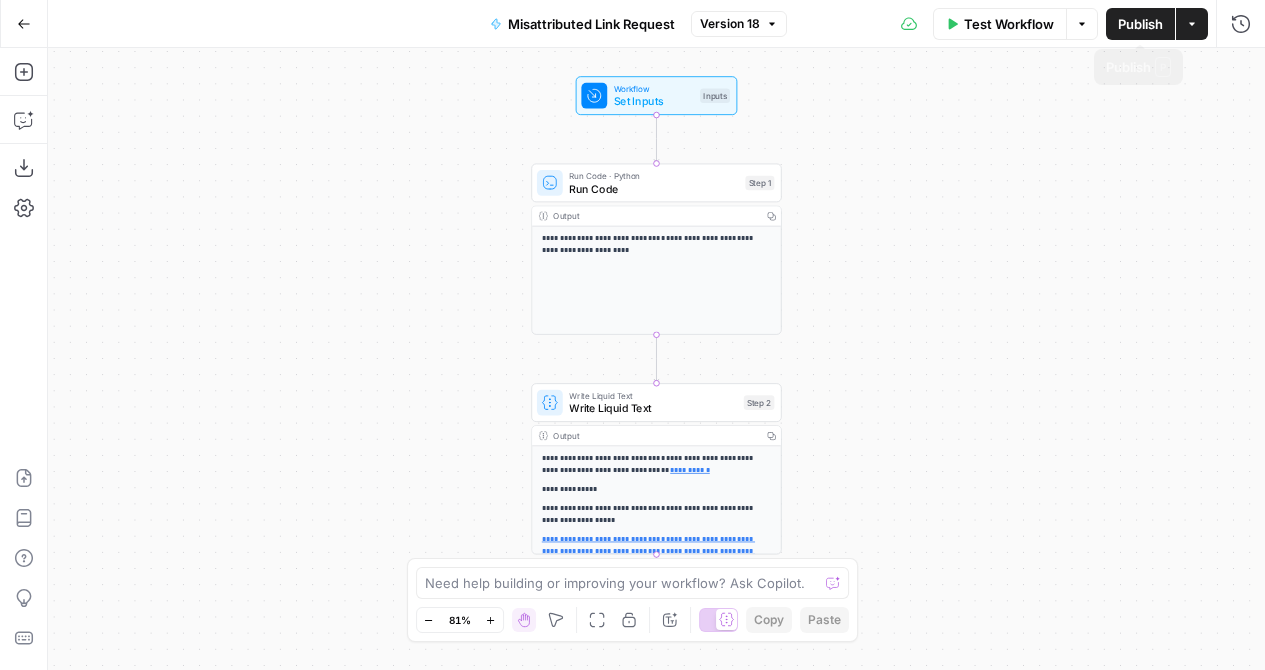 click 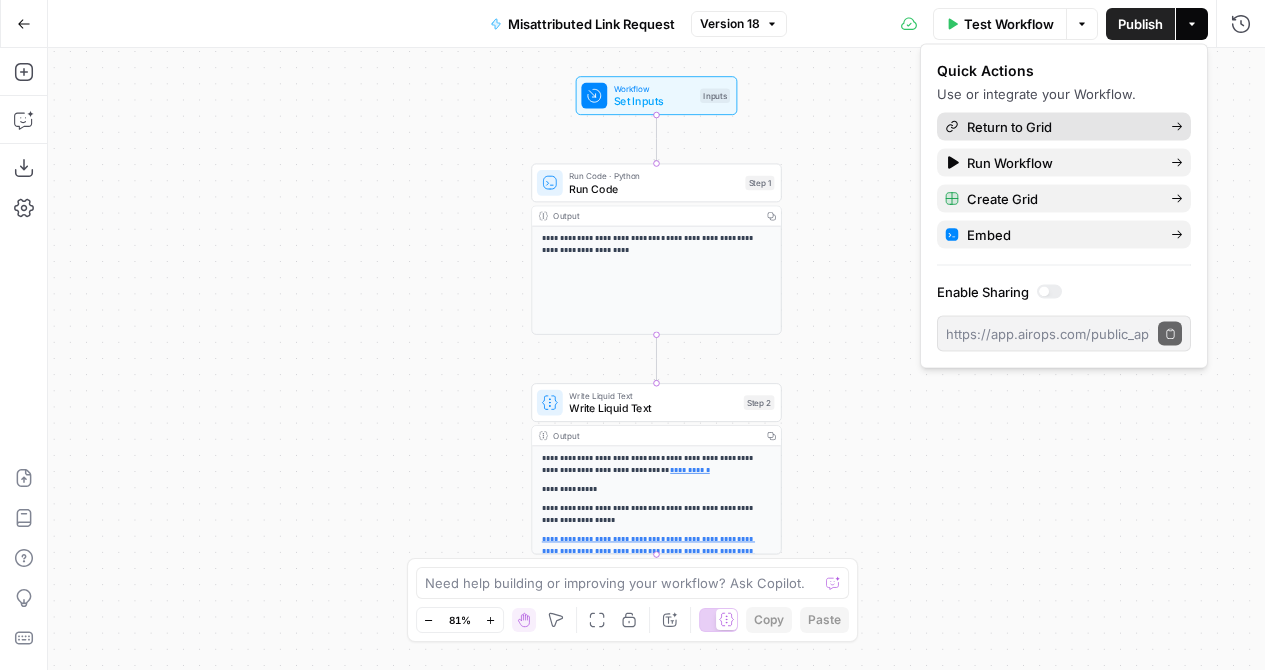 click on "Return to Grid" at bounding box center (1061, 127) 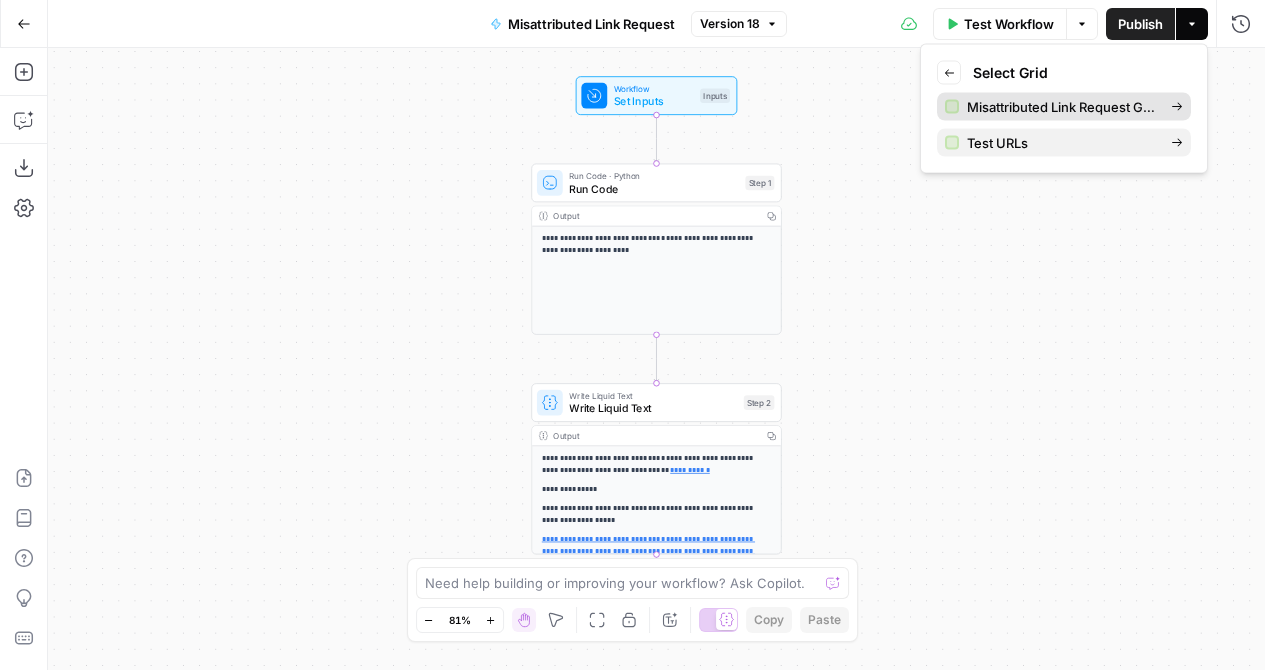 click on "Misattributed Link Request Grid" at bounding box center [1061, 107] 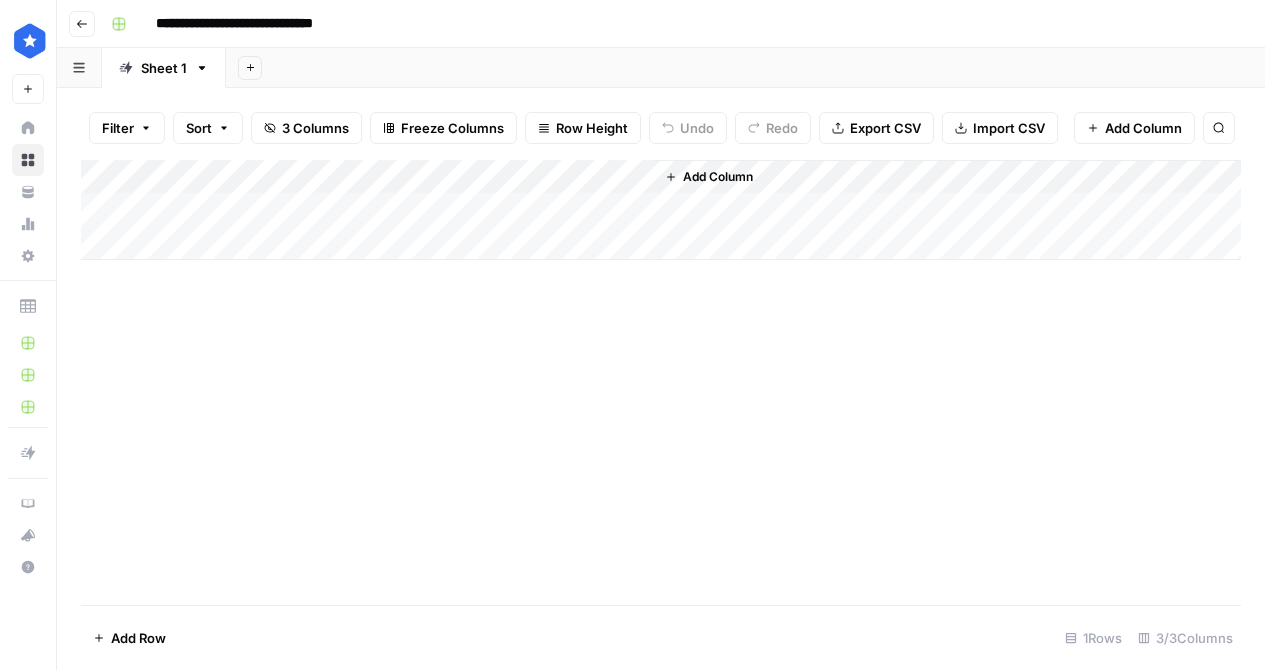 click on "Add Column" at bounding box center (661, 210) 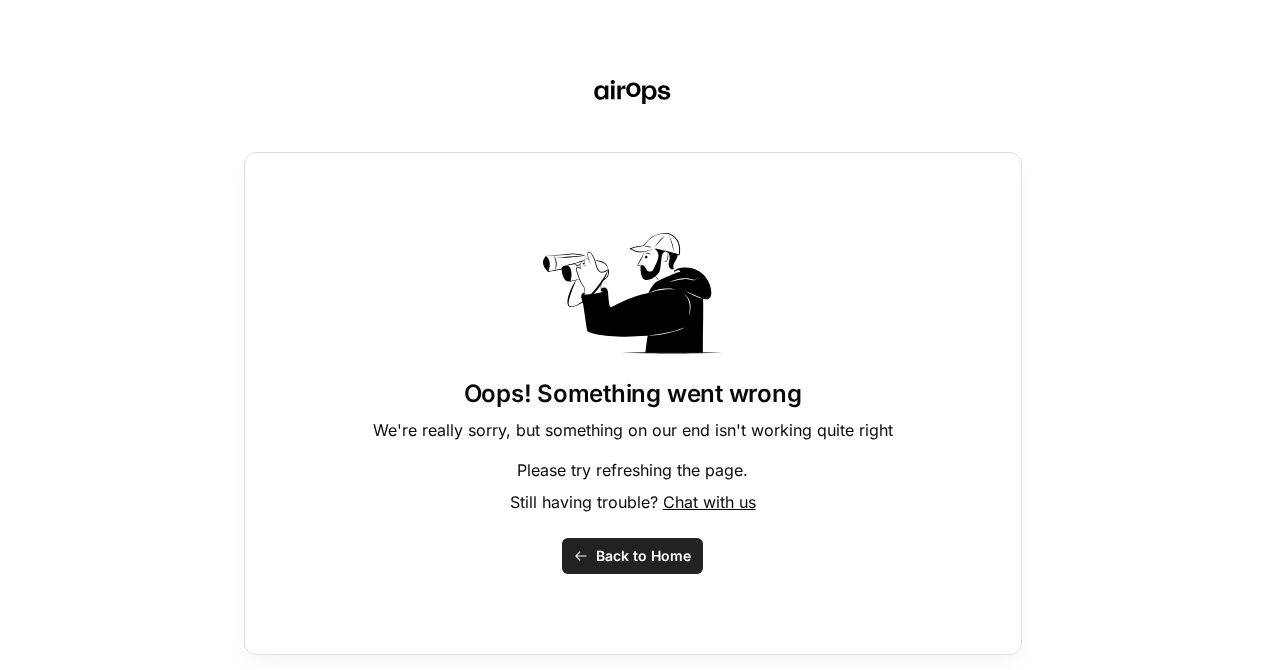 click on "Back to Home" at bounding box center [643, 556] 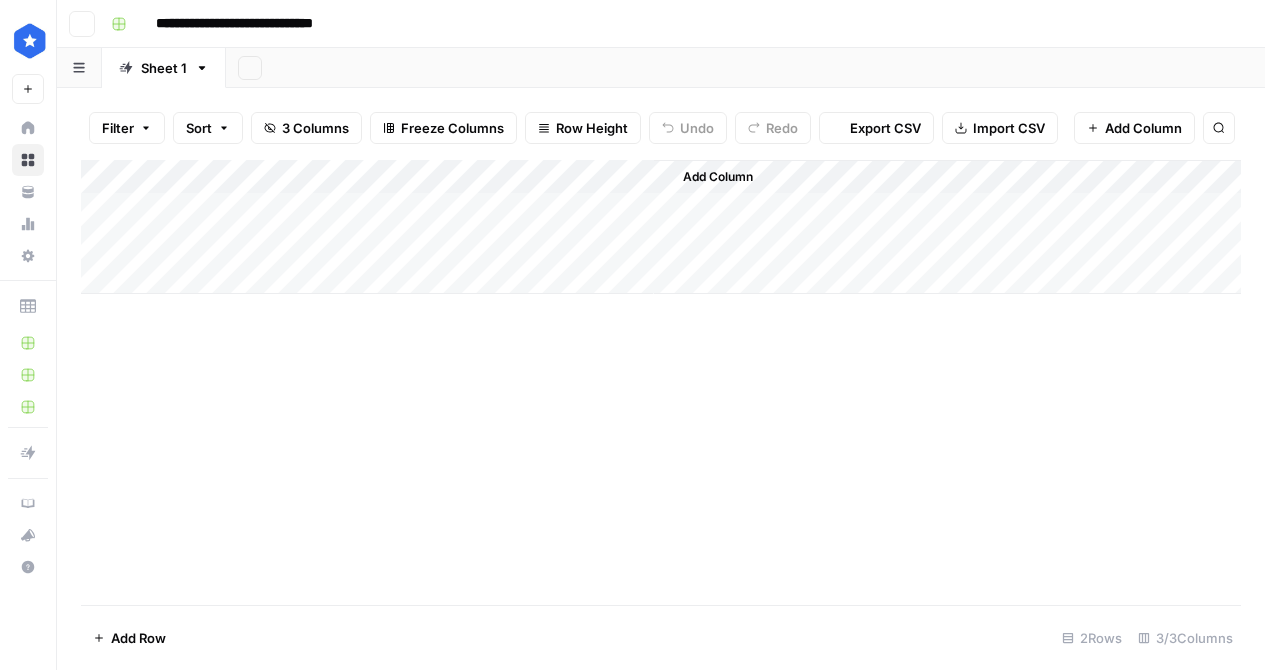scroll, scrollTop: 0, scrollLeft: 0, axis: both 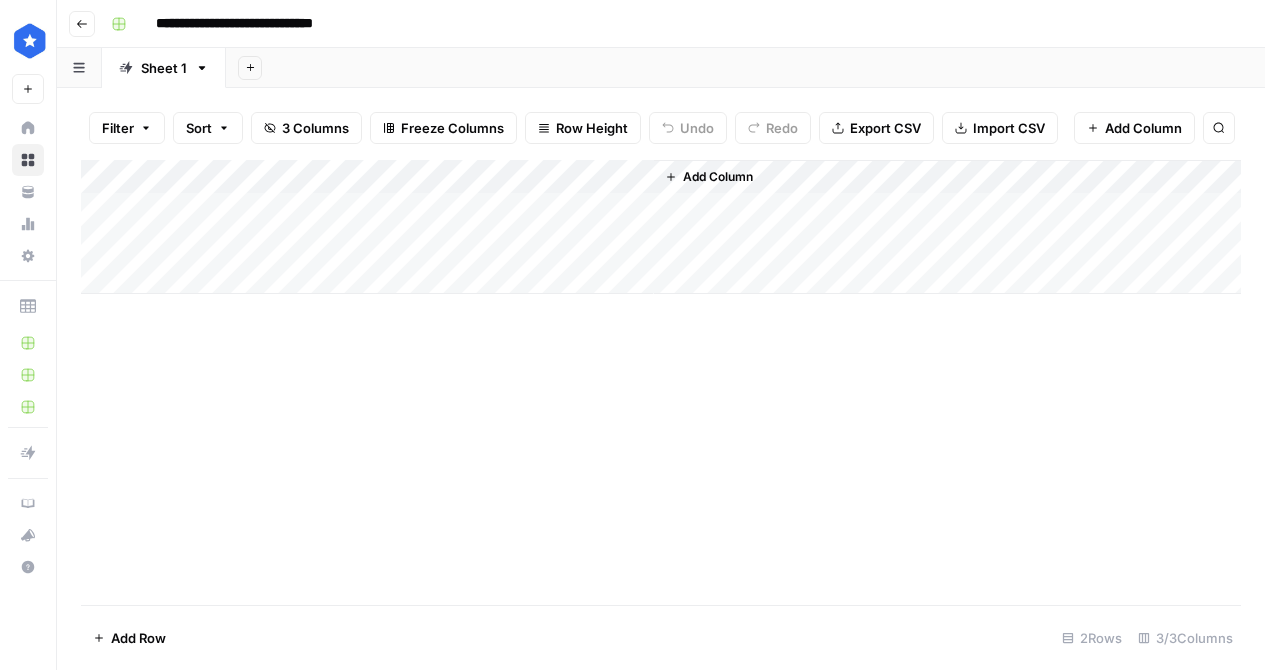 click on "Add Column" at bounding box center (661, 227) 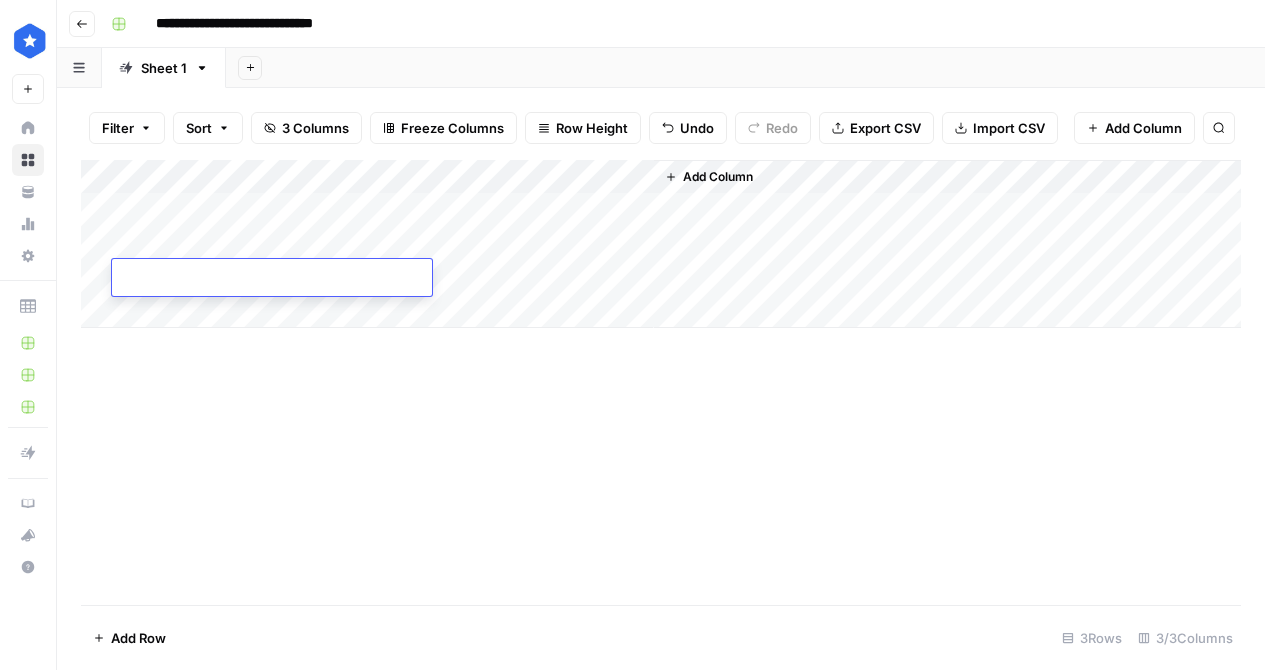 click on "Add Column" at bounding box center [661, 244] 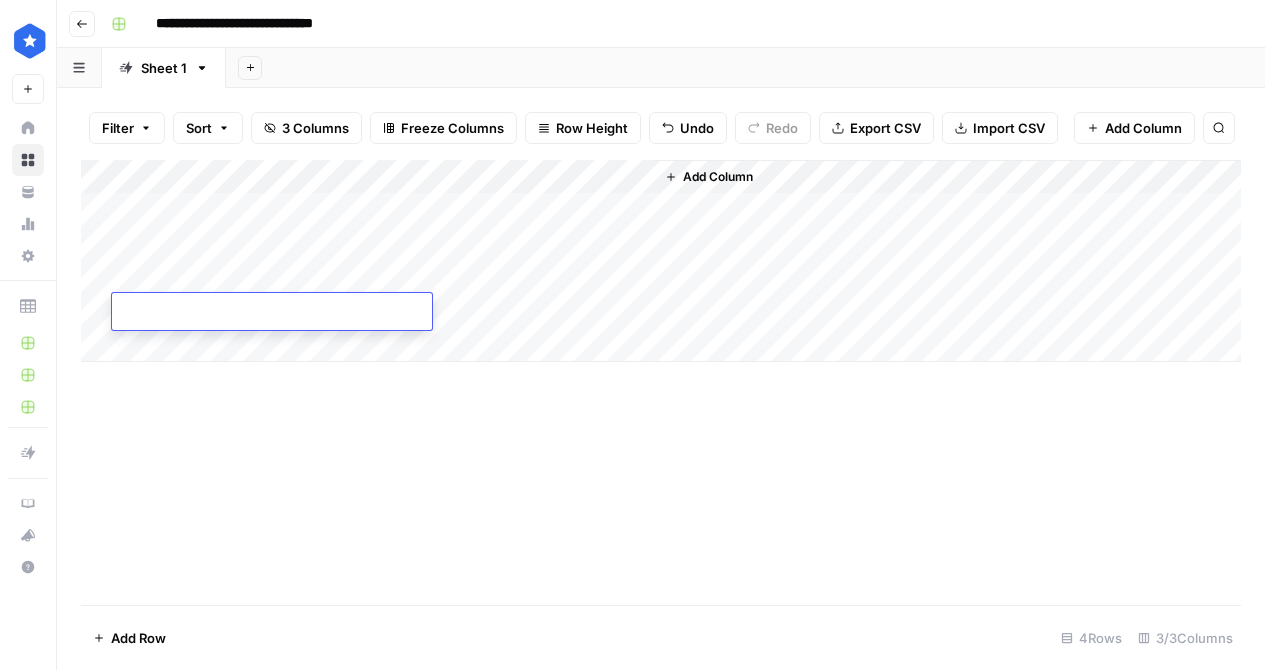click on "Add Column" at bounding box center [661, 261] 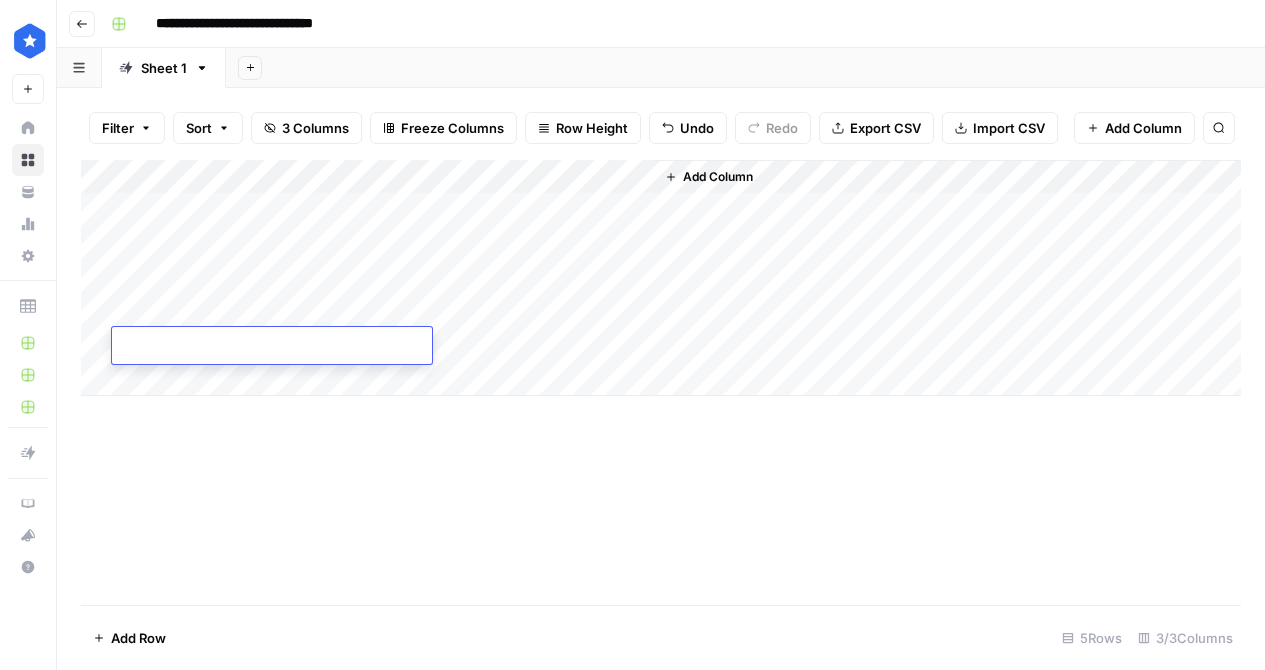 click on "Add Column" at bounding box center (661, 278) 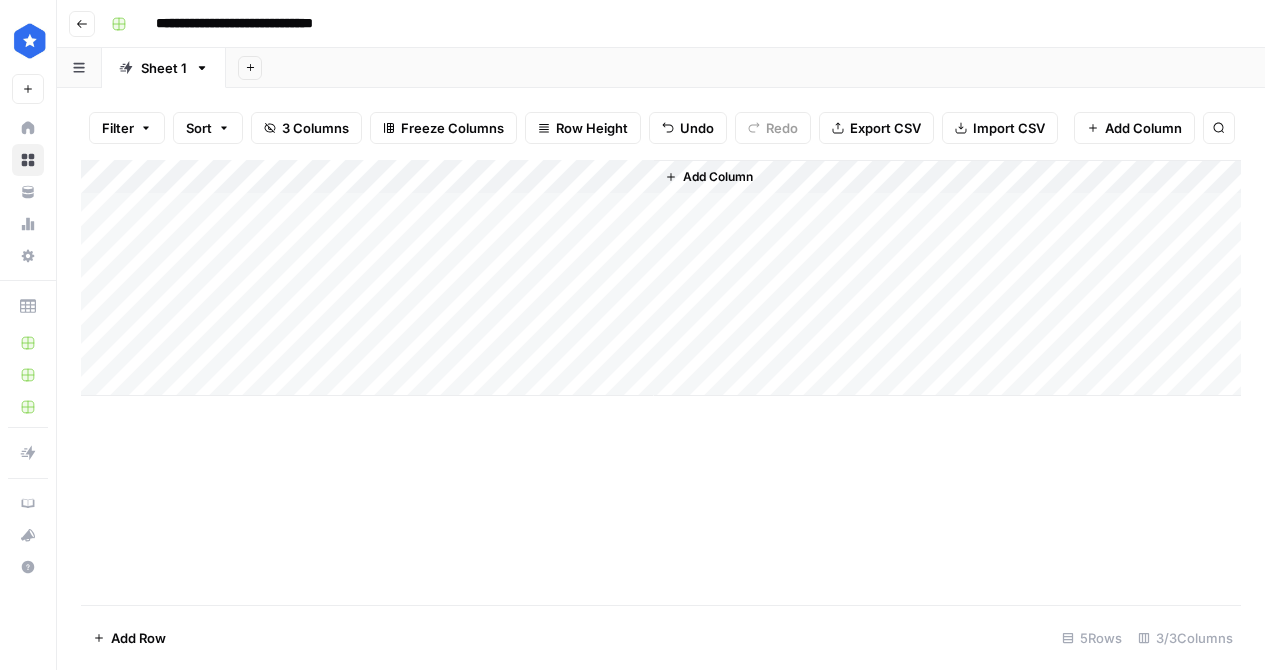 click on "Add Column" at bounding box center (661, 278) 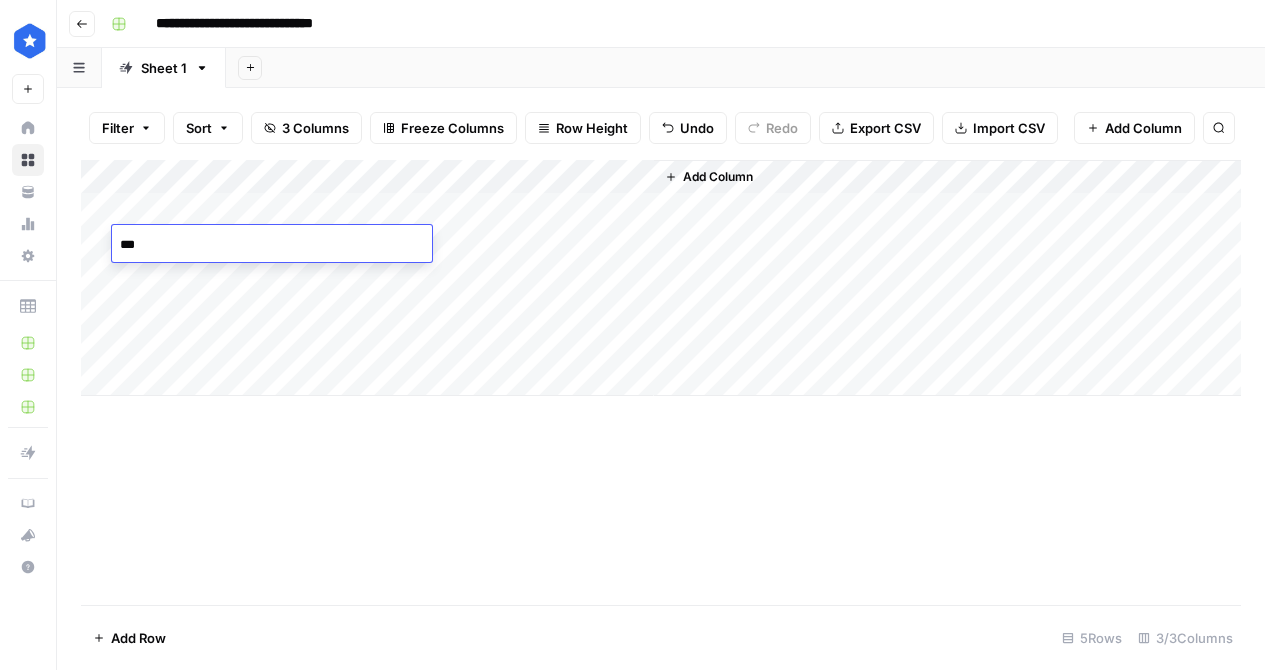 type on "****" 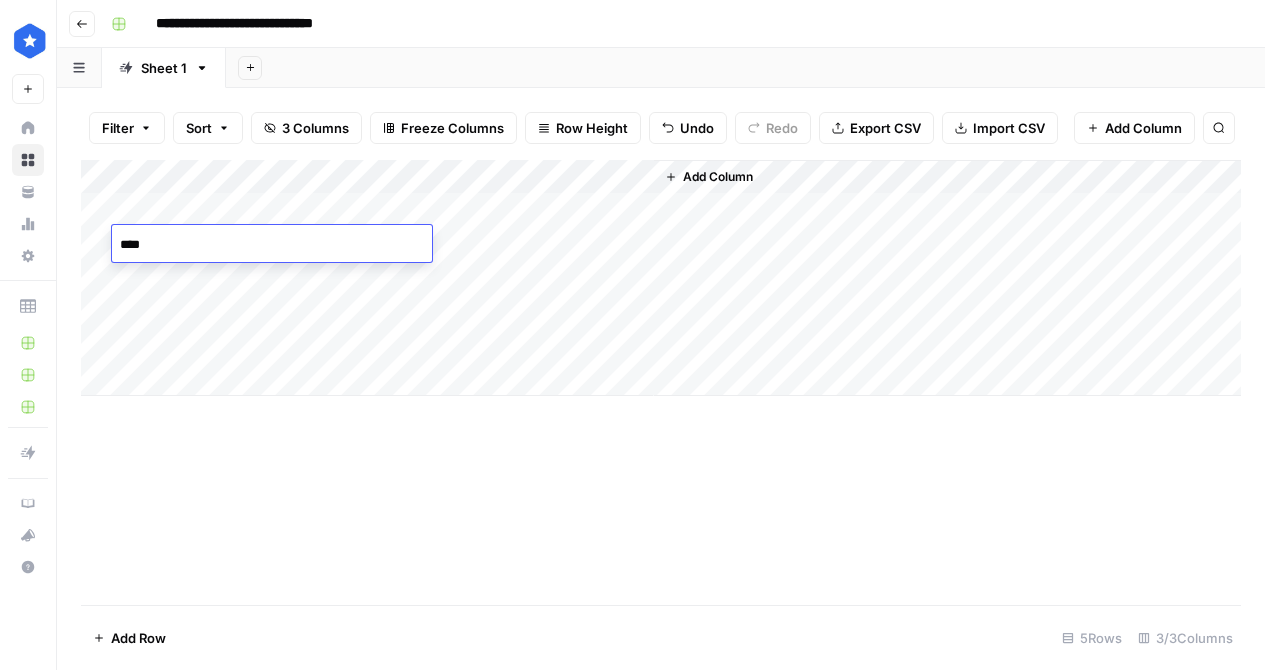 click on "Add Column" at bounding box center (661, 278) 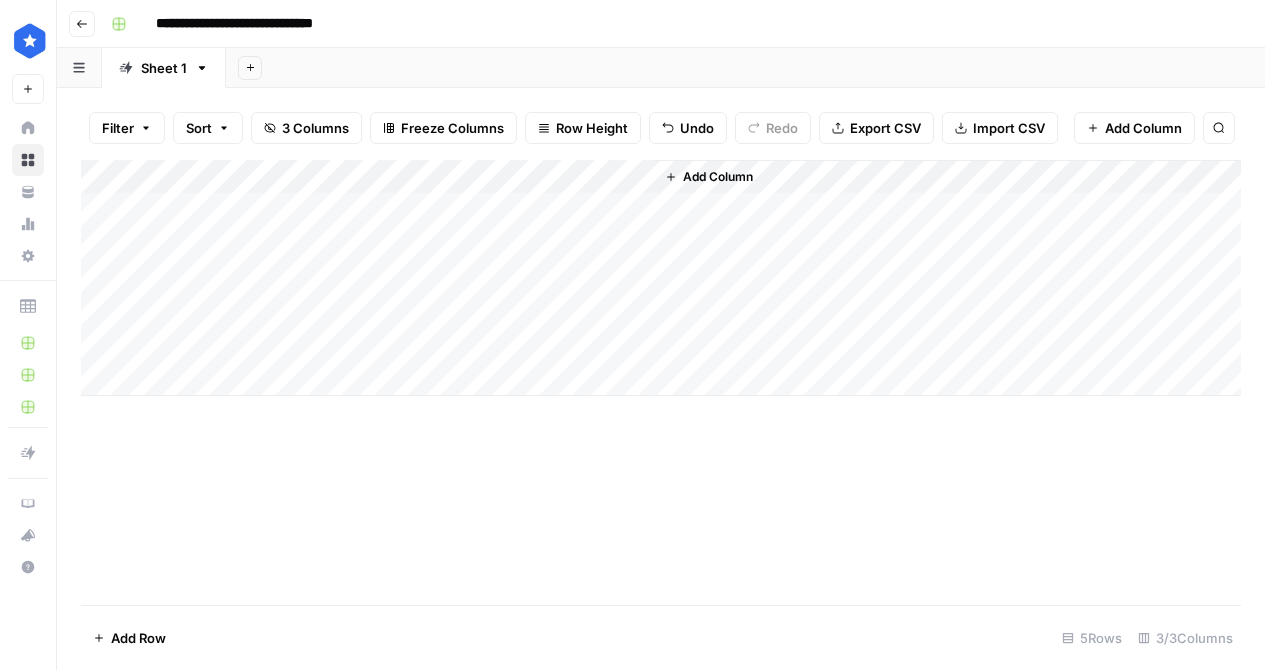 click on "Add Column" at bounding box center (661, 278) 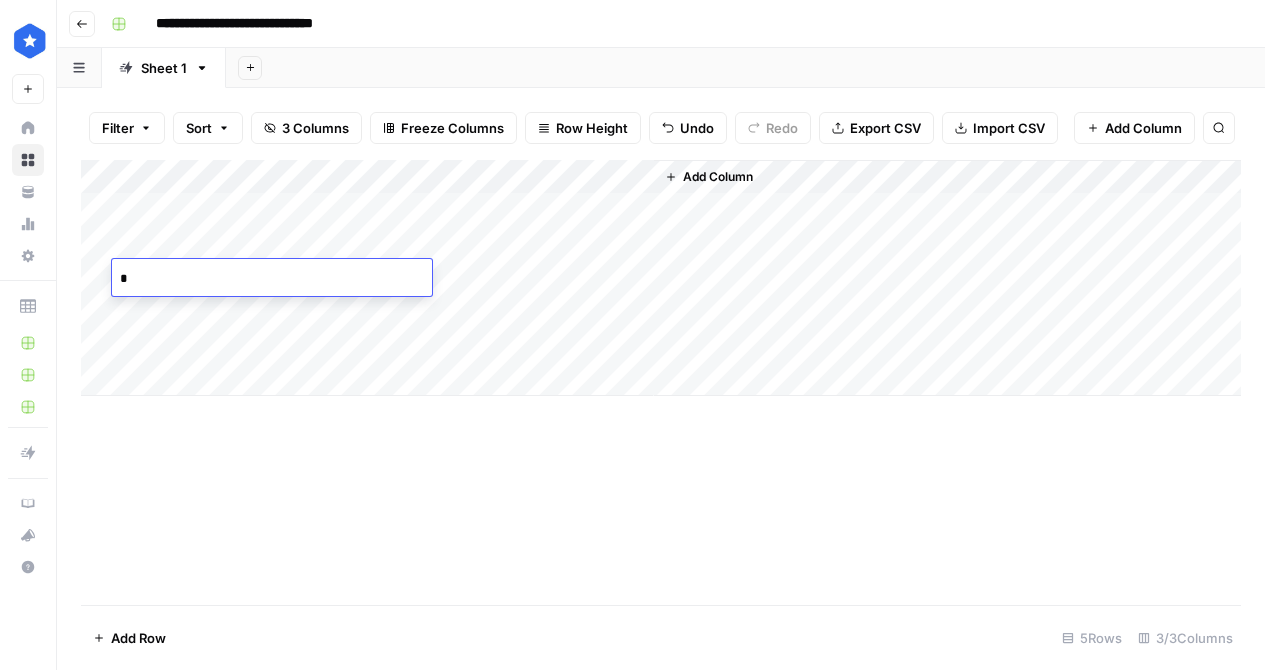 type on "**" 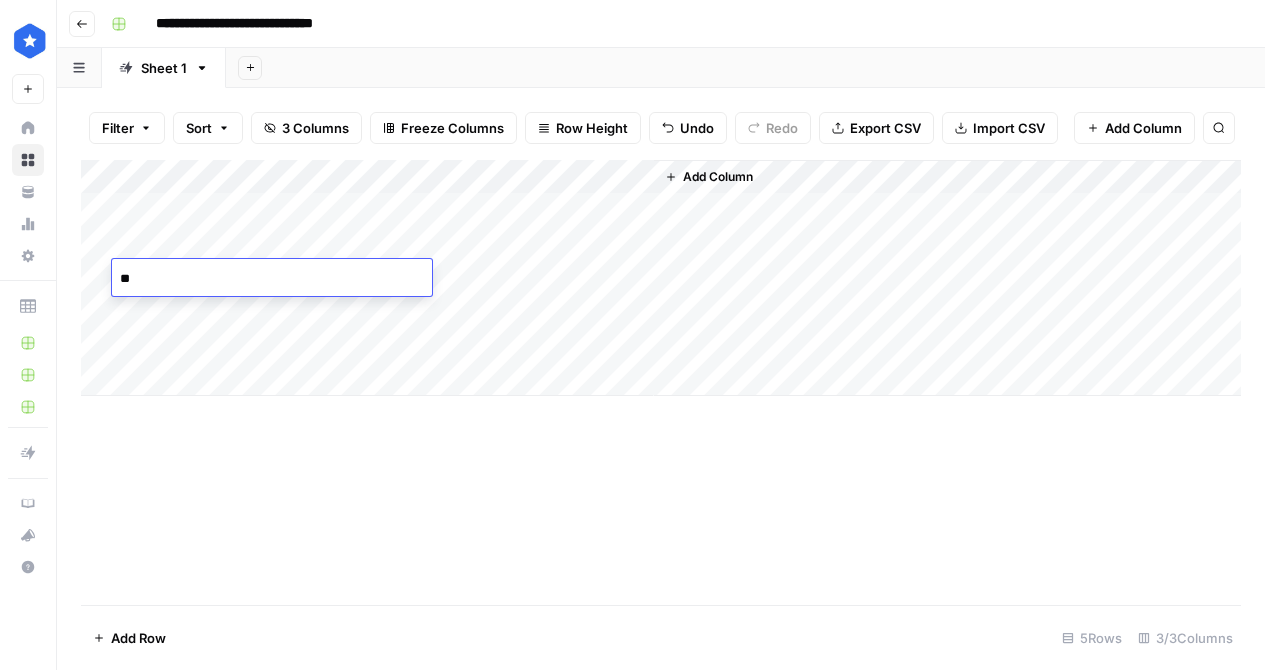 click on "Add Column" at bounding box center (661, 278) 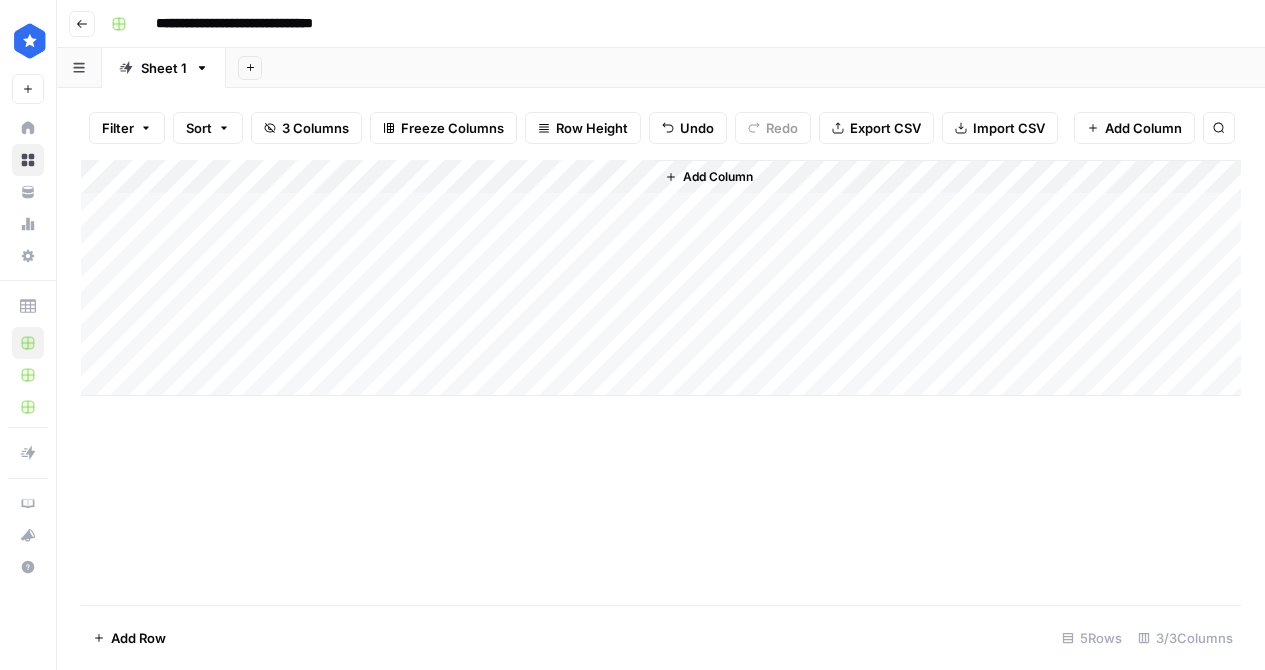 click on "Add Column" at bounding box center (661, 278) 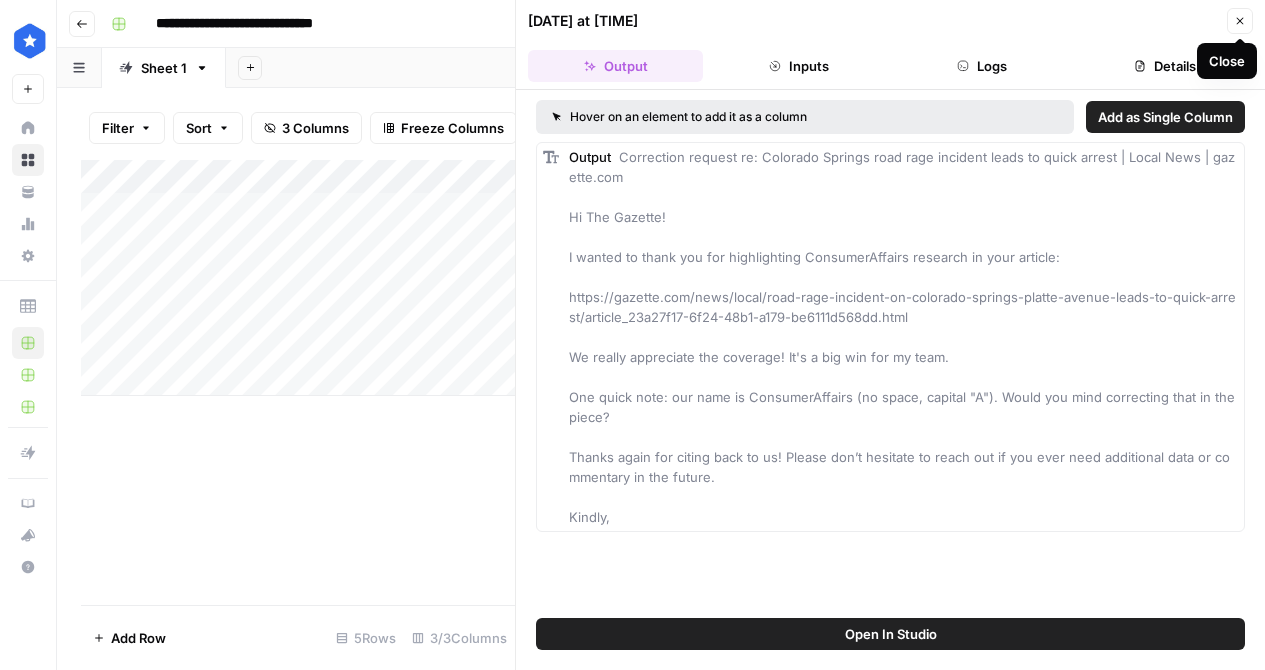 click on "Close" at bounding box center (1240, 21) 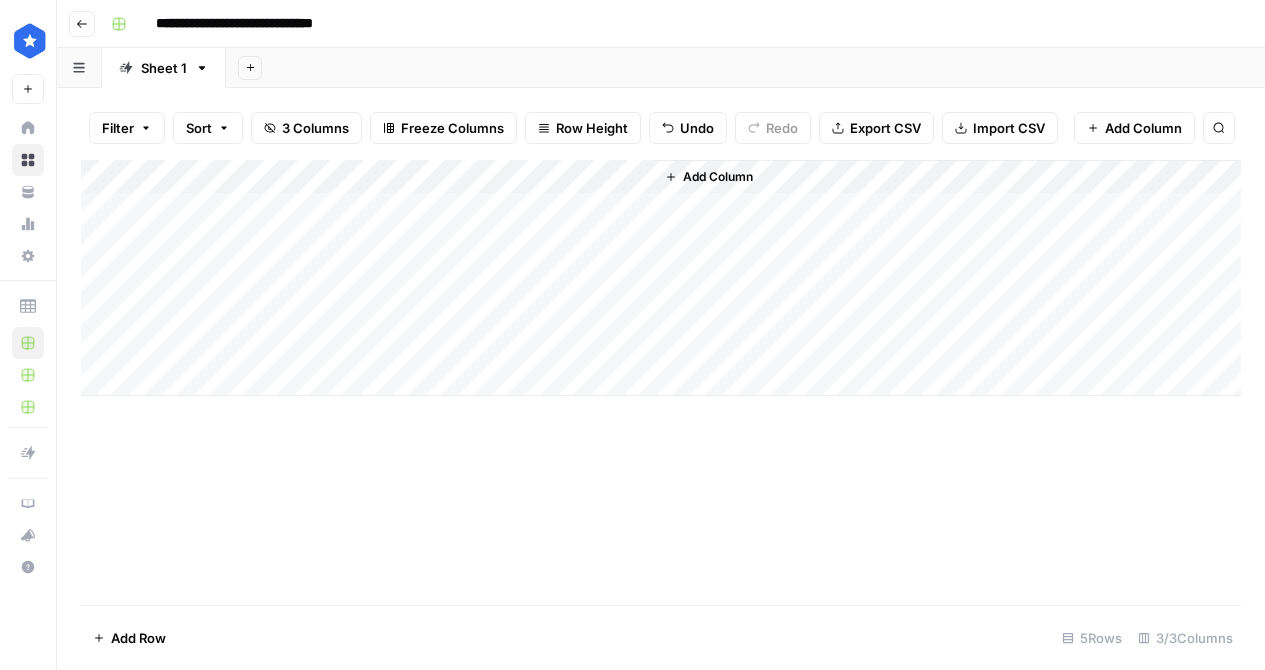 click 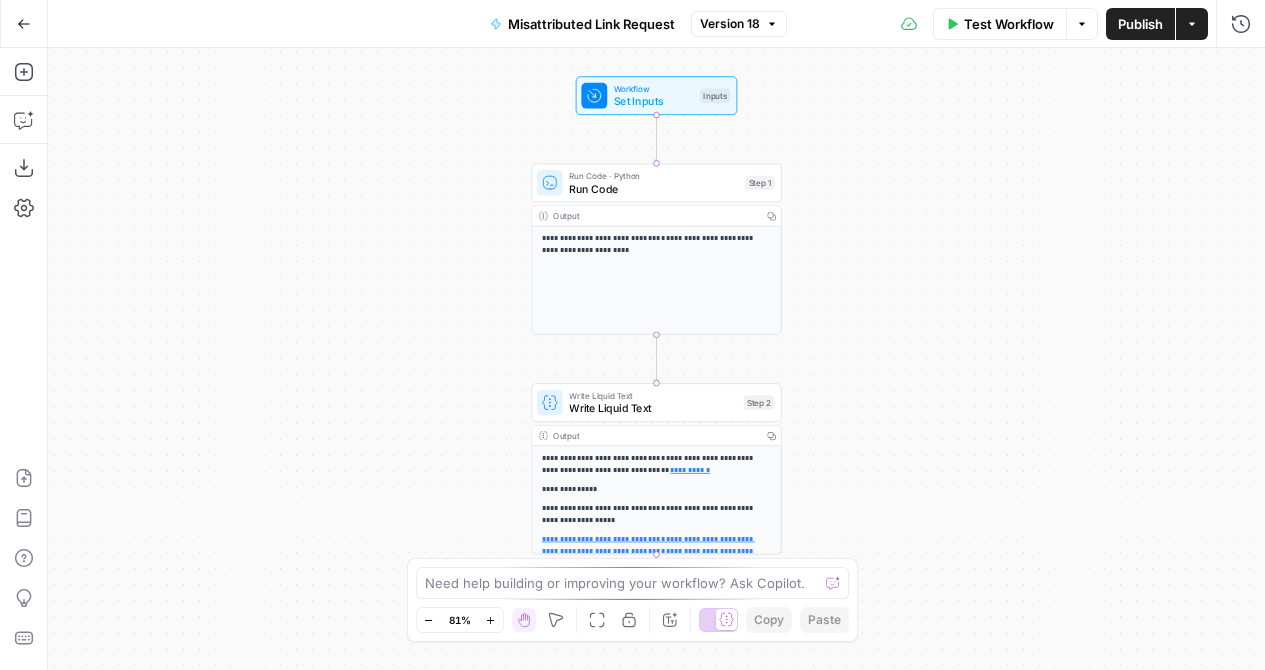 click on "Actions" at bounding box center (1192, 24) 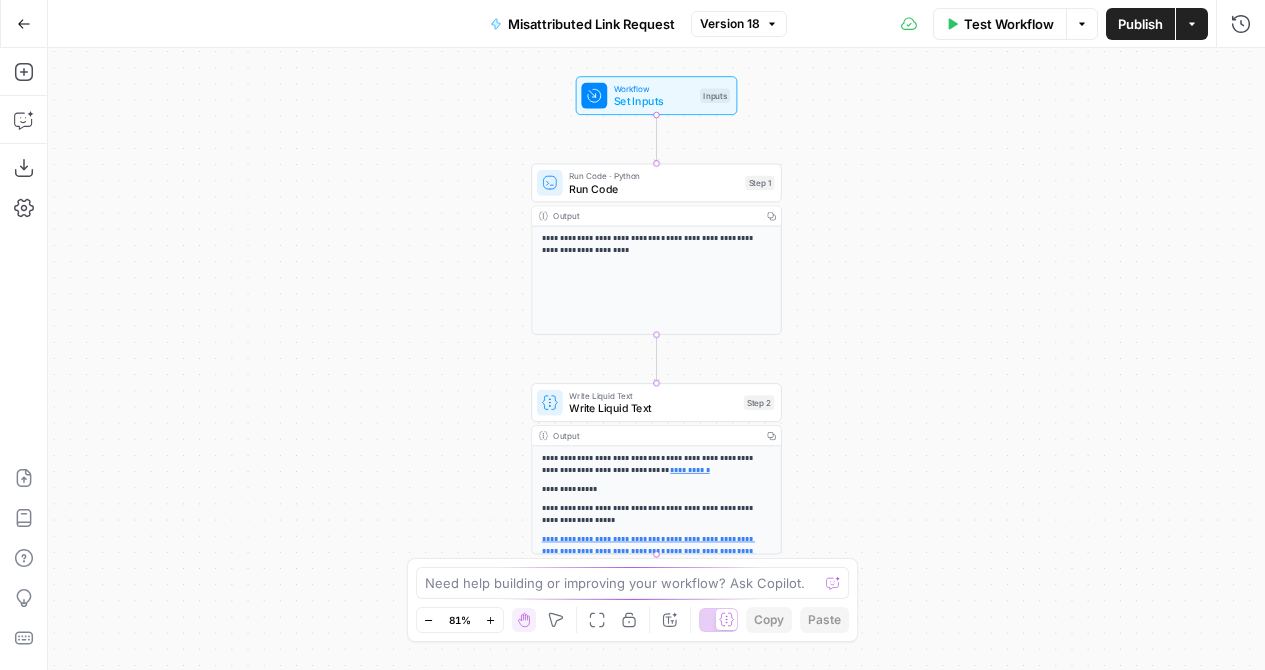 click on "Run Code · Python Run Code Step 1 Copy step Delete step Add Note Test" at bounding box center [656, 183] 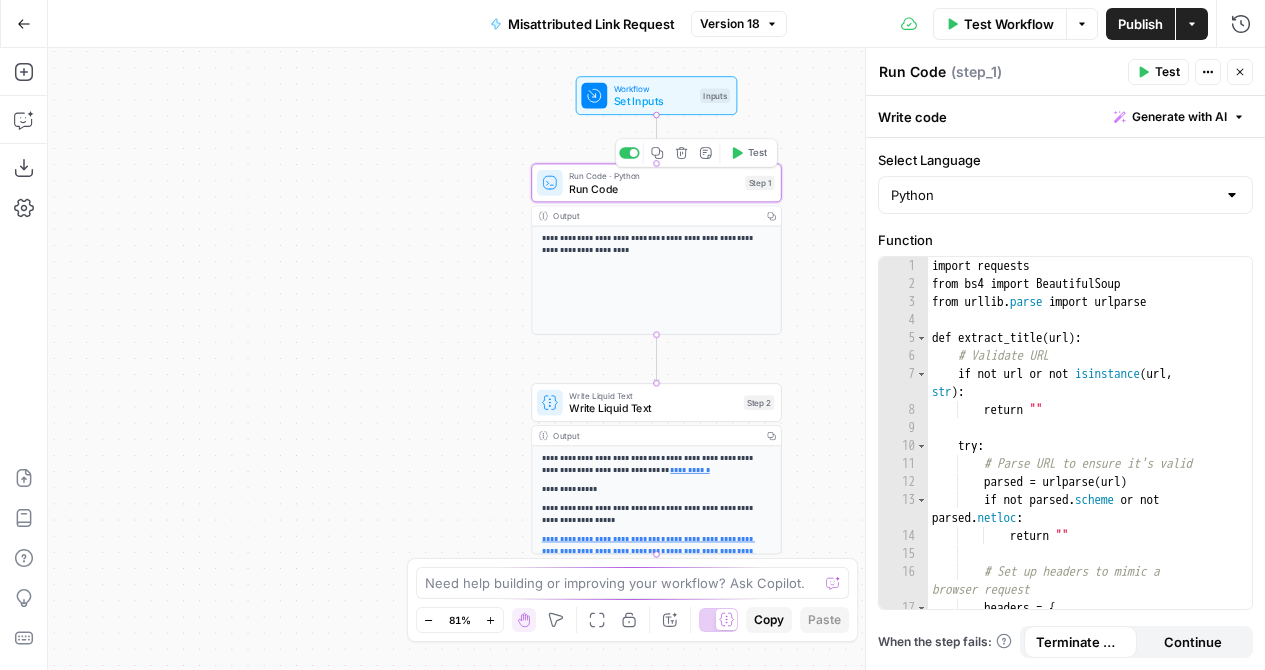 click on "**********" at bounding box center (656, 359) 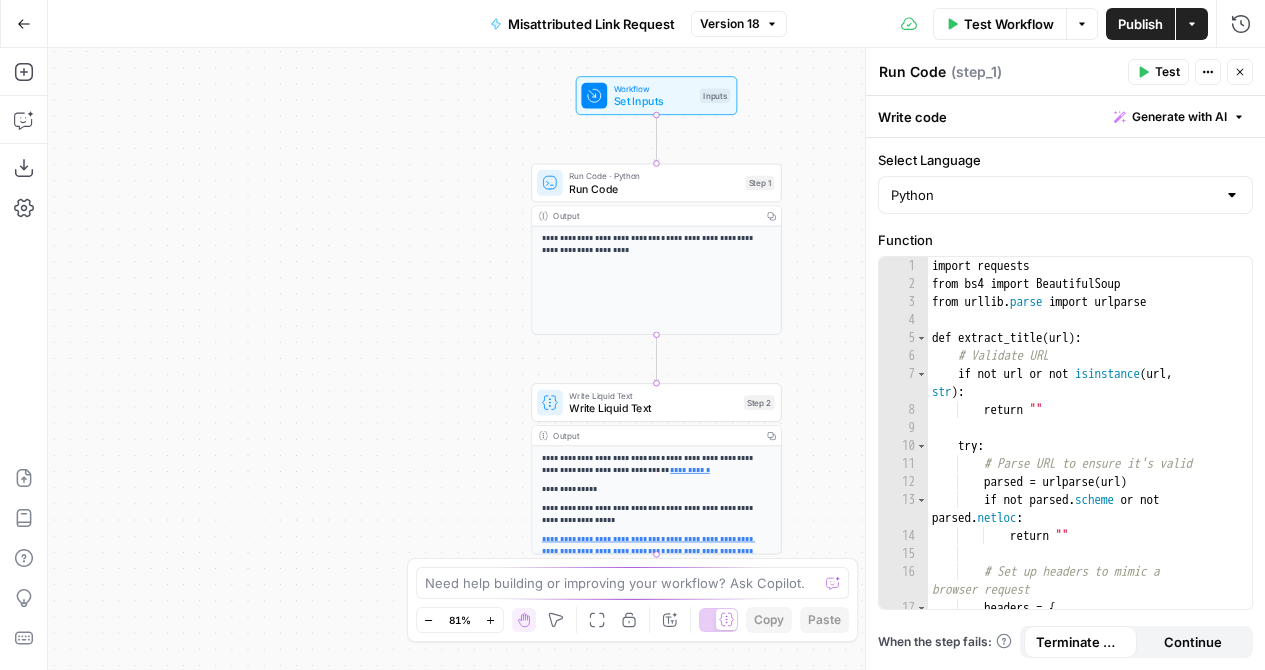 click on "Go Back" at bounding box center [24, 24] 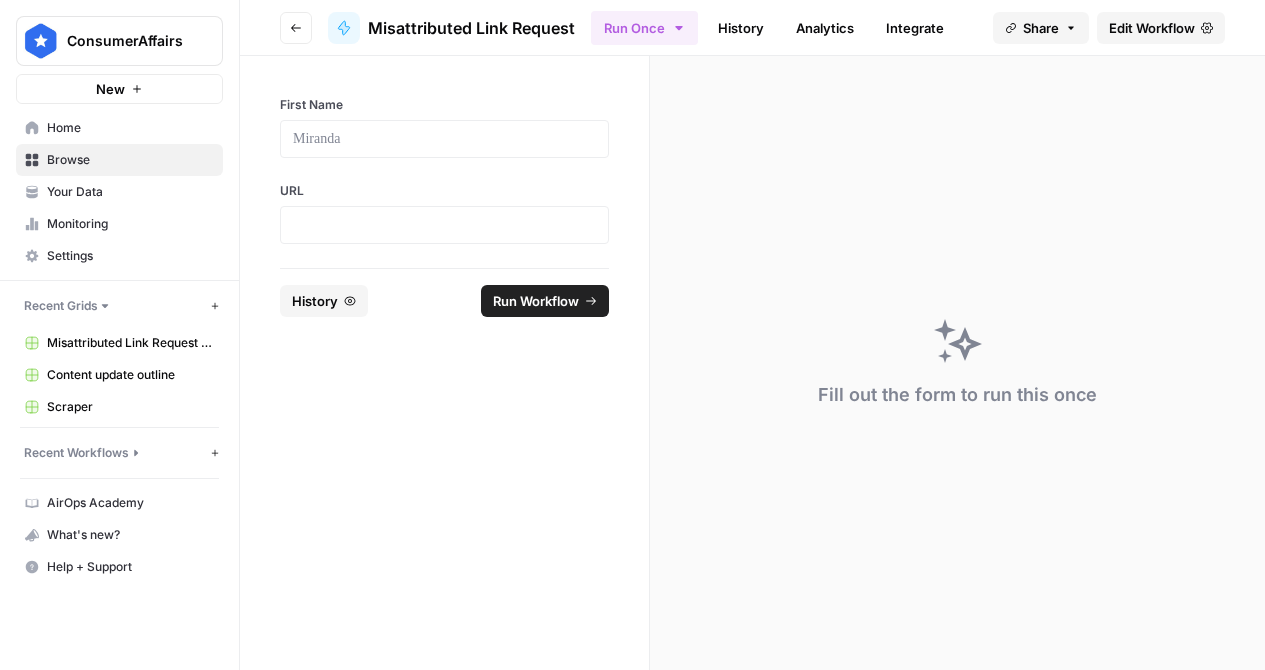 click at bounding box center (41, 41) 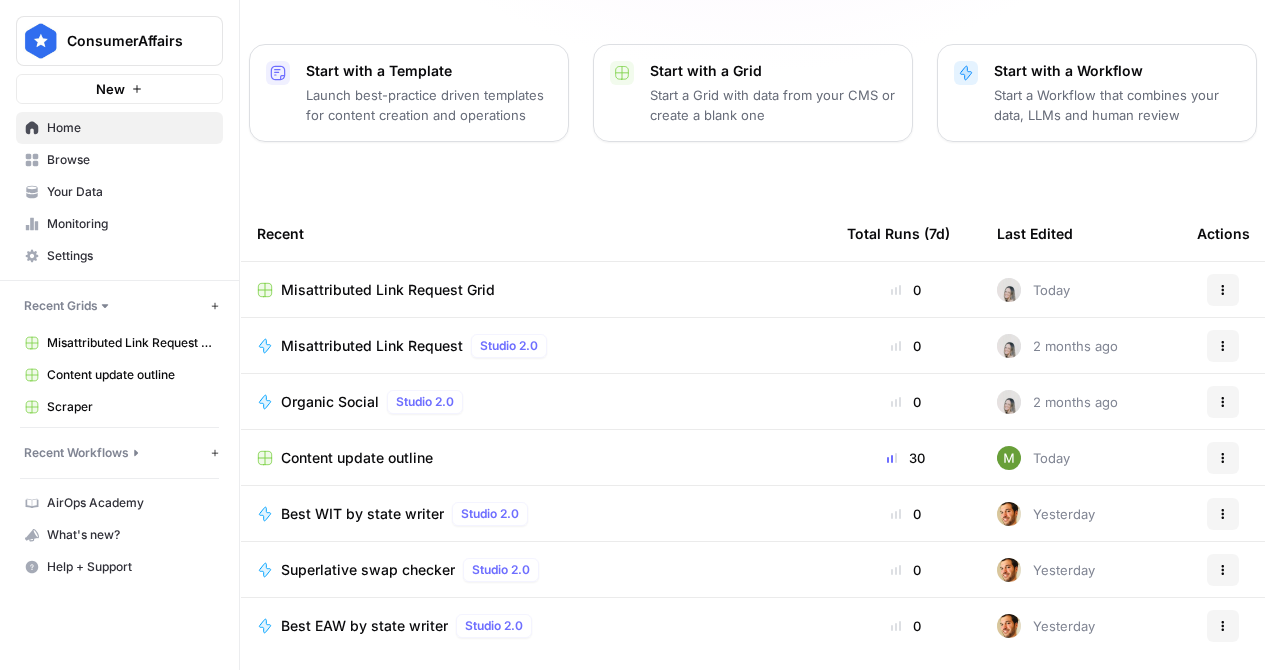 scroll, scrollTop: 292, scrollLeft: 0, axis: vertical 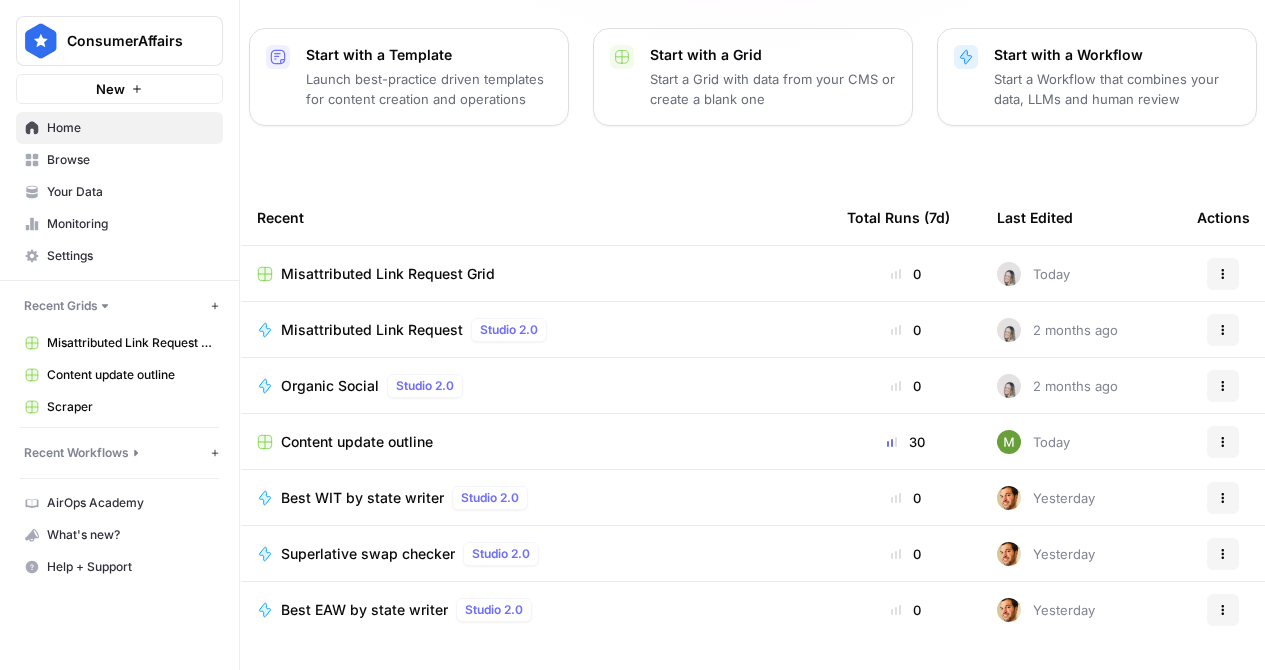 click 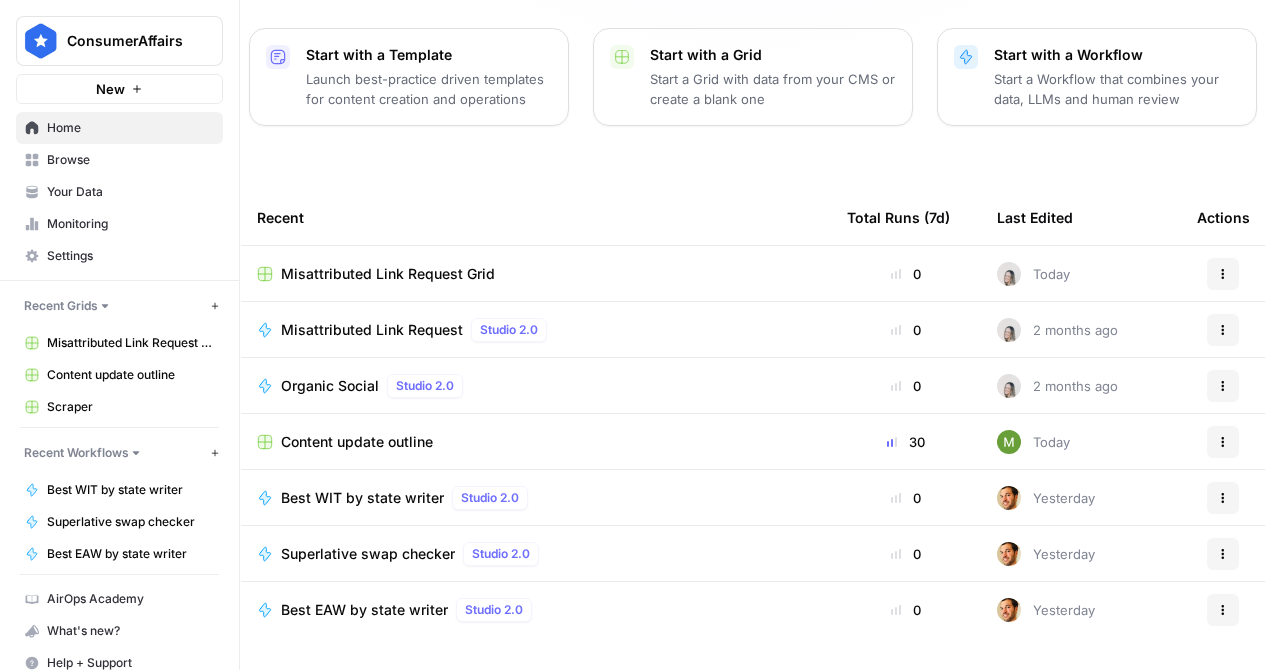 scroll, scrollTop: 17, scrollLeft: 0, axis: vertical 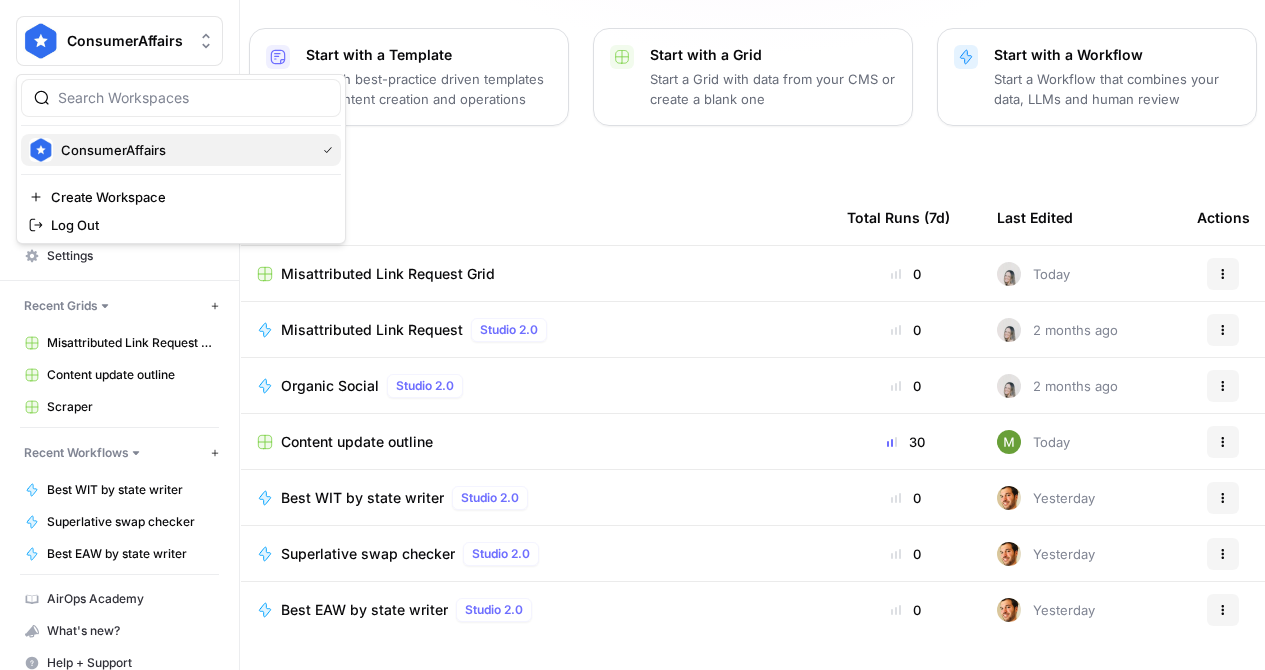 click on "ConsumerAffairs" at bounding box center (184, 150) 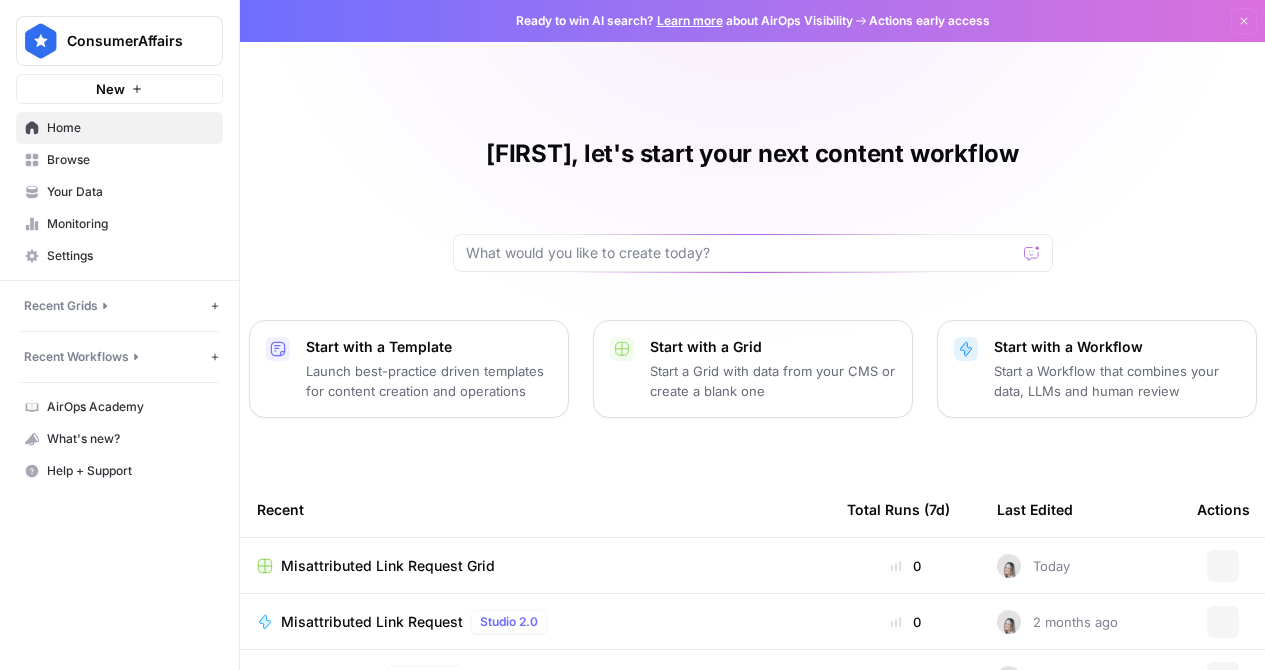 scroll, scrollTop: 0, scrollLeft: 0, axis: both 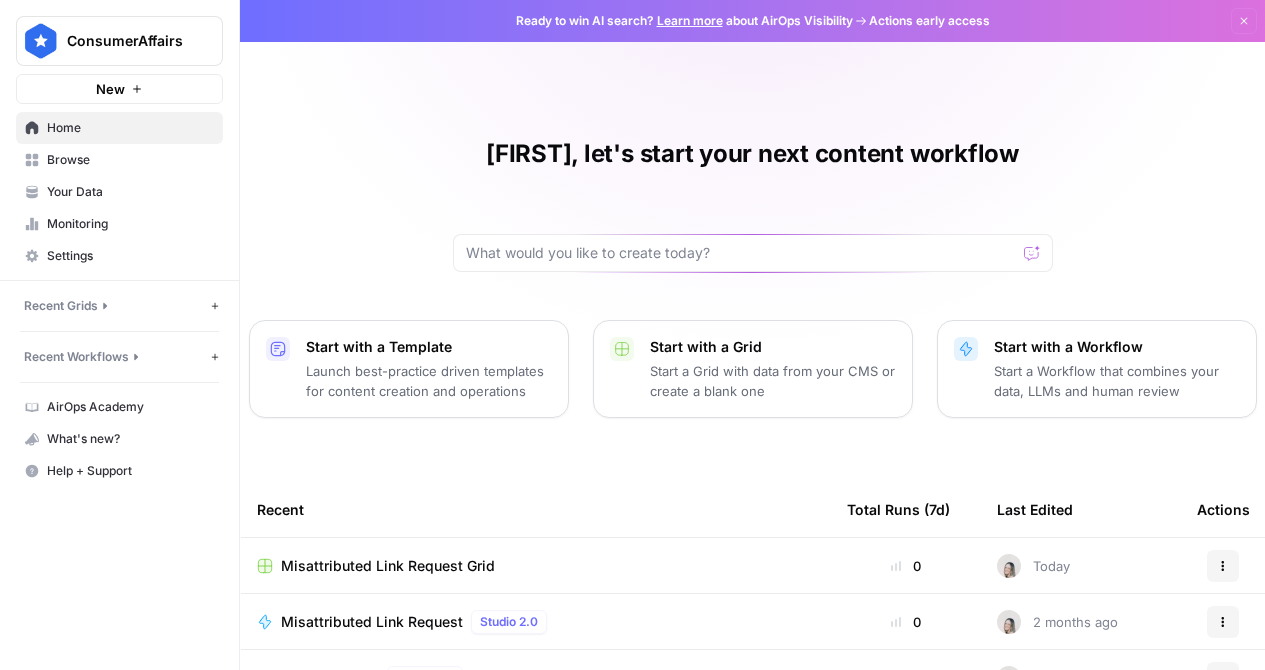 click 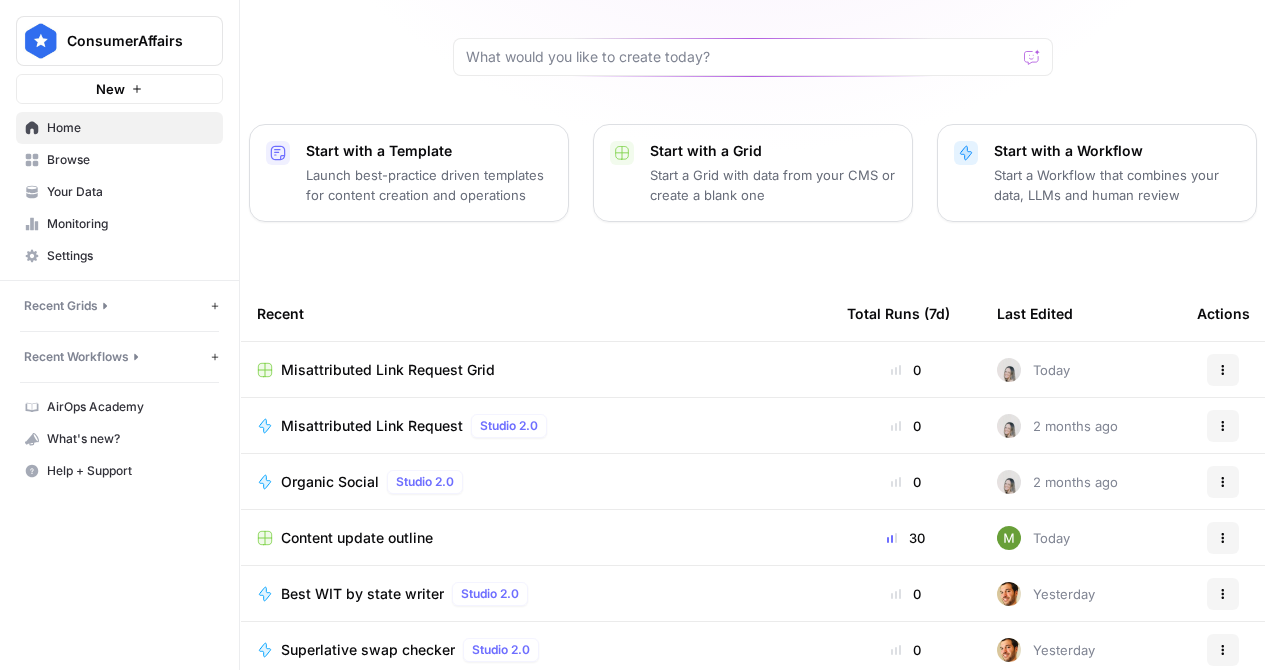 scroll, scrollTop: 156, scrollLeft: 0, axis: vertical 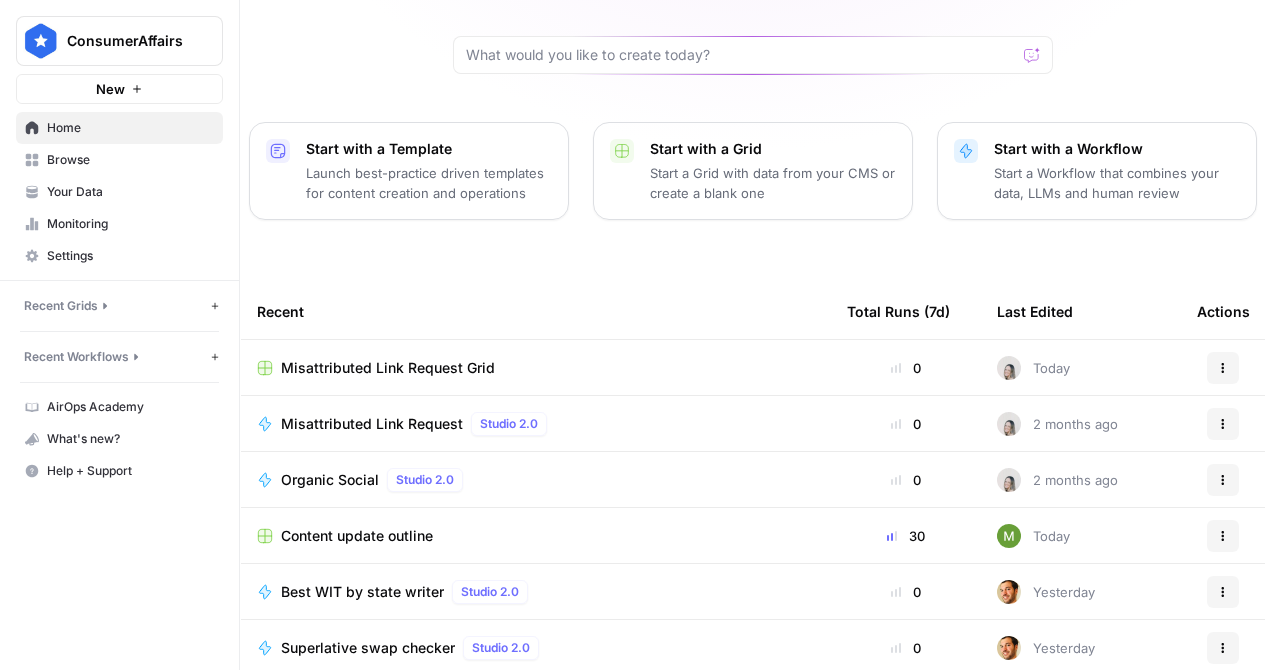 click on "Your Data" at bounding box center (130, 192) 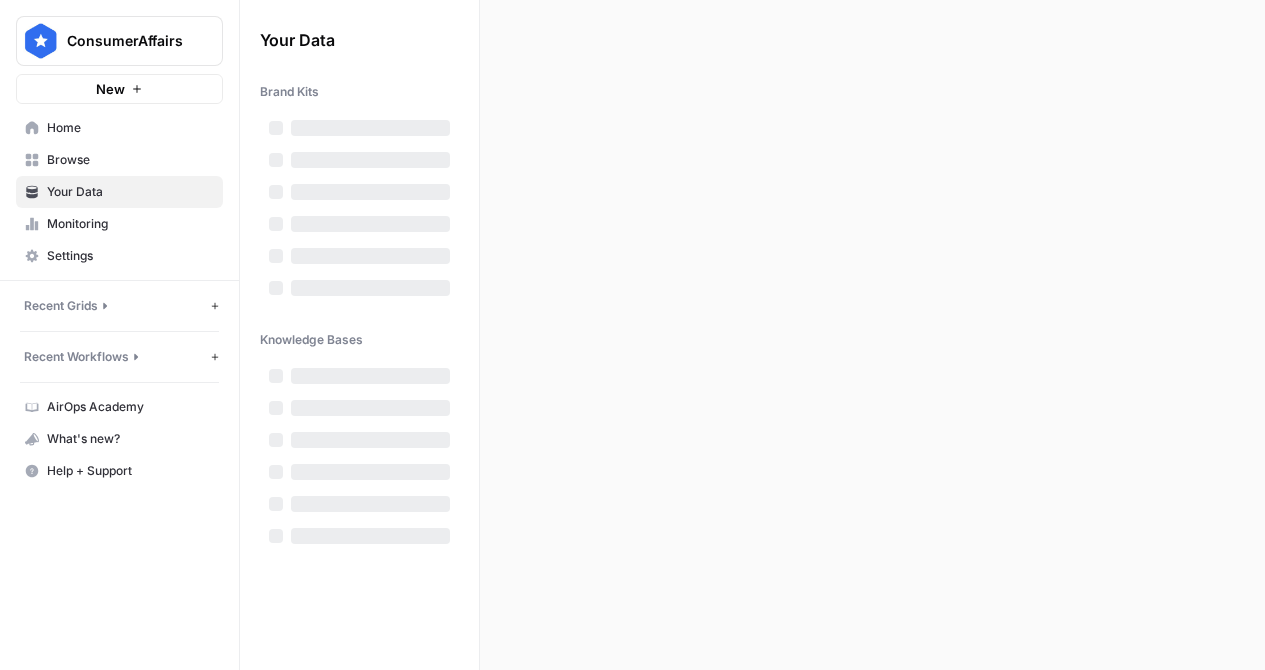 scroll, scrollTop: 0, scrollLeft: 0, axis: both 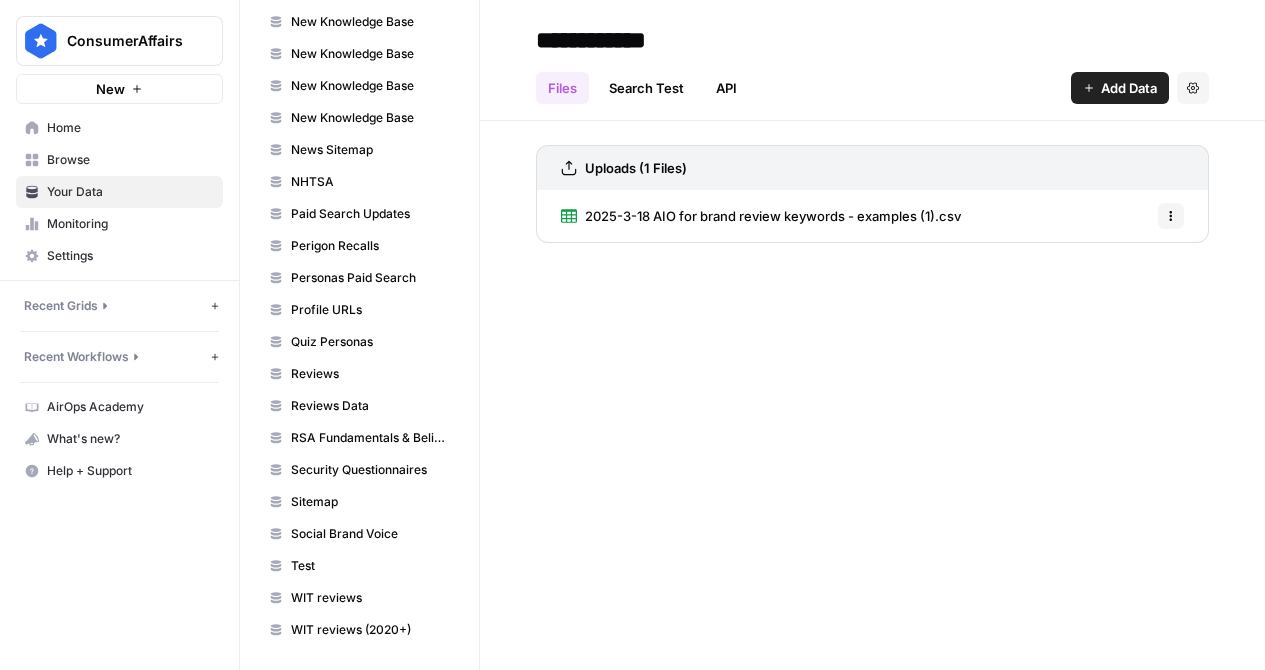 click on "Browse" at bounding box center (130, 160) 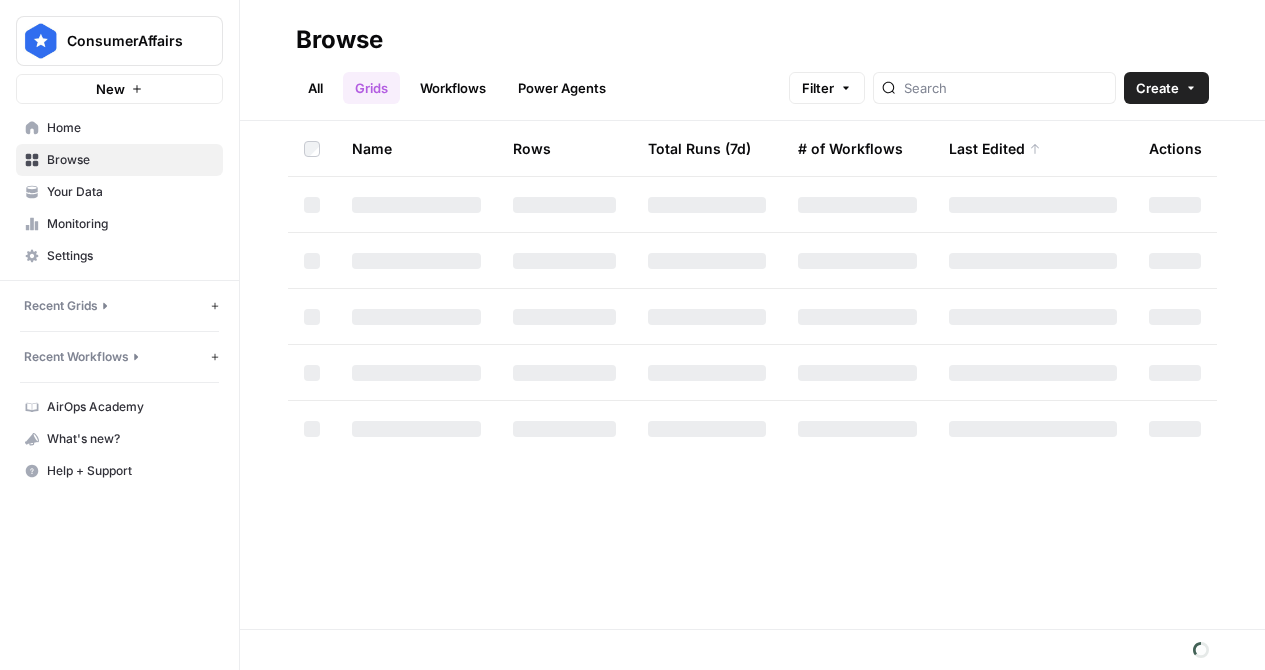 click on "All" at bounding box center [315, 88] 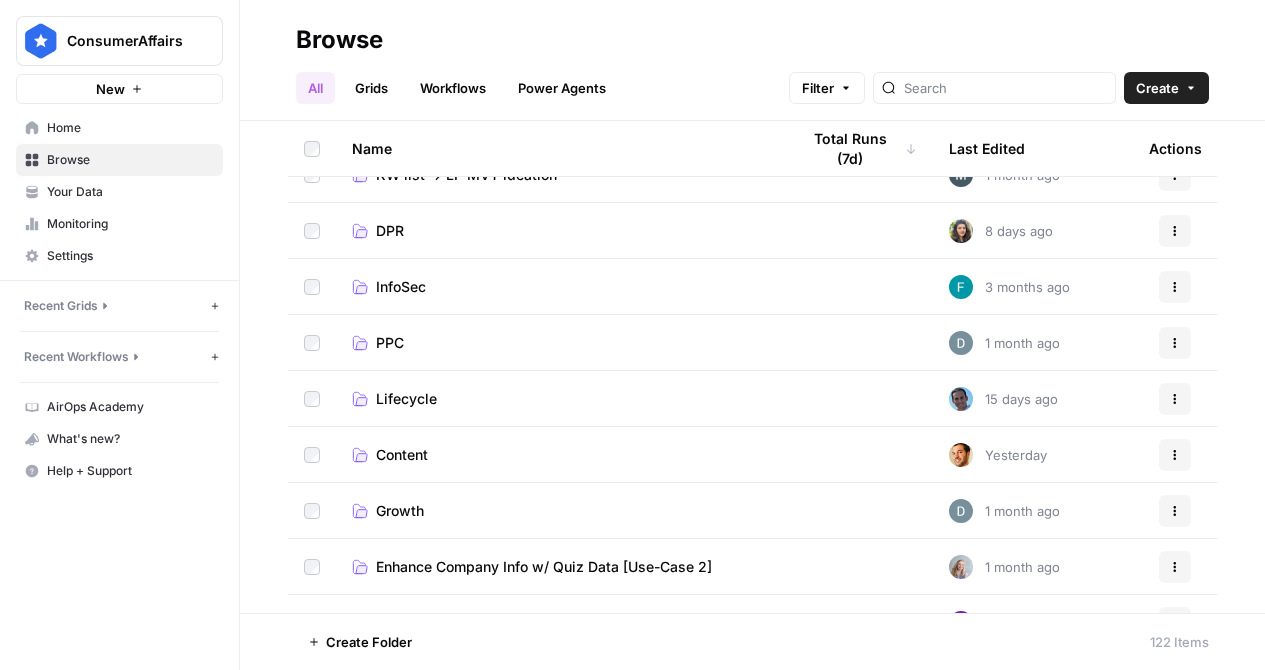 scroll, scrollTop: 562, scrollLeft: 0, axis: vertical 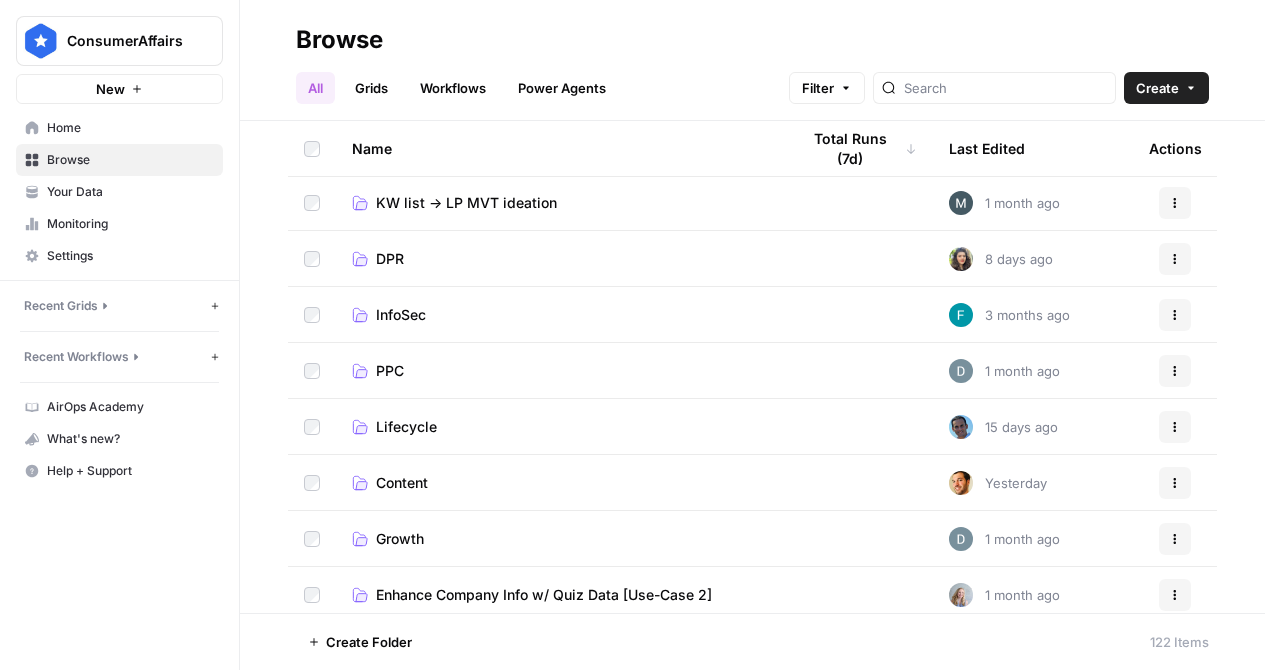 click on "DPR" at bounding box center (559, 259) 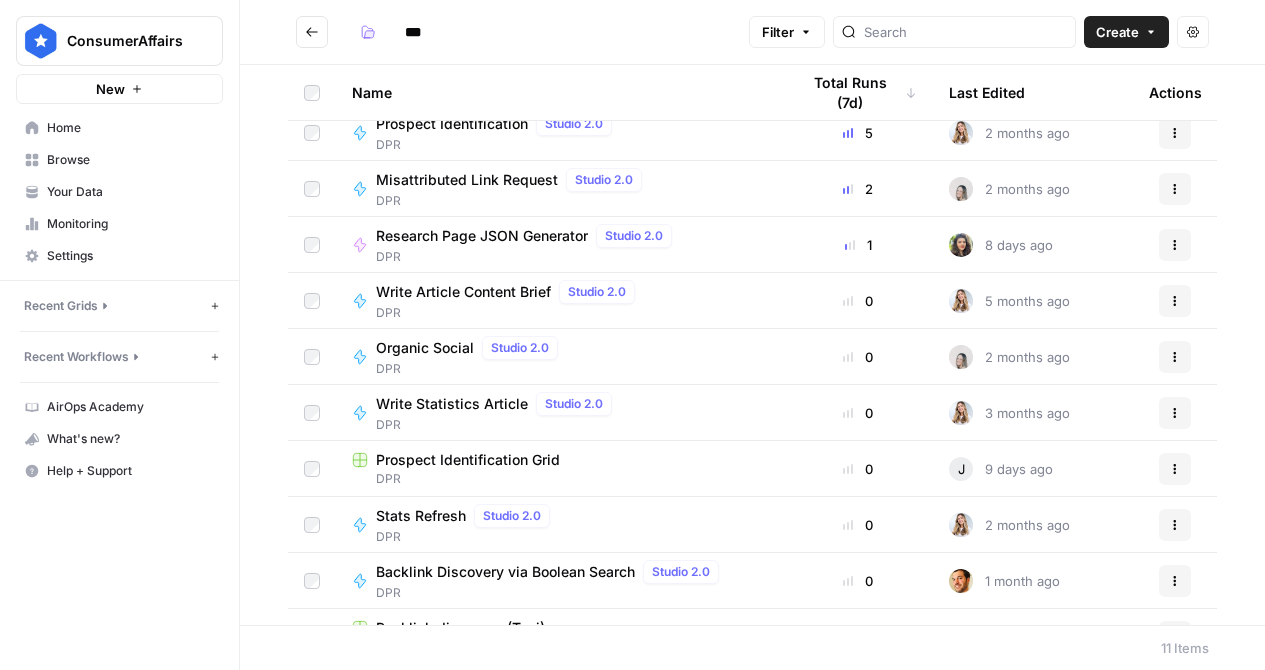 scroll, scrollTop: 0, scrollLeft: 0, axis: both 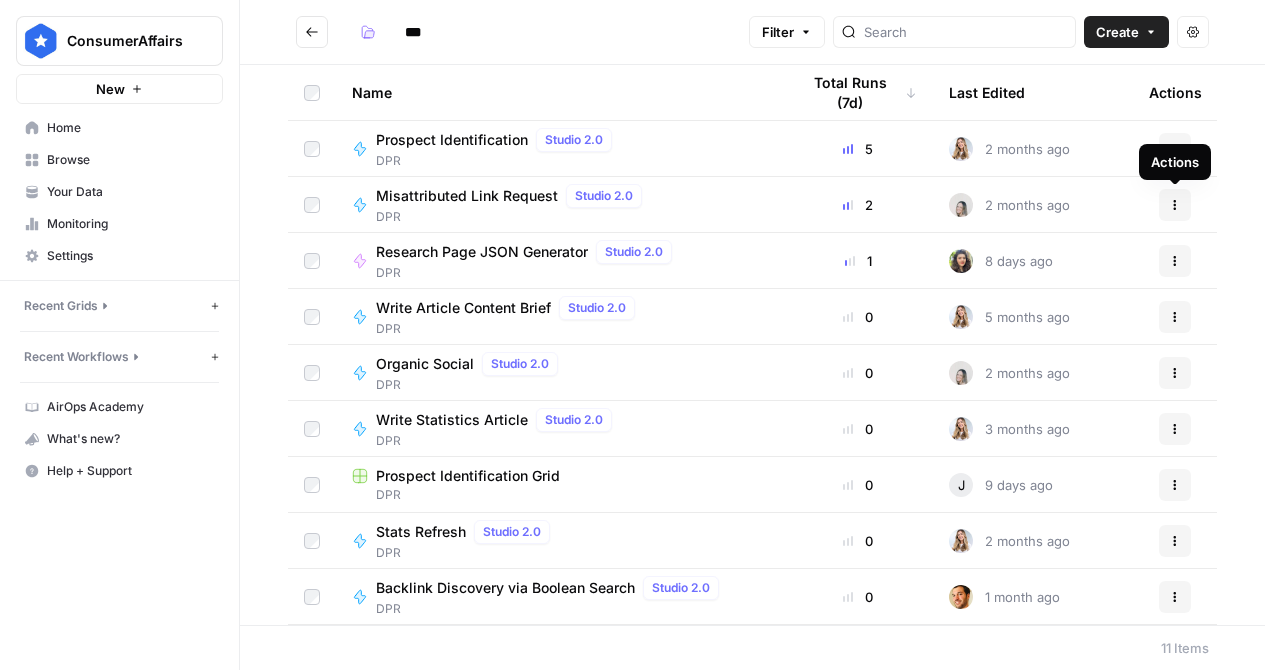 click 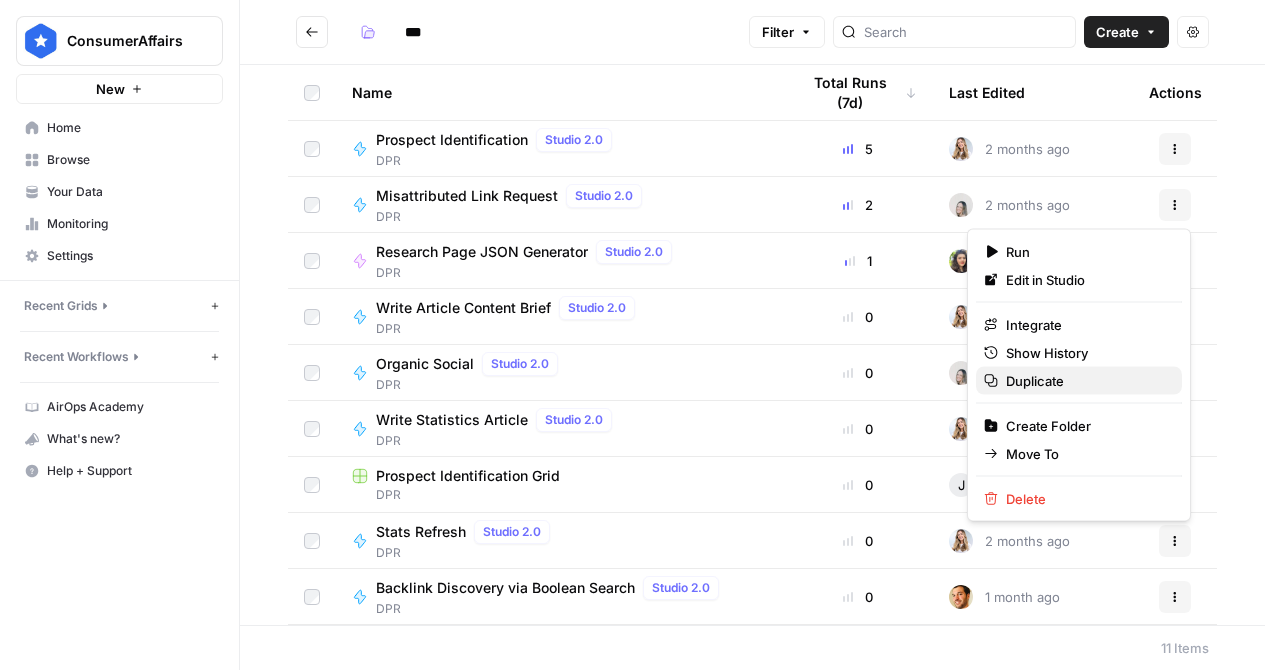 click on "Duplicate" at bounding box center (1086, 381) 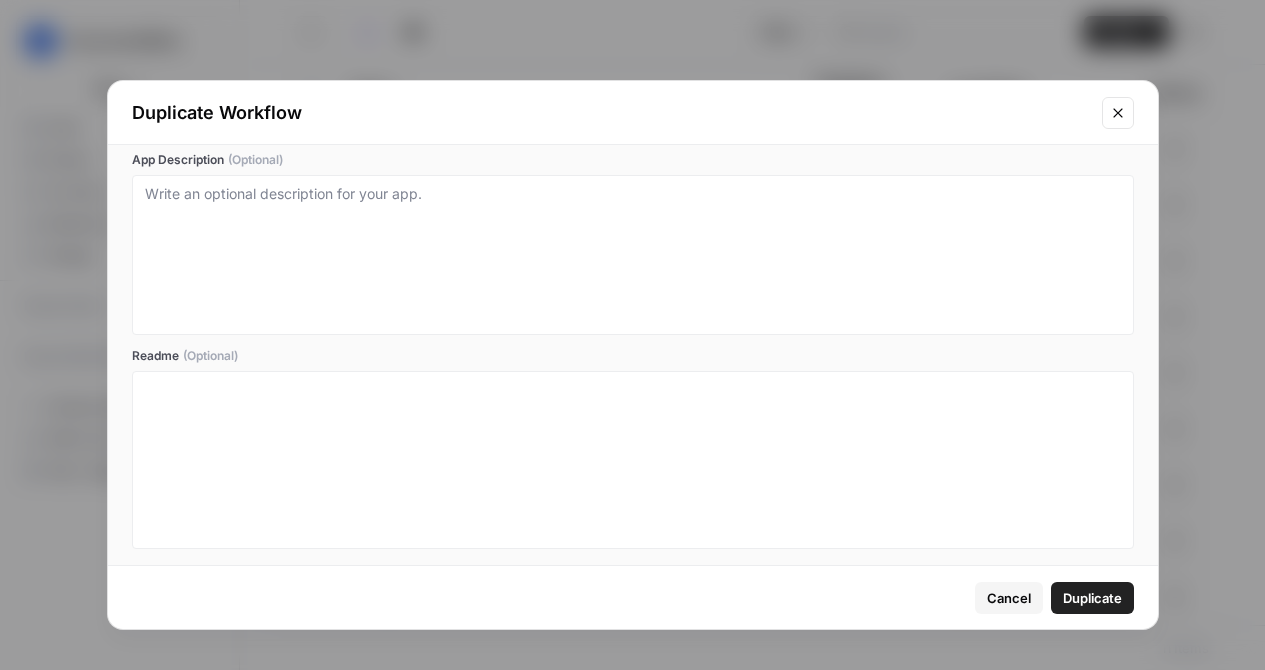 scroll, scrollTop: 0, scrollLeft: 0, axis: both 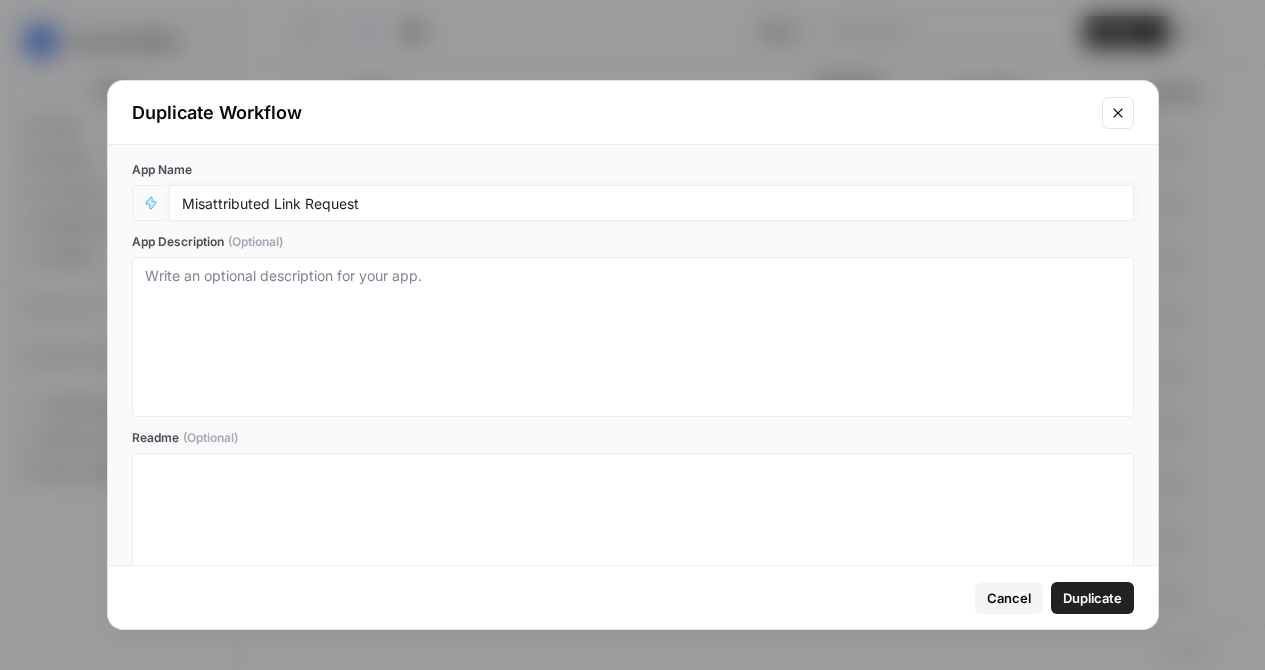 drag, startPoint x: 273, startPoint y: 205, endPoint x: 174, endPoint y: 204, distance: 99.00505 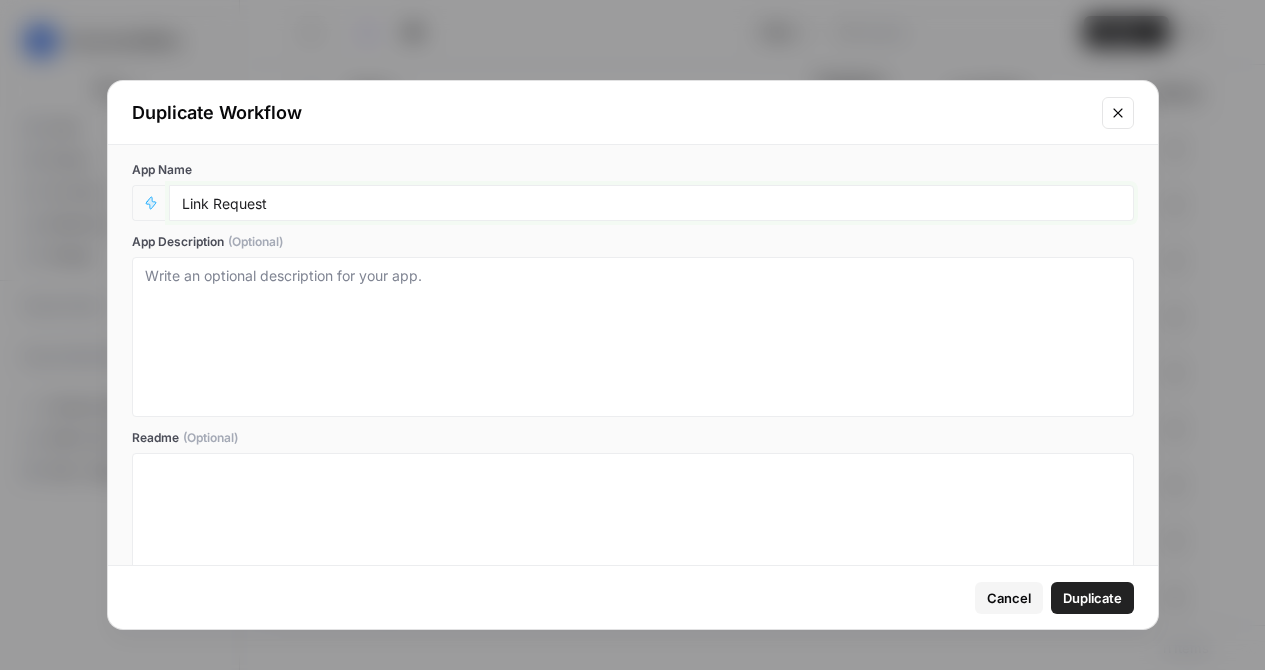 type on "Link Request" 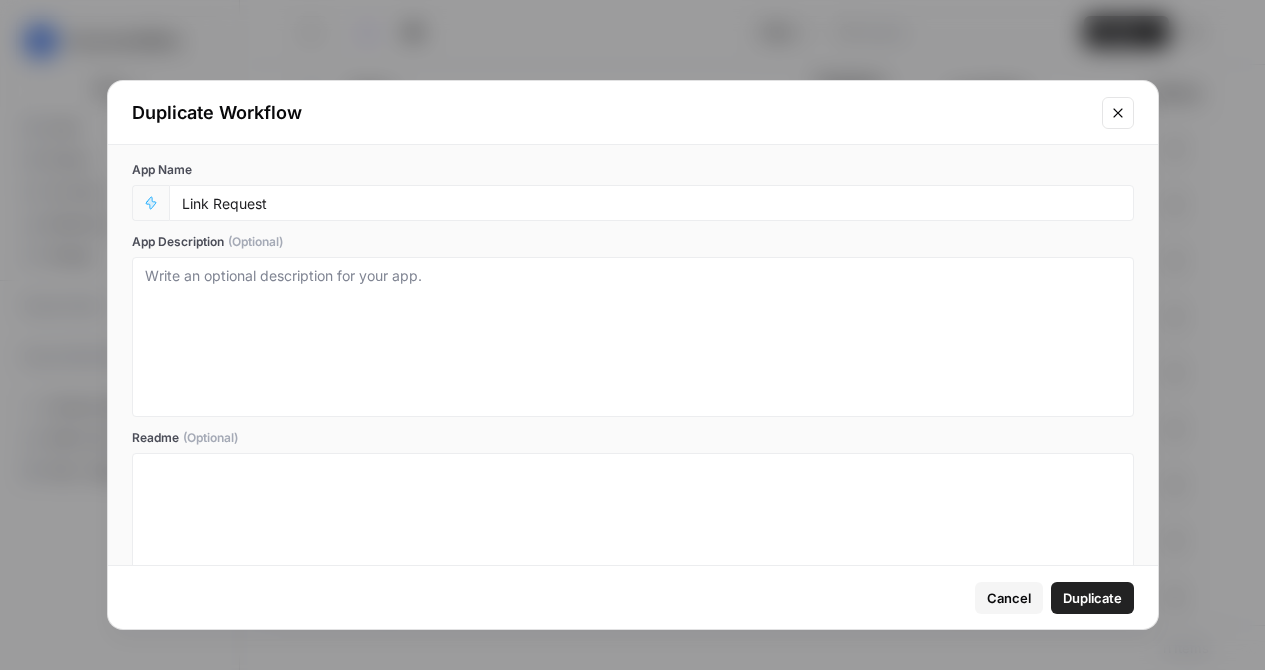 click on "Duplicate" at bounding box center (1092, 598) 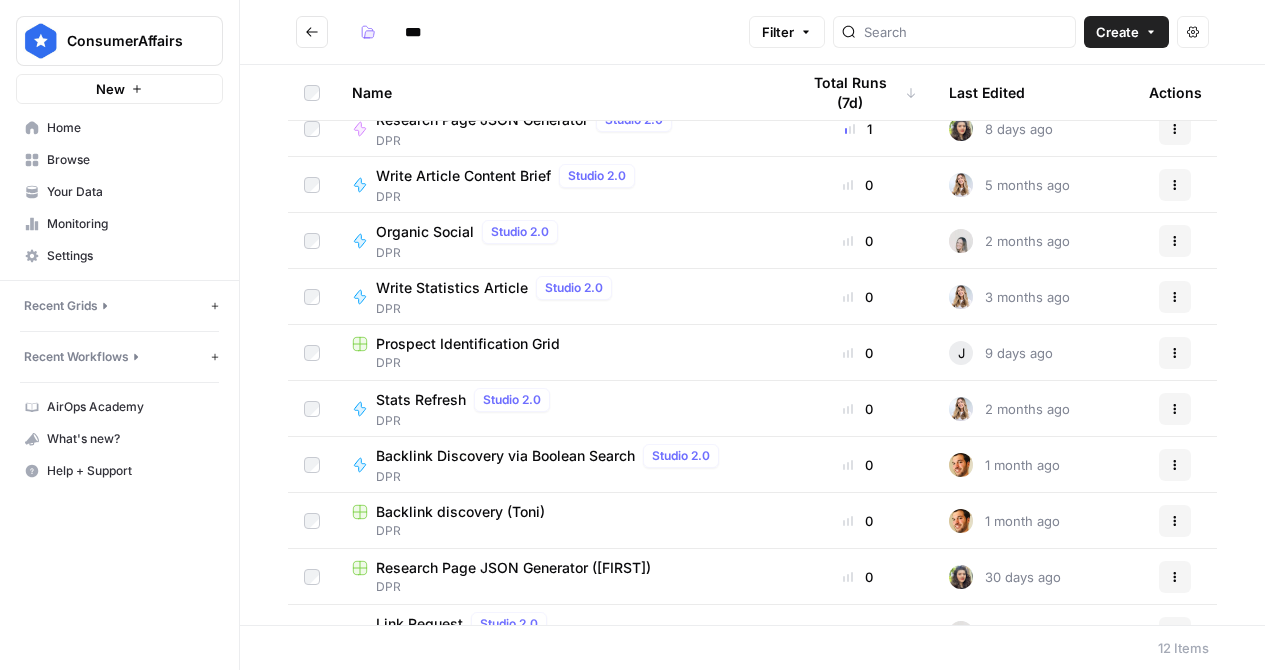 scroll, scrollTop: 168, scrollLeft: 0, axis: vertical 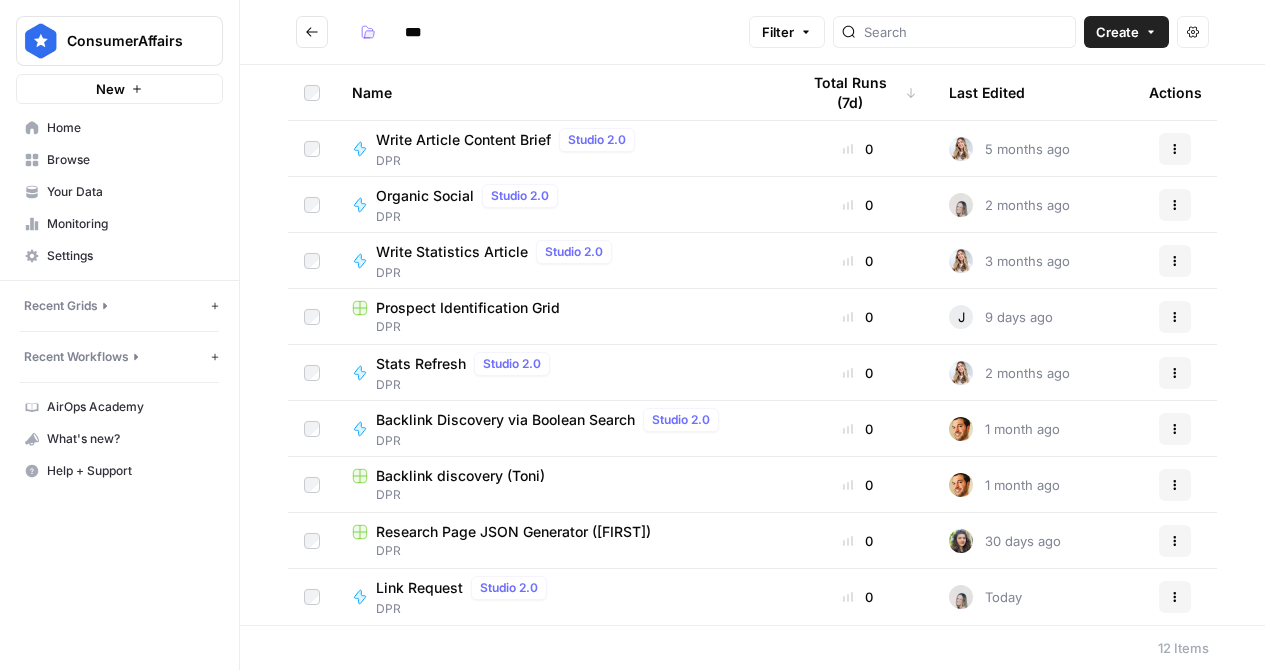 click on "Link Request Studio 2.0 DPR" at bounding box center [559, 597] 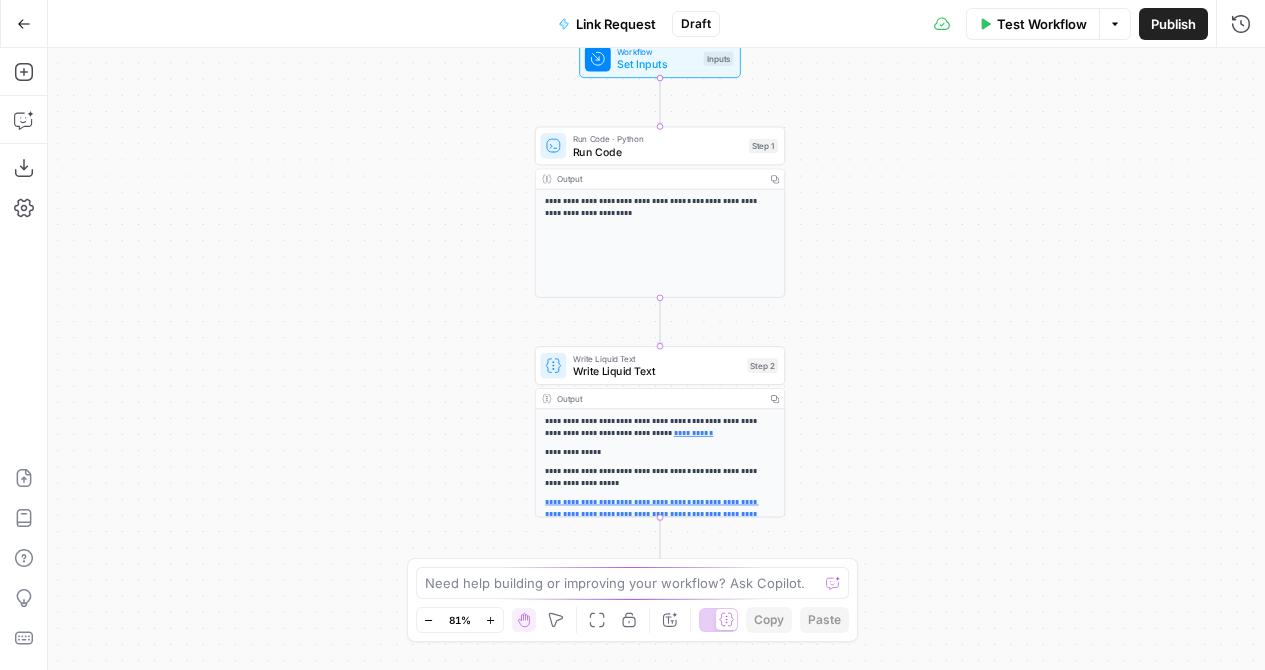 click on "Write Liquid Text" at bounding box center [657, 358] 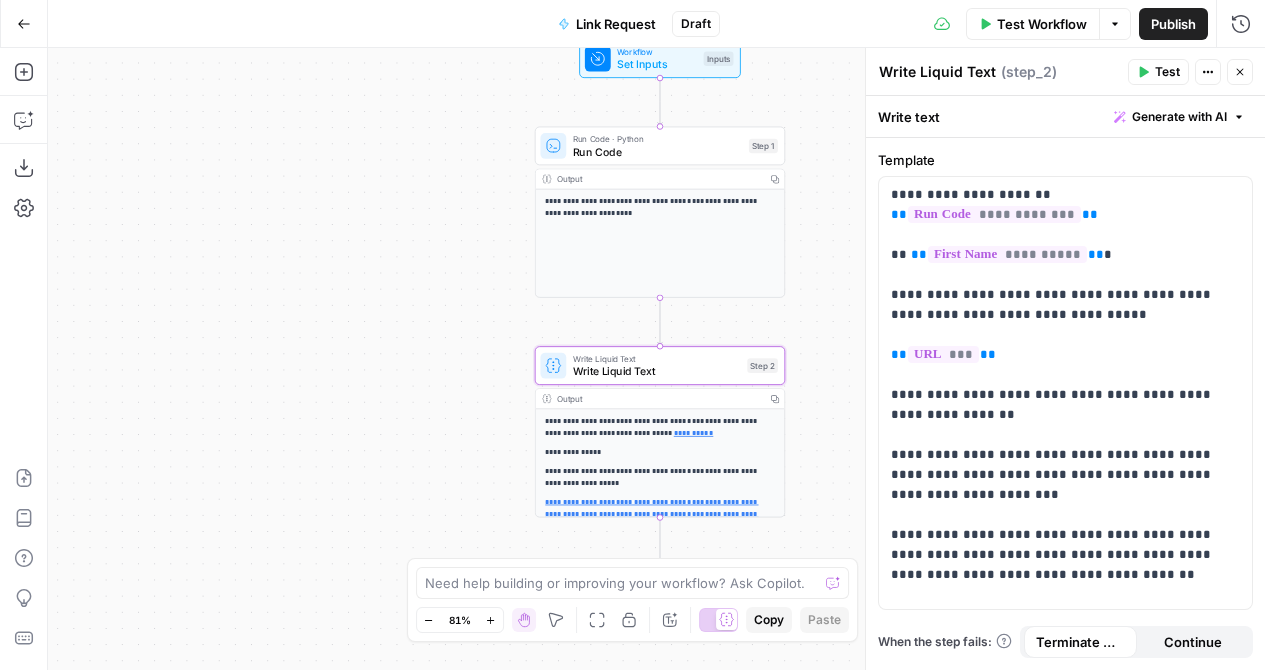 click on "Set Inputs" at bounding box center [657, 64] 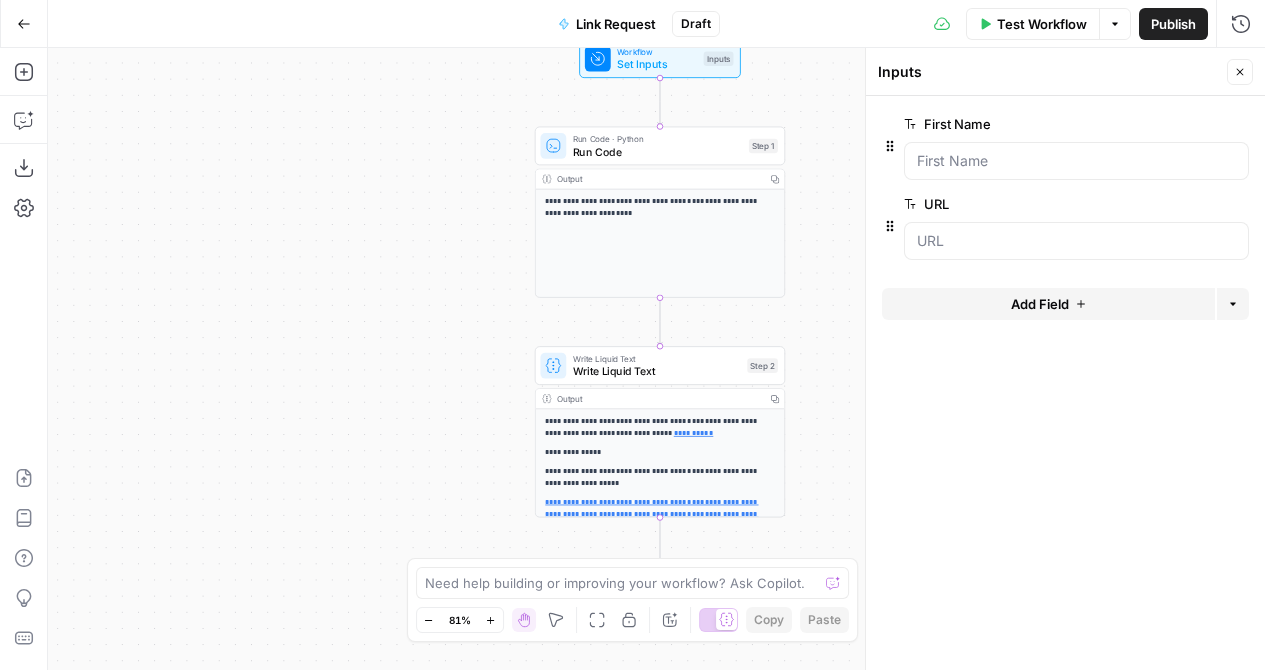 click on "Add Field" at bounding box center (1048, 304) 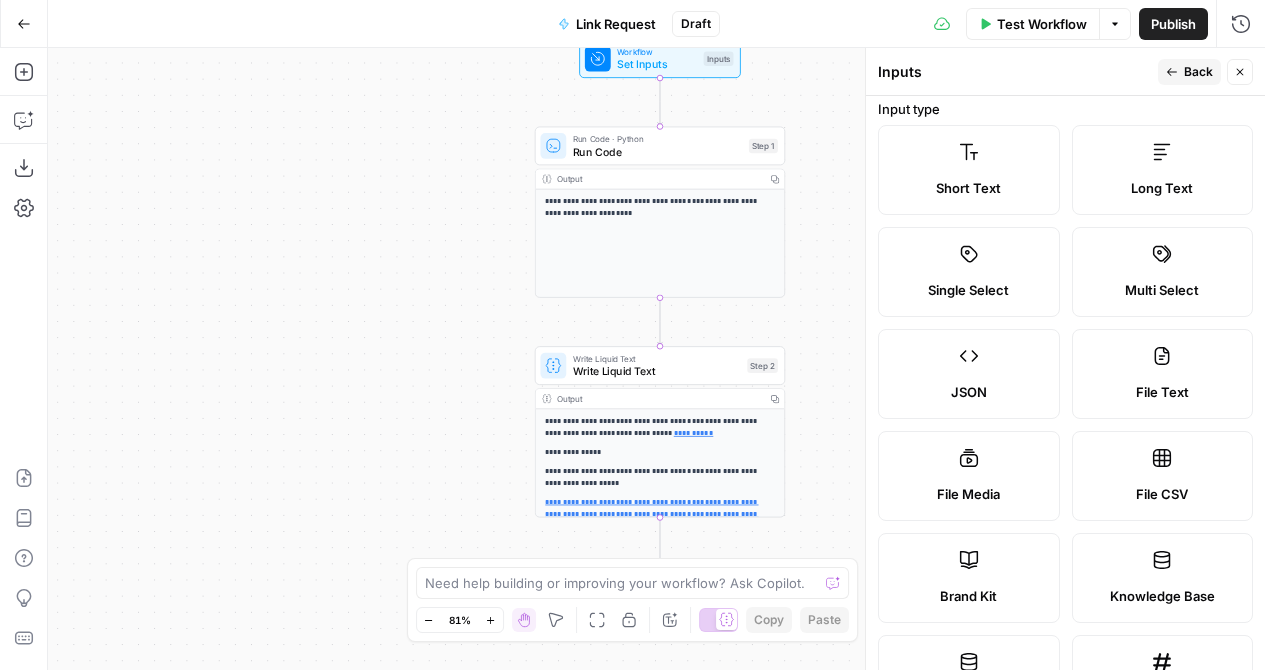 scroll, scrollTop: 14, scrollLeft: 0, axis: vertical 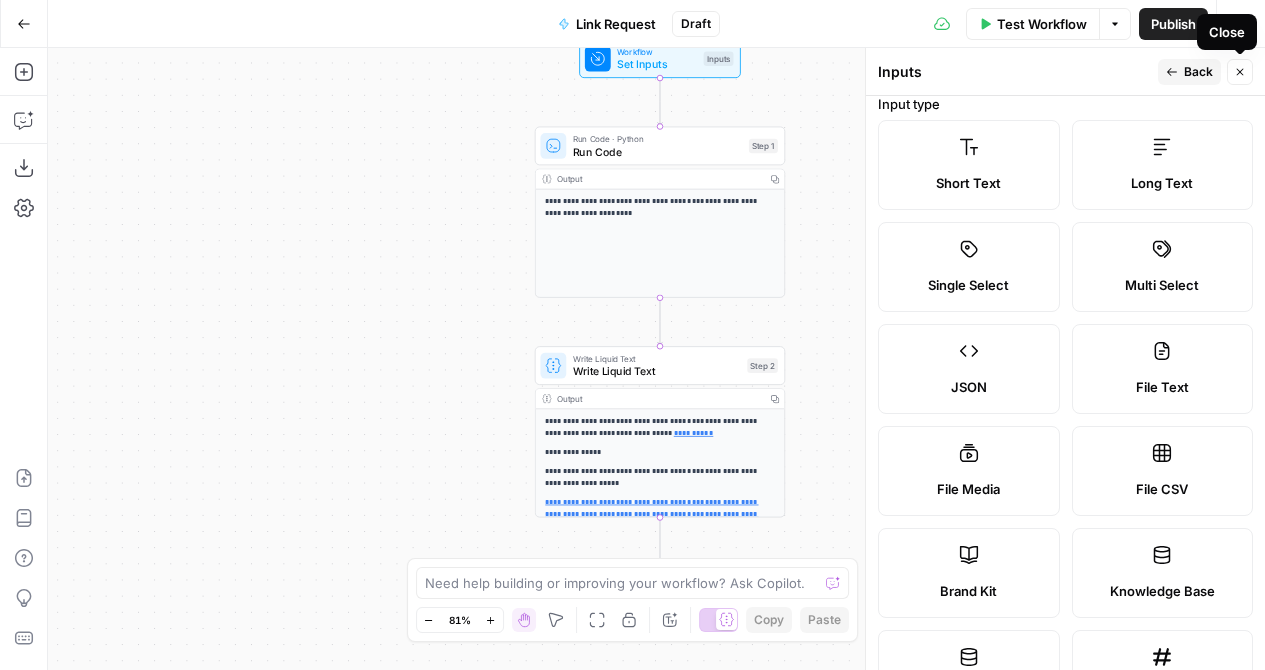 click 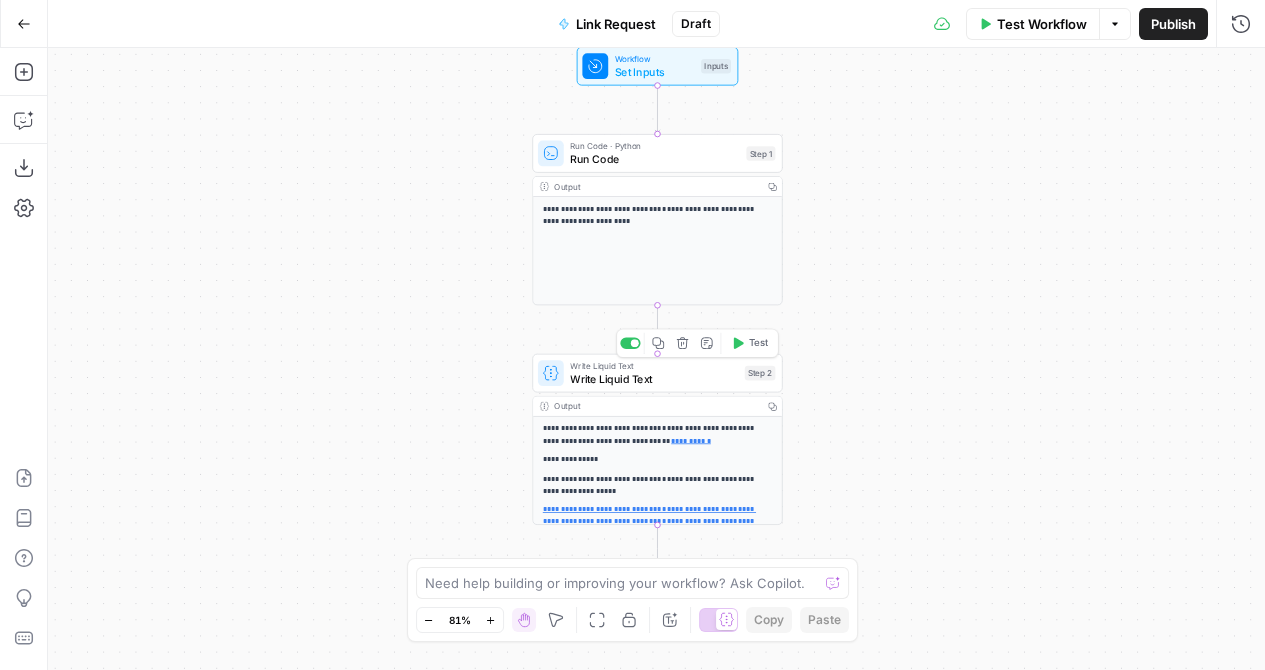 click on "Write Liquid Text" at bounding box center (654, 379) 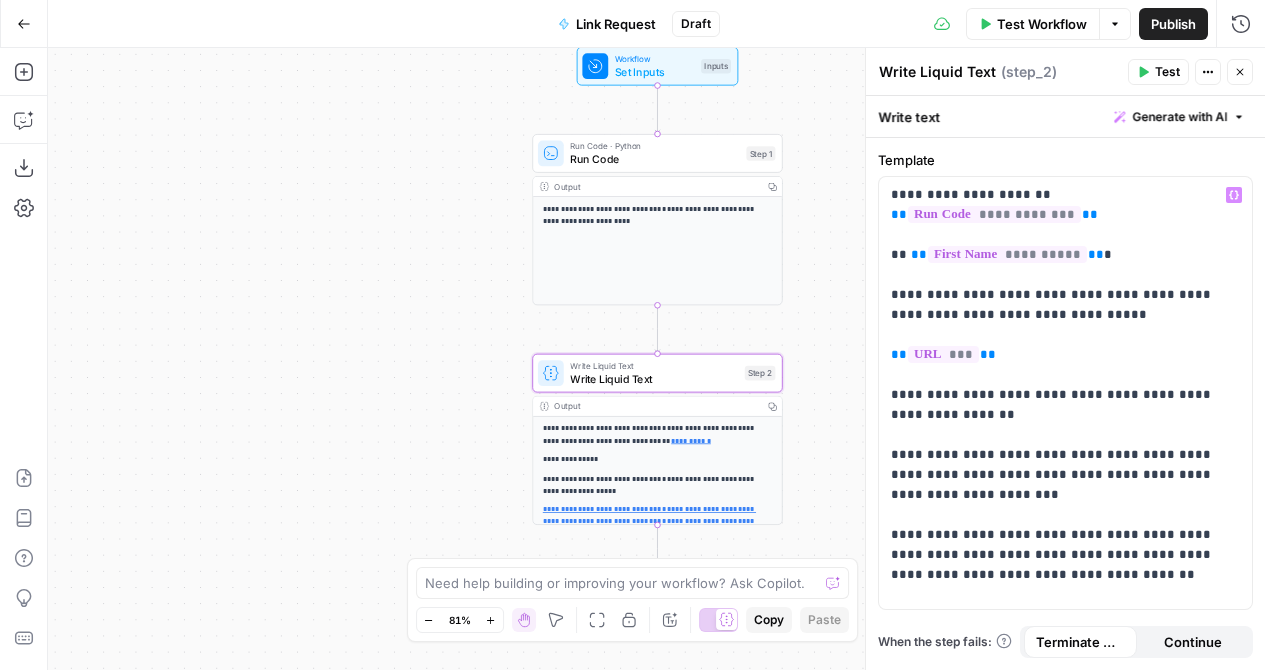 scroll, scrollTop: 4, scrollLeft: 0, axis: vertical 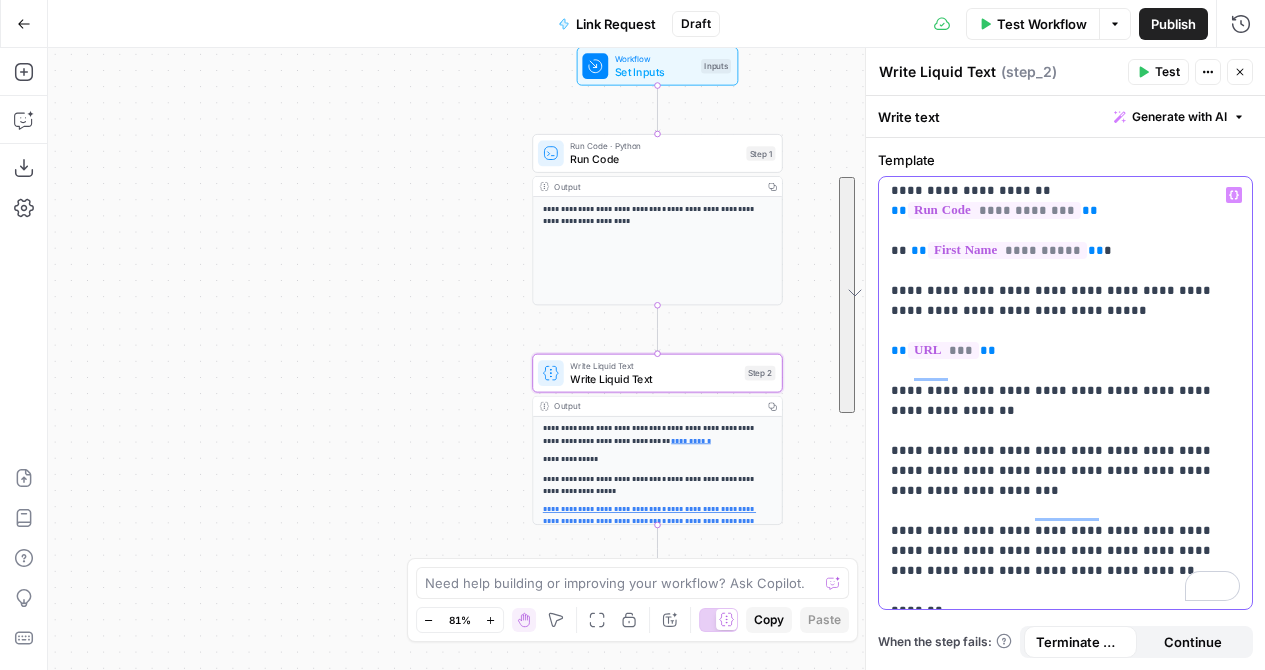 drag, startPoint x: 960, startPoint y: 595, endPoint x: 893, endPoint y: 368, distance: 236.68121 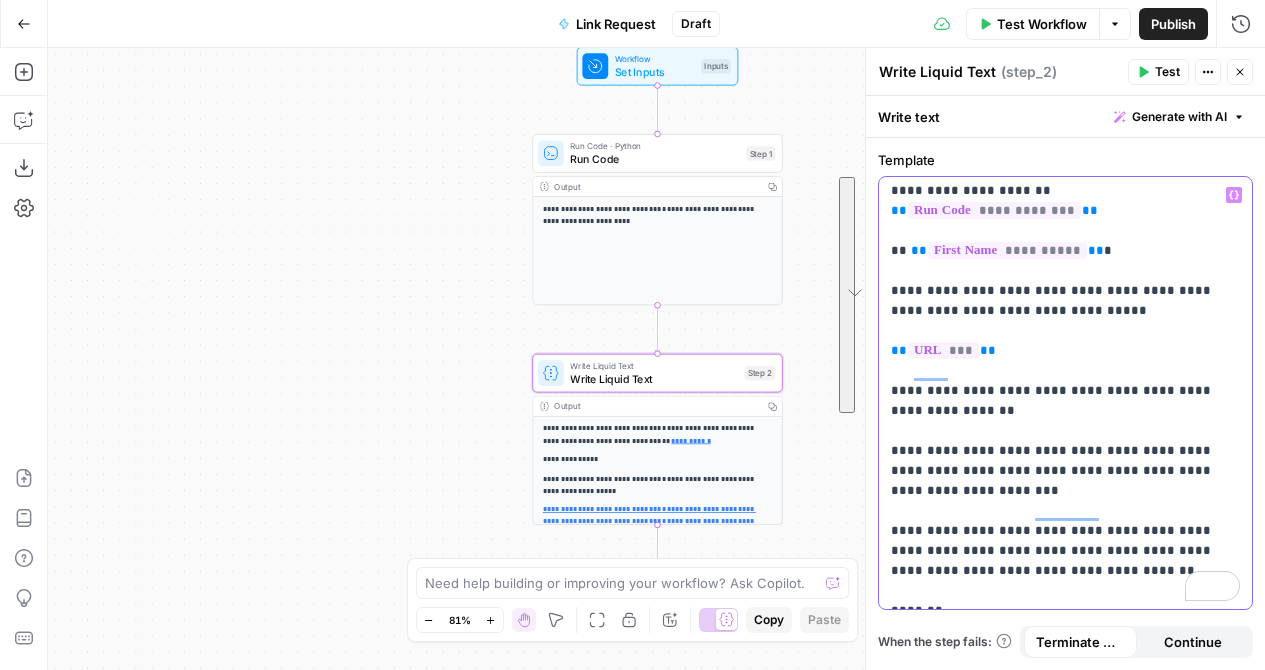 click on "**********" at bounding box center (1065, 391) 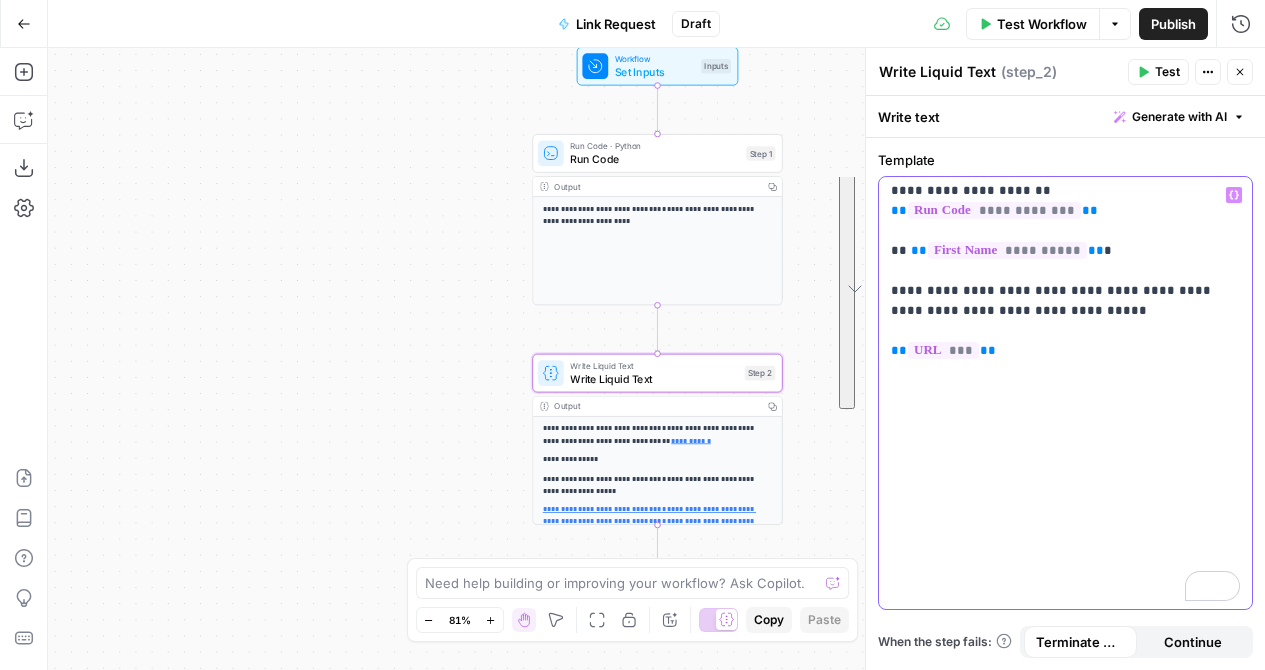 scroll, scrollTop: 0, scrollLeft: 0, axis: both 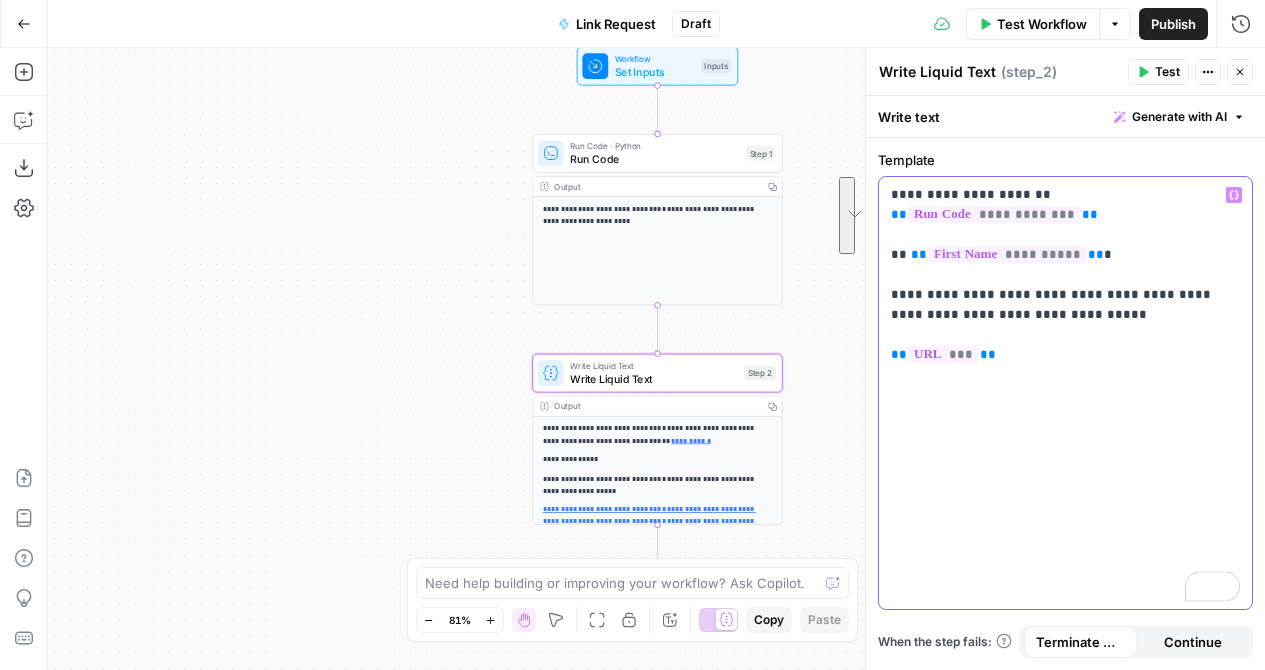 drag, startPoint x: 1020, startPoint y: 336, endPoint x: 883, endPoint y: 272, distance: 151.21178 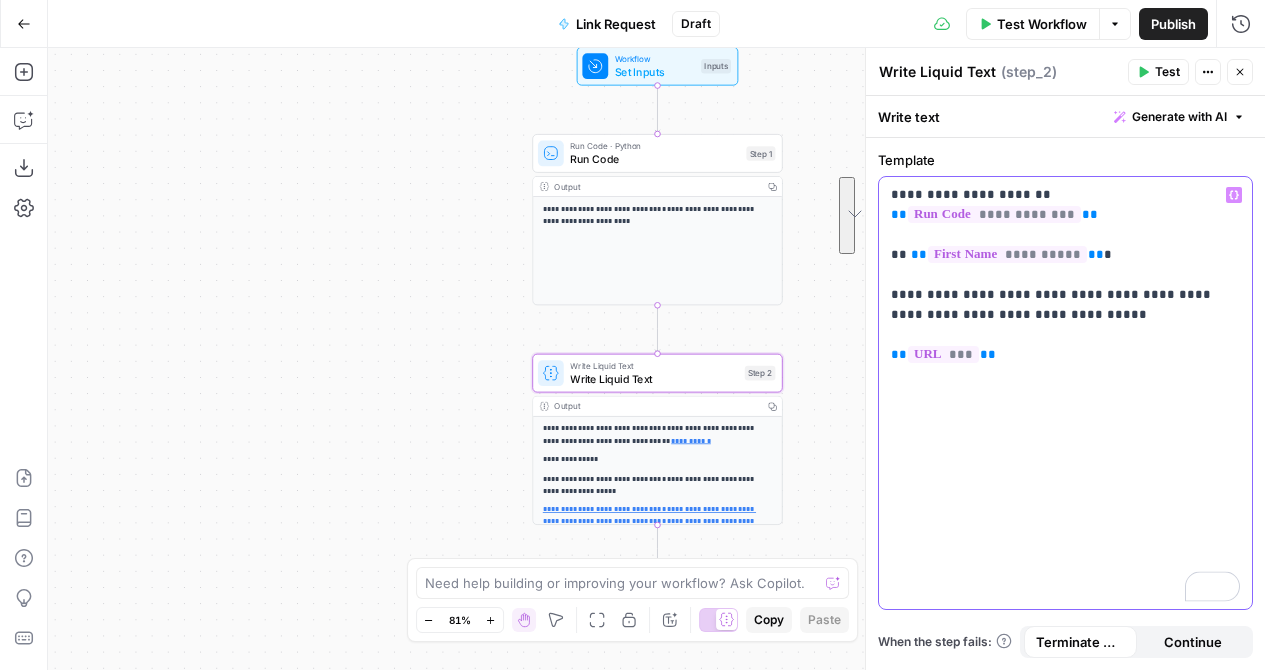 click on "**********" at bounding box center (1065, 393) 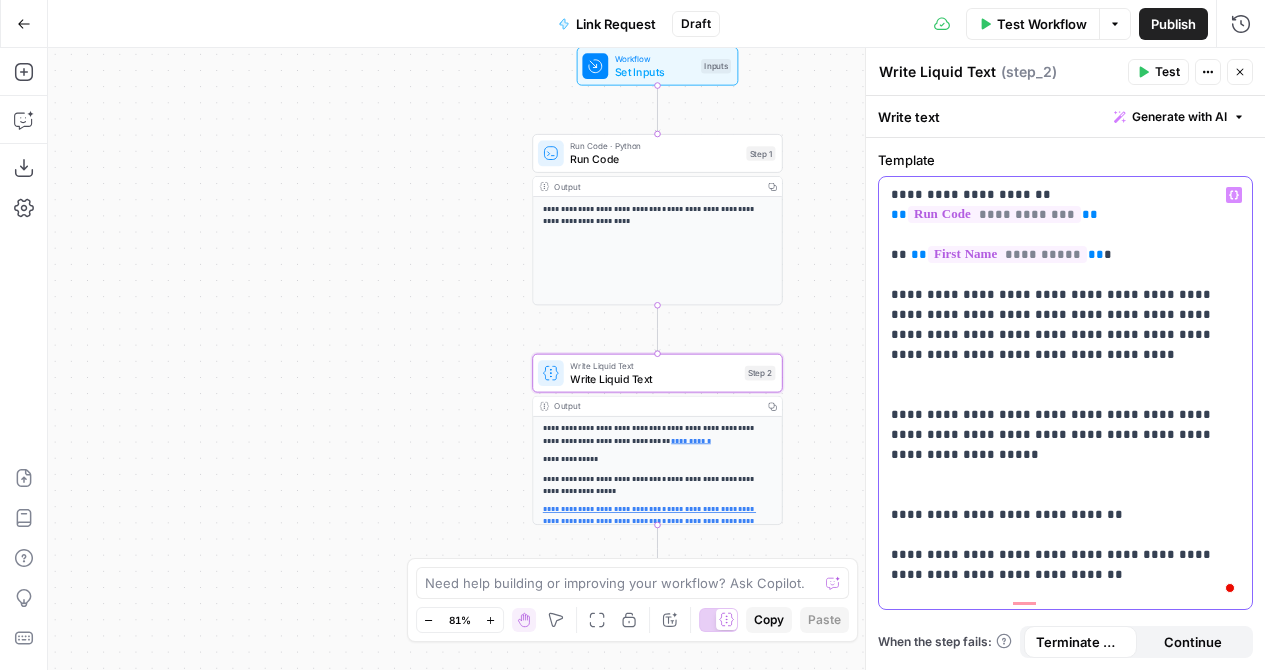 click on "**********" at bounding box center [1065, 455] 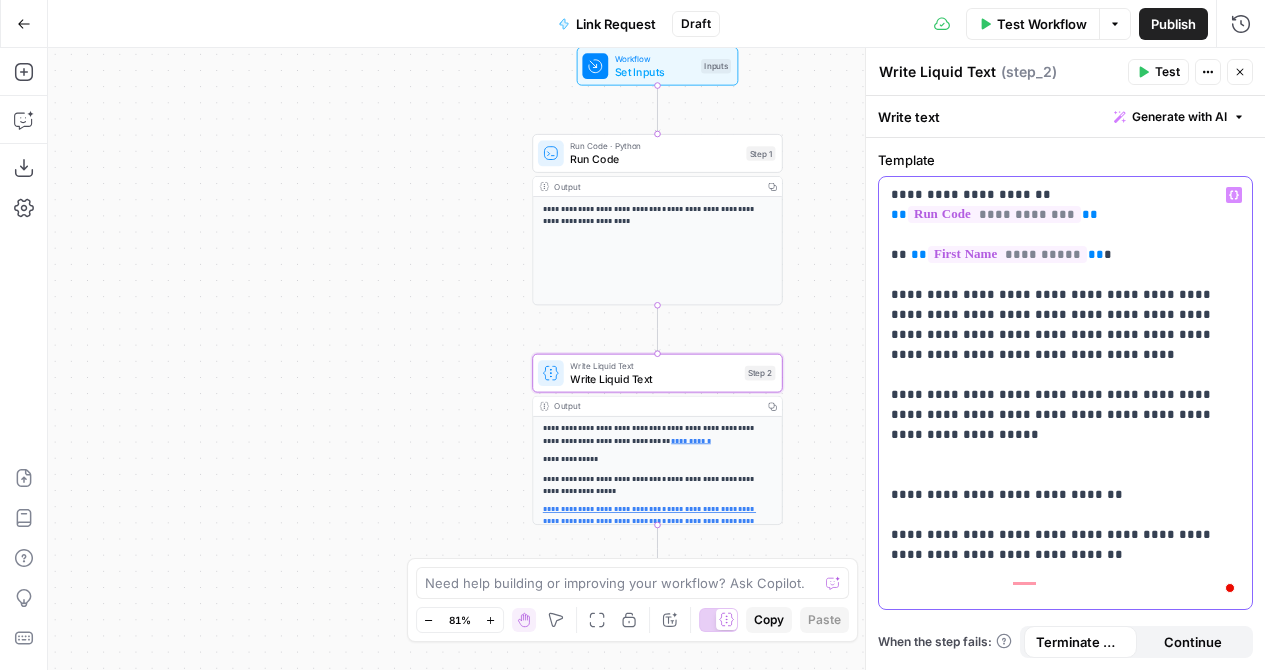 click on "**********" at bounding box center (1065, 445) 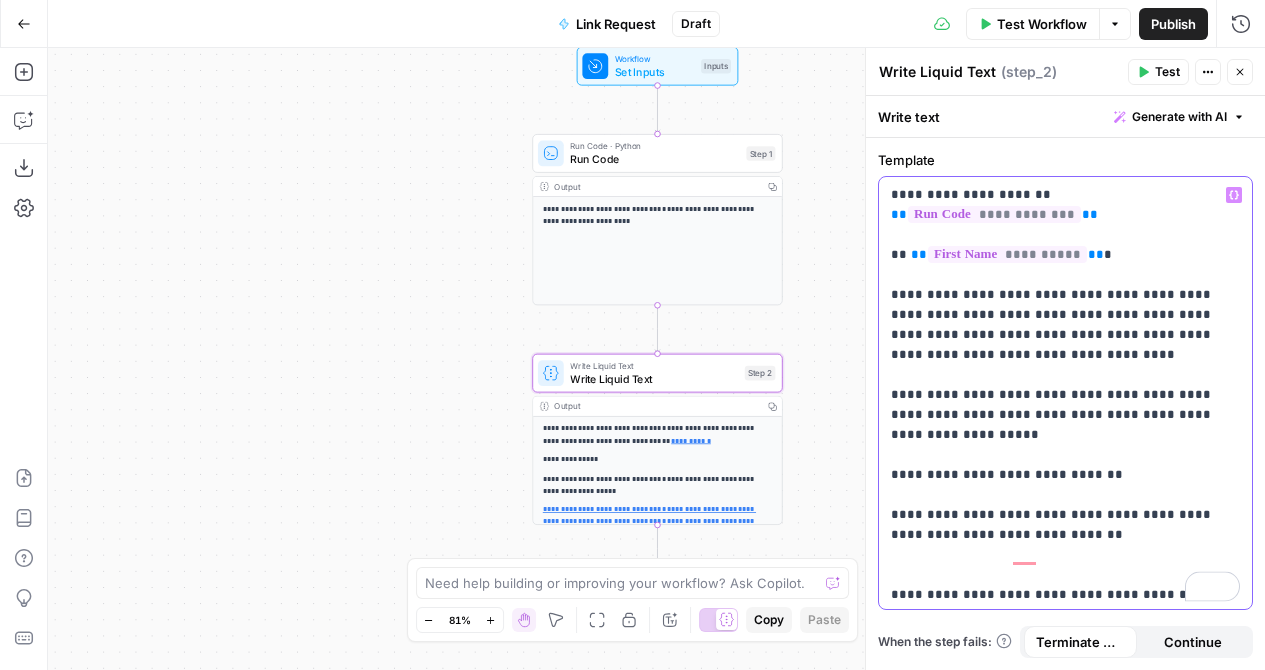 click on "**********" at bounding box center [1065, 435] 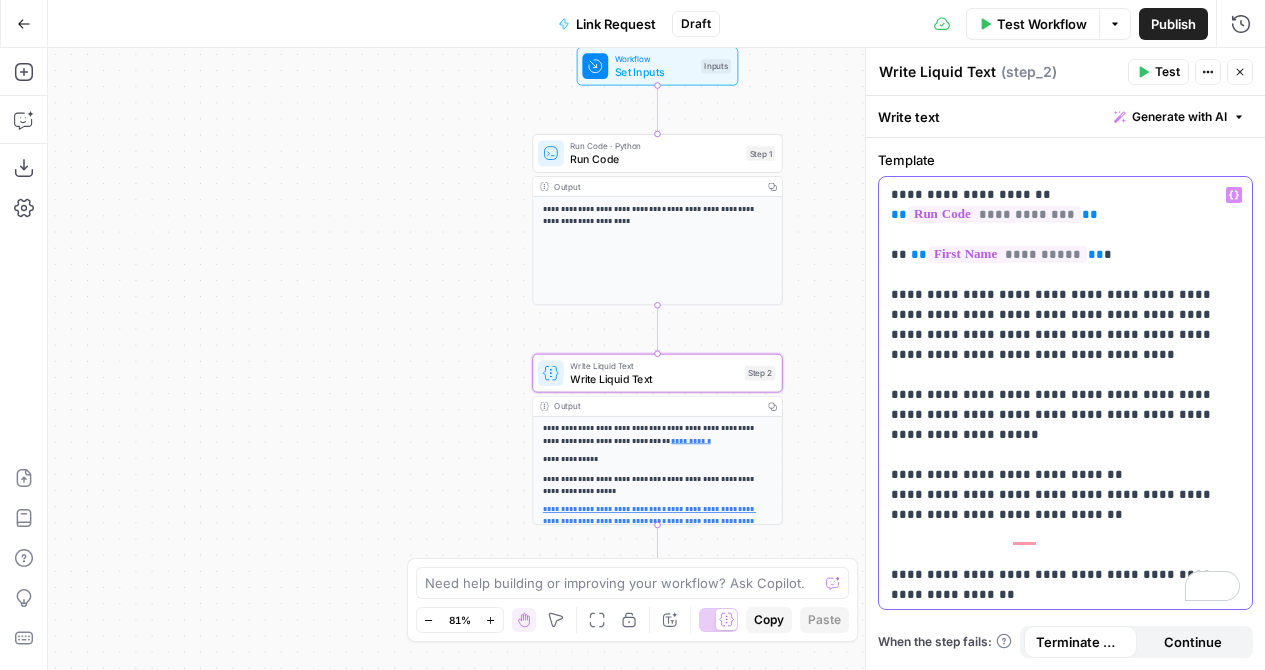 click on "**********" at bounding box center (1065, 425) 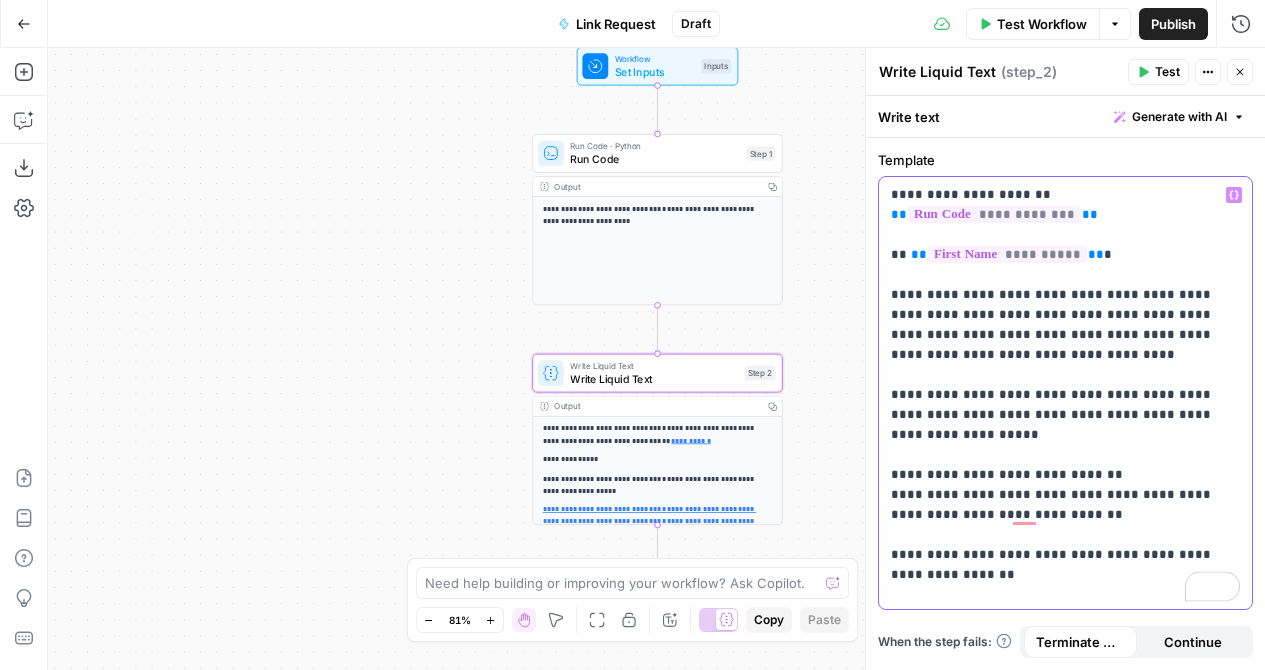 drag, startPoint x: 1142, startPoint y: 517, endPoint x: 1040, endPoint y: 514, distance: 102.044106 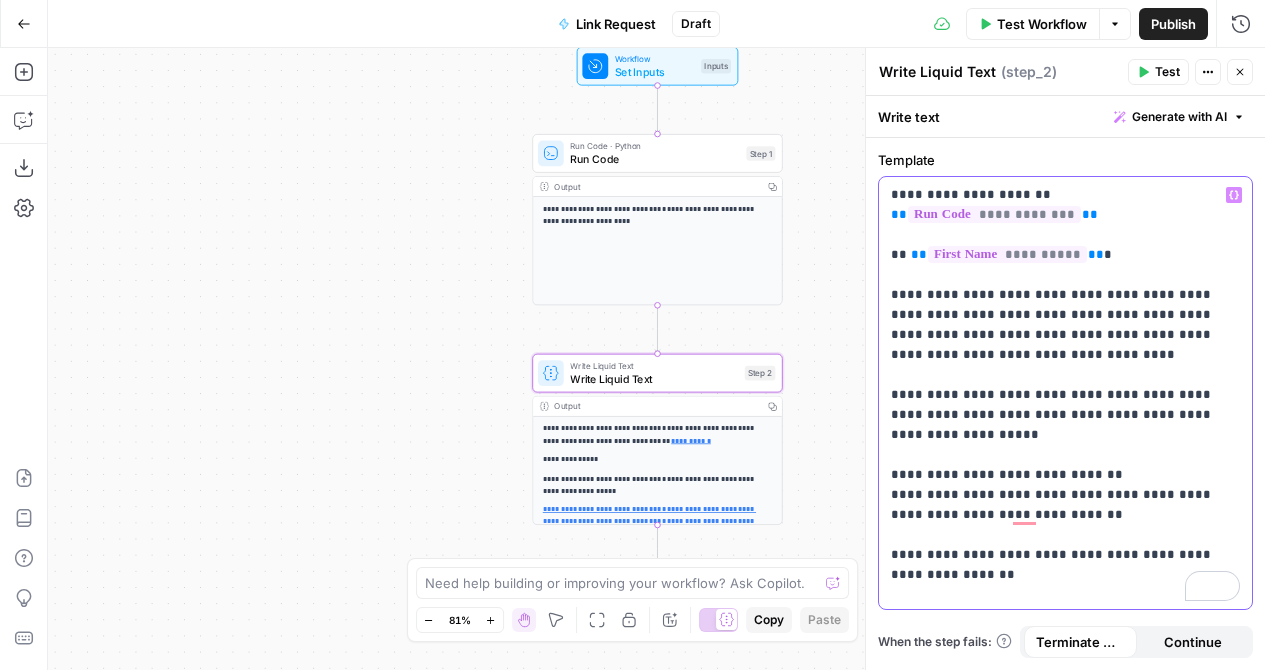 click on "**********" at bounding box center (1065, 415) 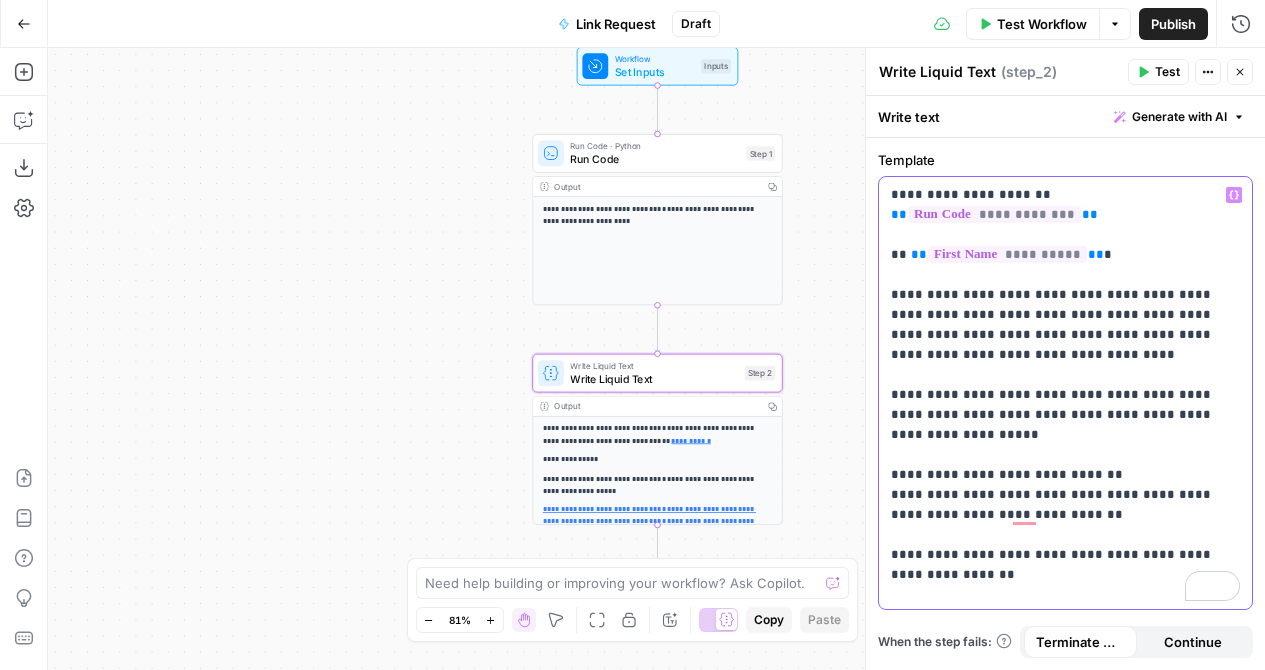 click on "**********" at bounding box center [1065, 393] 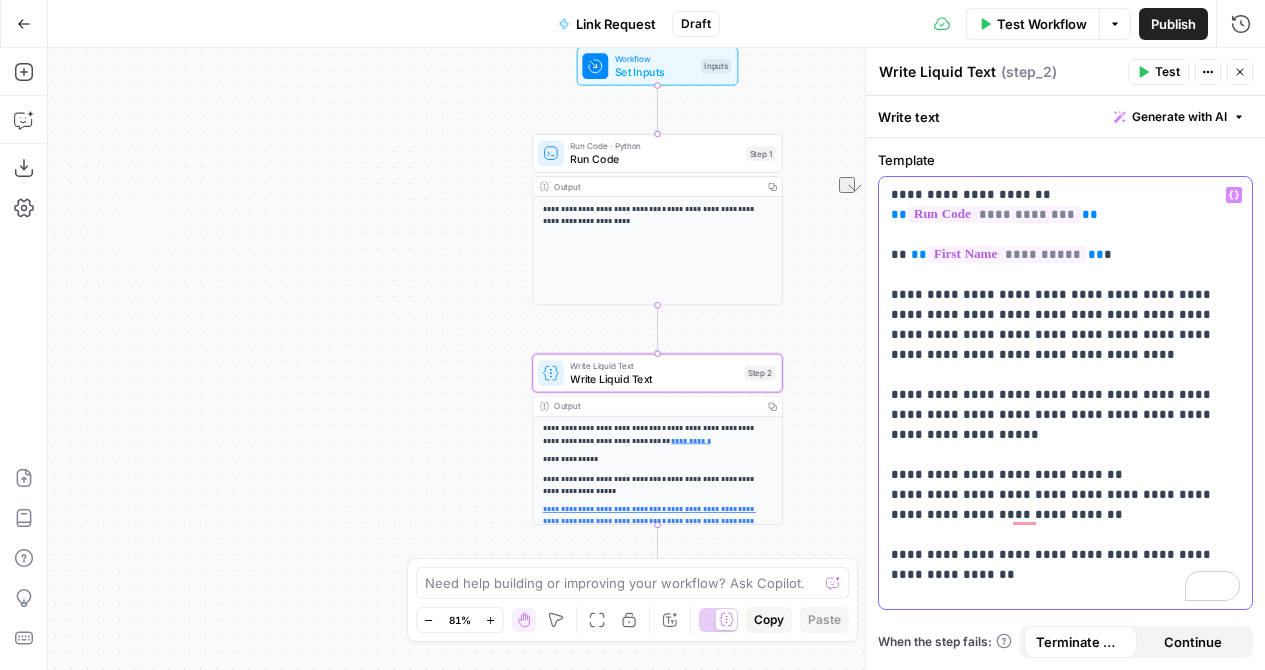 type 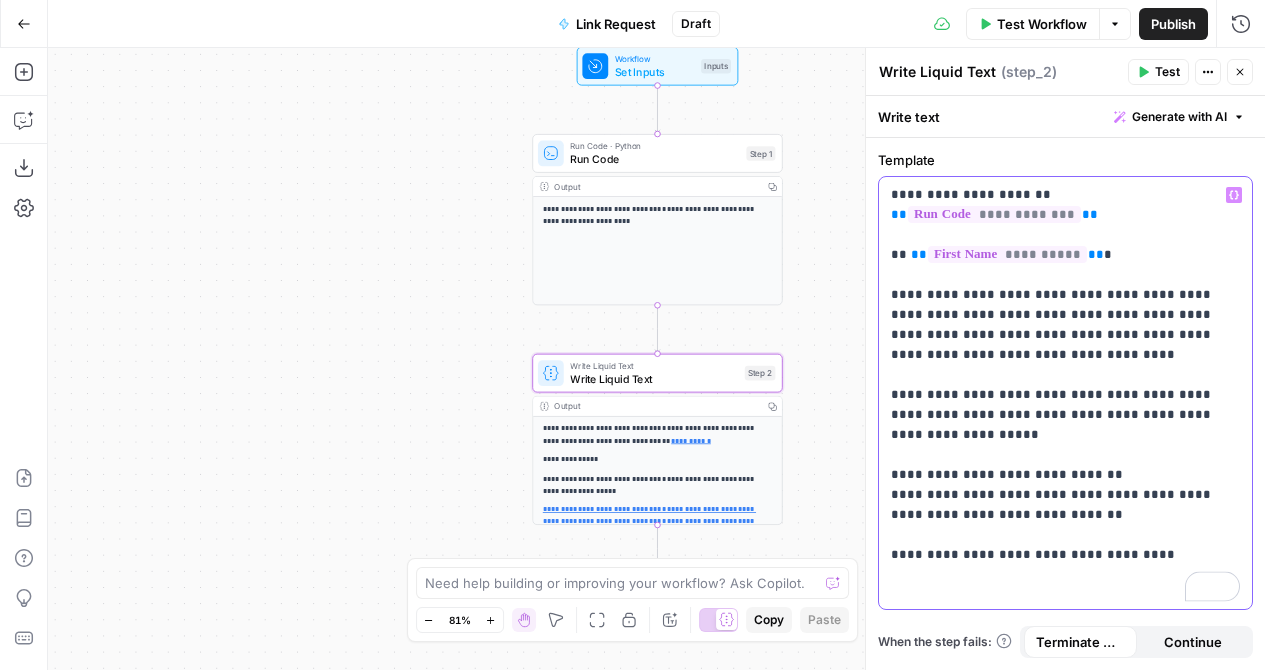 click on "**********" at bounding box center (1065, 405) 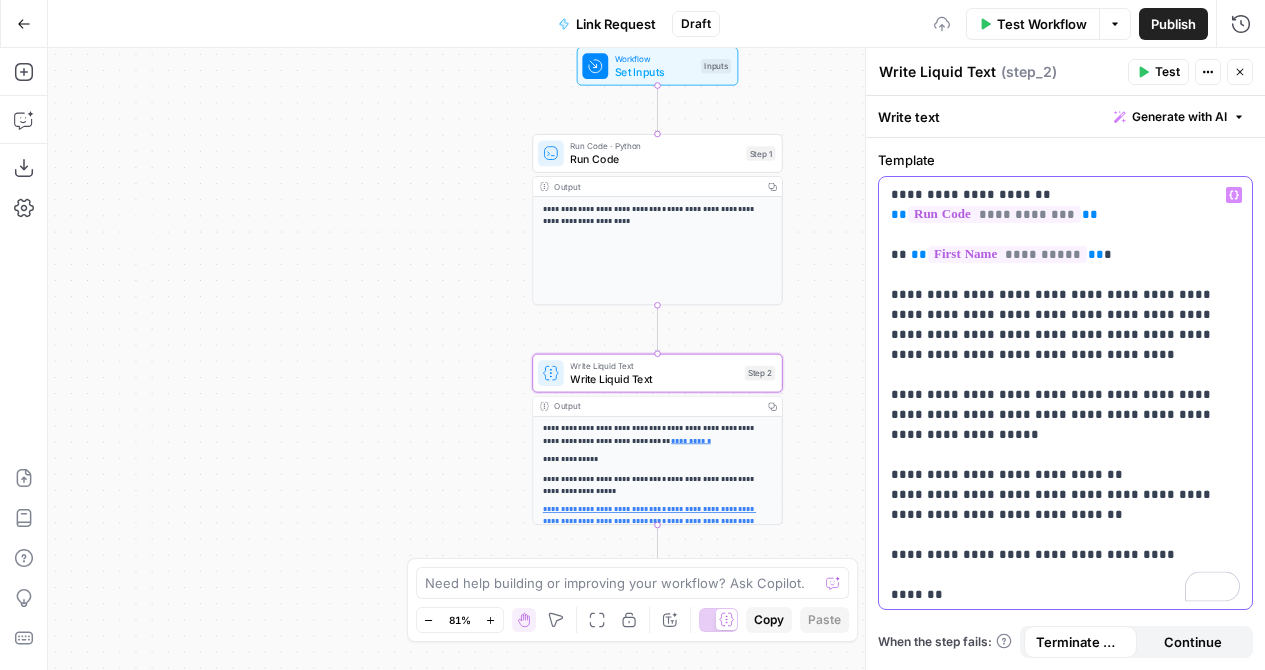click on "**********" at bounding box center (1065, 395) 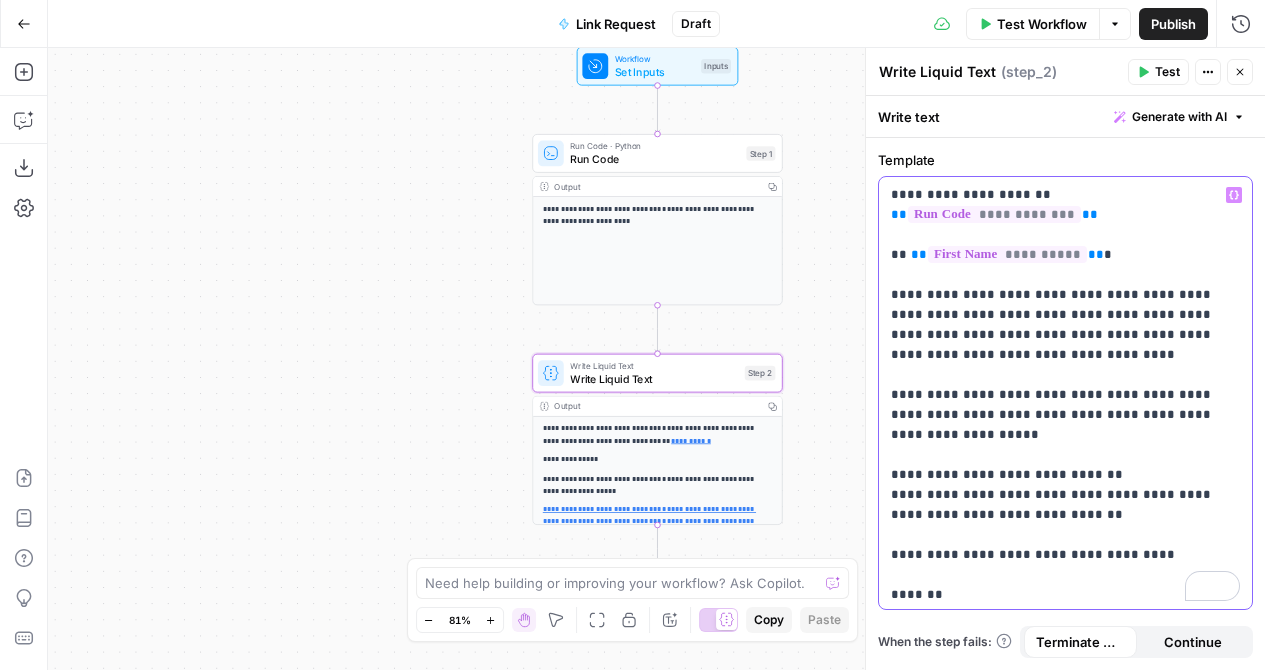 drag, startPoint x: 956, startPoint y: 198, endPoint x: 884, endPoint y: 191, distance: 72.33948 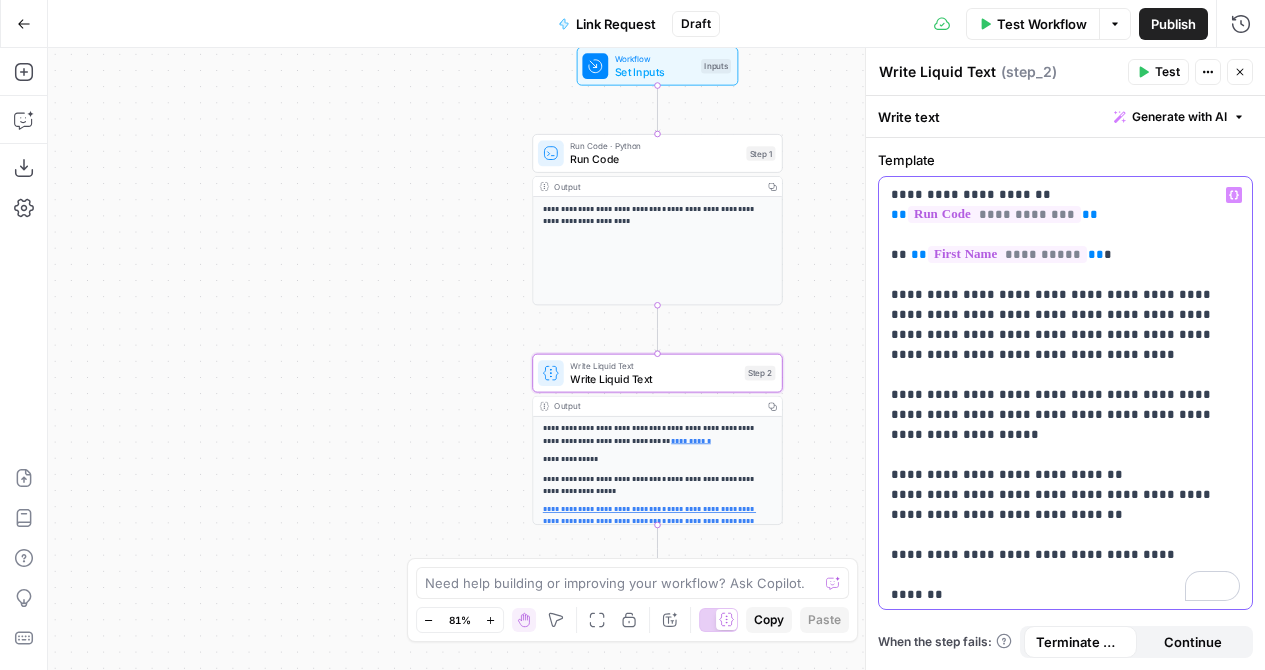 click on "**********" at bounding box center (1065, 393) 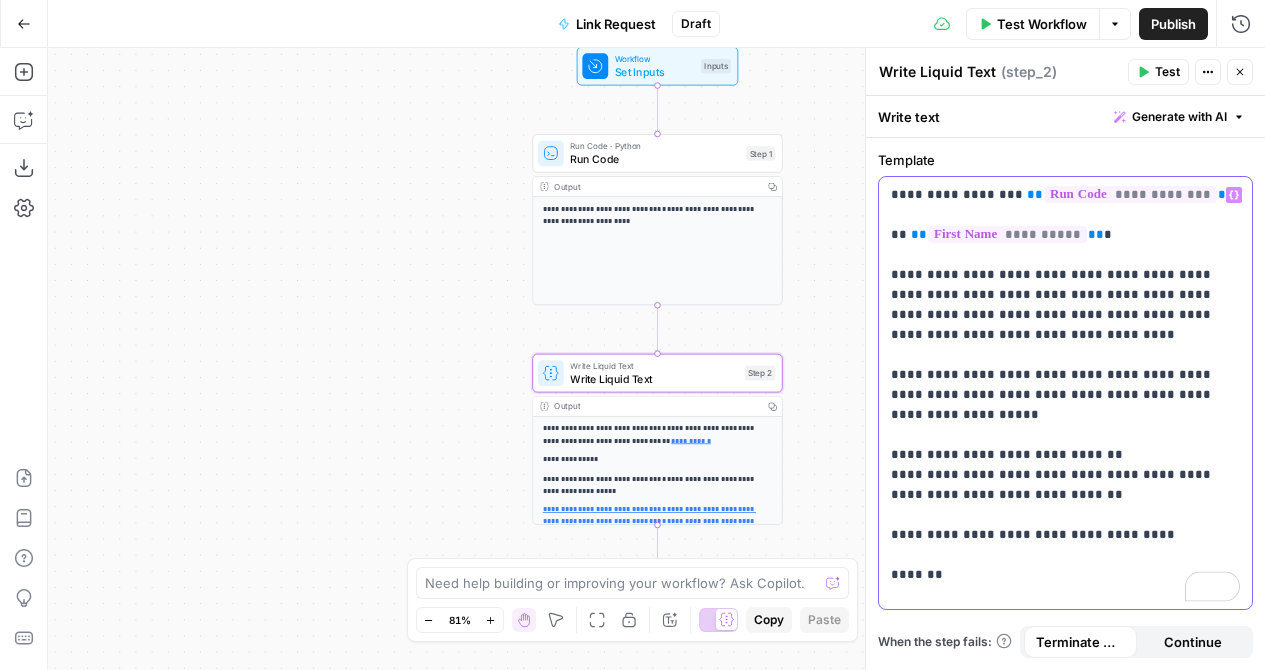 click on "**********" at bounding box center [1065, 385] 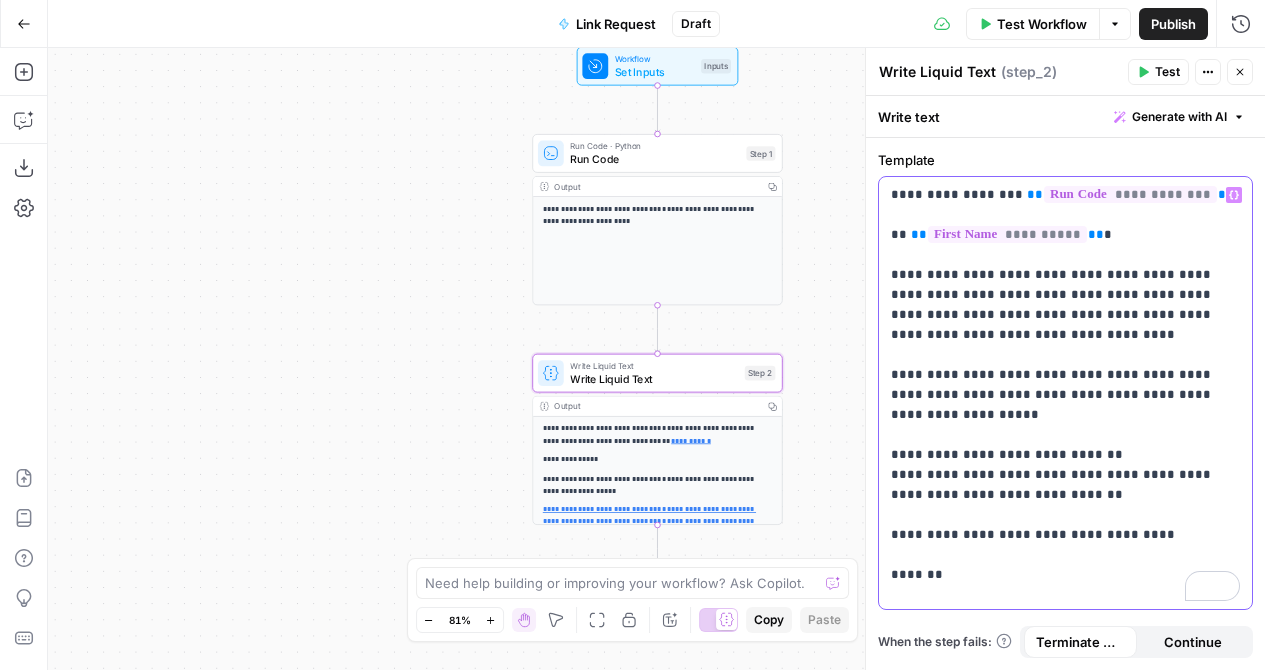 drag, startPoint x: 1004, startPoint y: 196, endPoint x: 904, endPoint y: 196, distance: 100 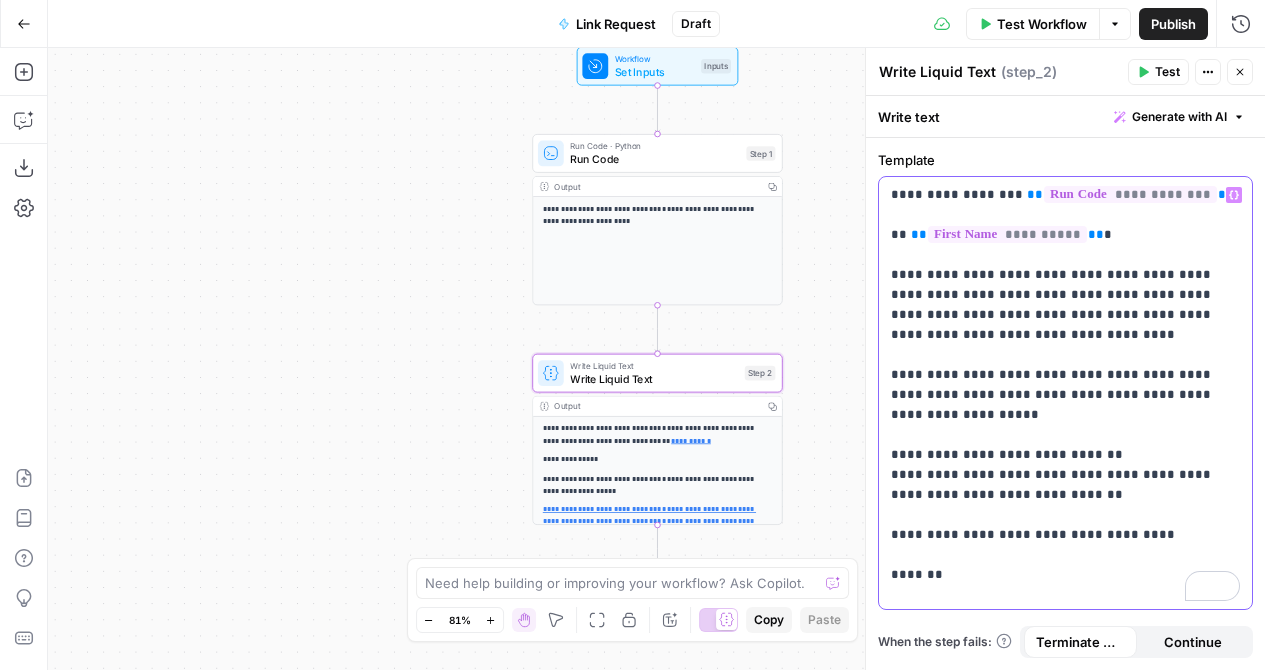 click on "**********" at bounding box center [1065, 385] 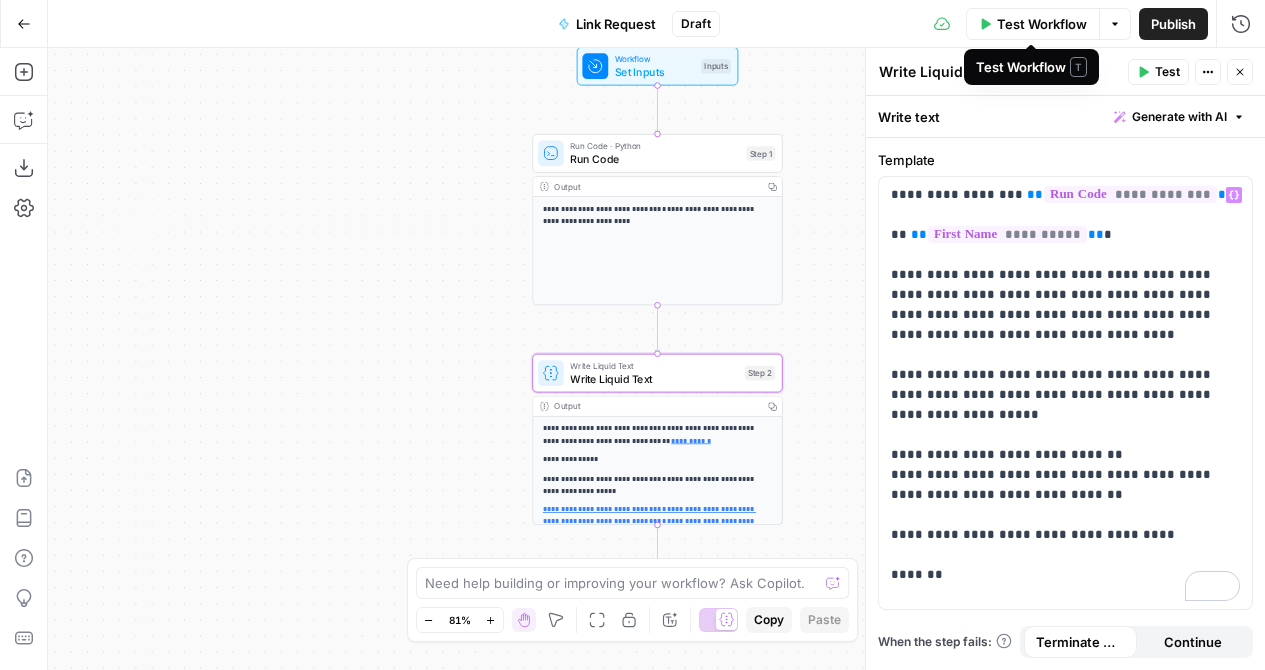 click on "Test Workflow" at bounding box center (1033, 24) 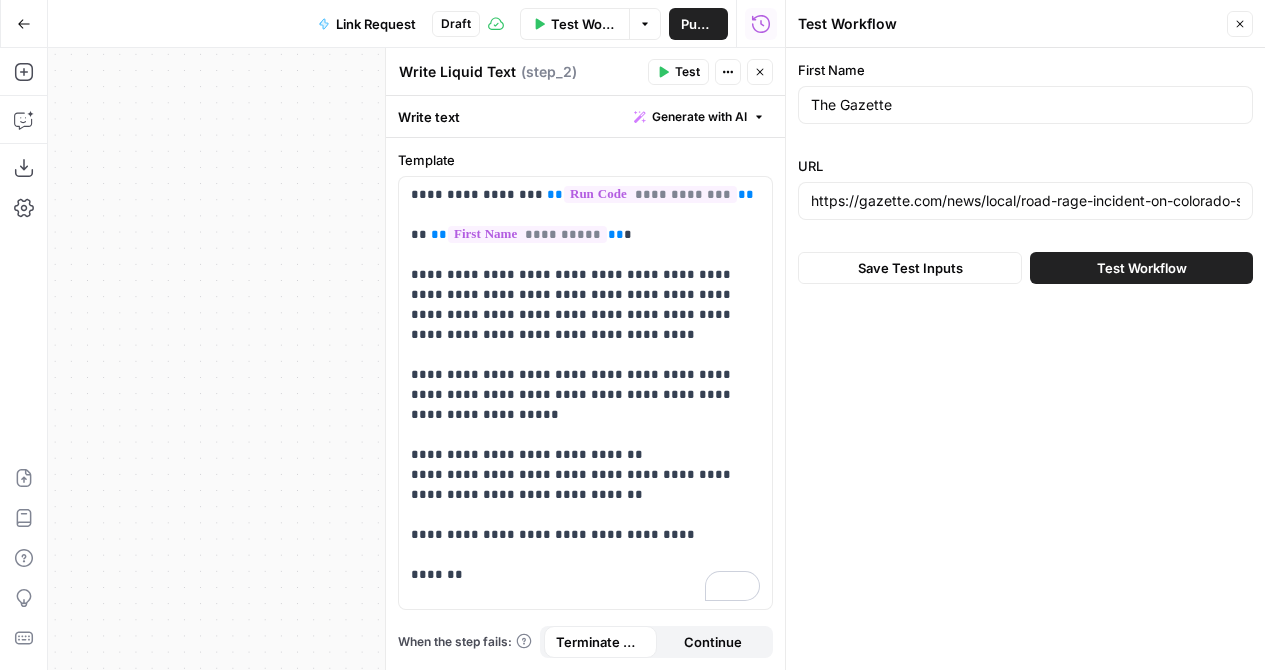 drag, startPoint x: 943, startPoint y: 115, endPoint x: 729, endPoint y: 99, distance: 214.59729 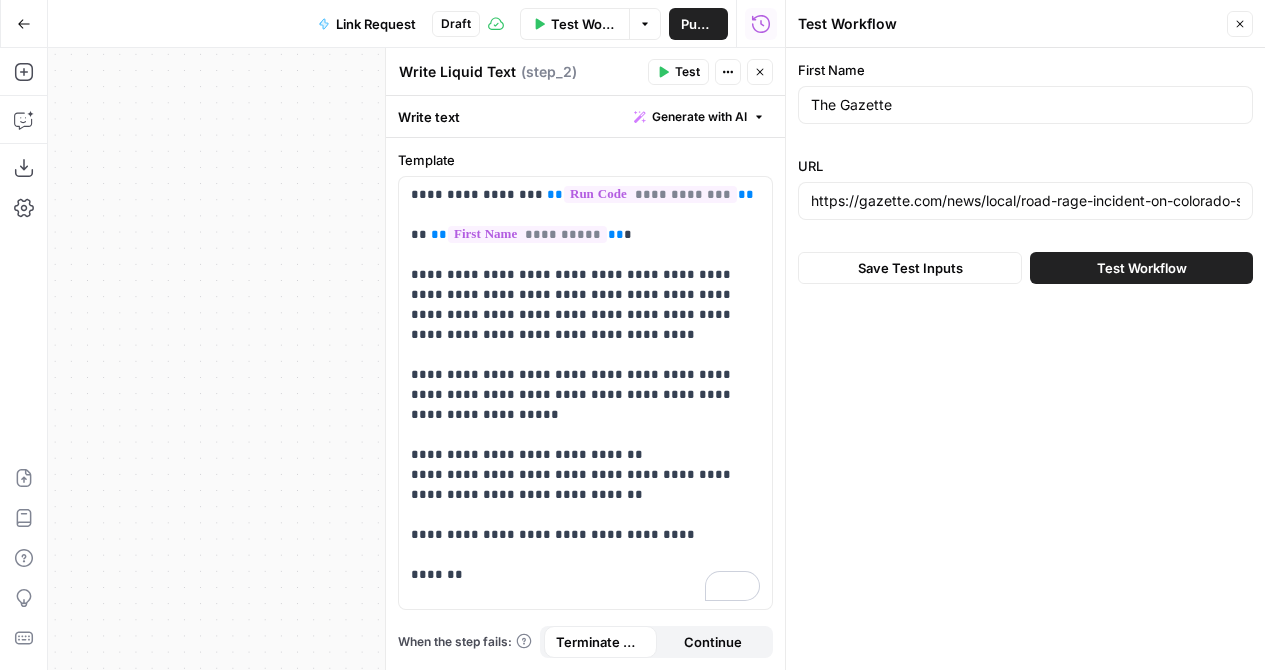click on "**********" at bounding box center (632, 335) 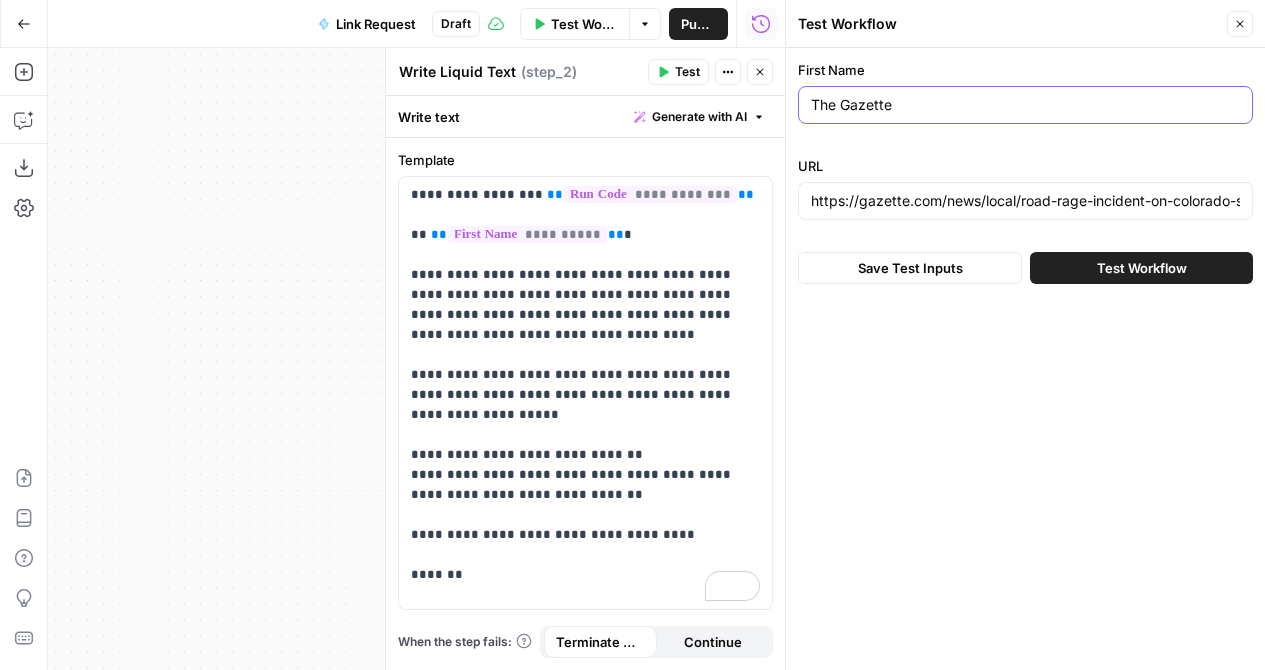 click on "The Gazette" at bounding box center (1025, 105) 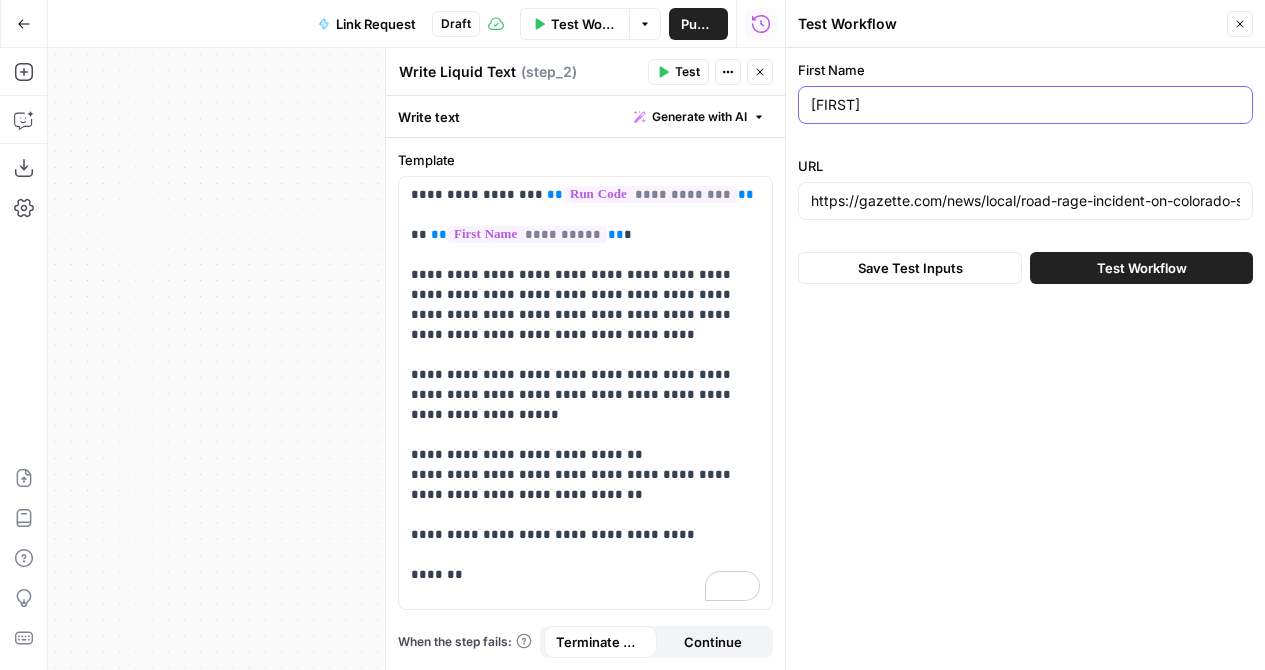 type on "[PERSON]" 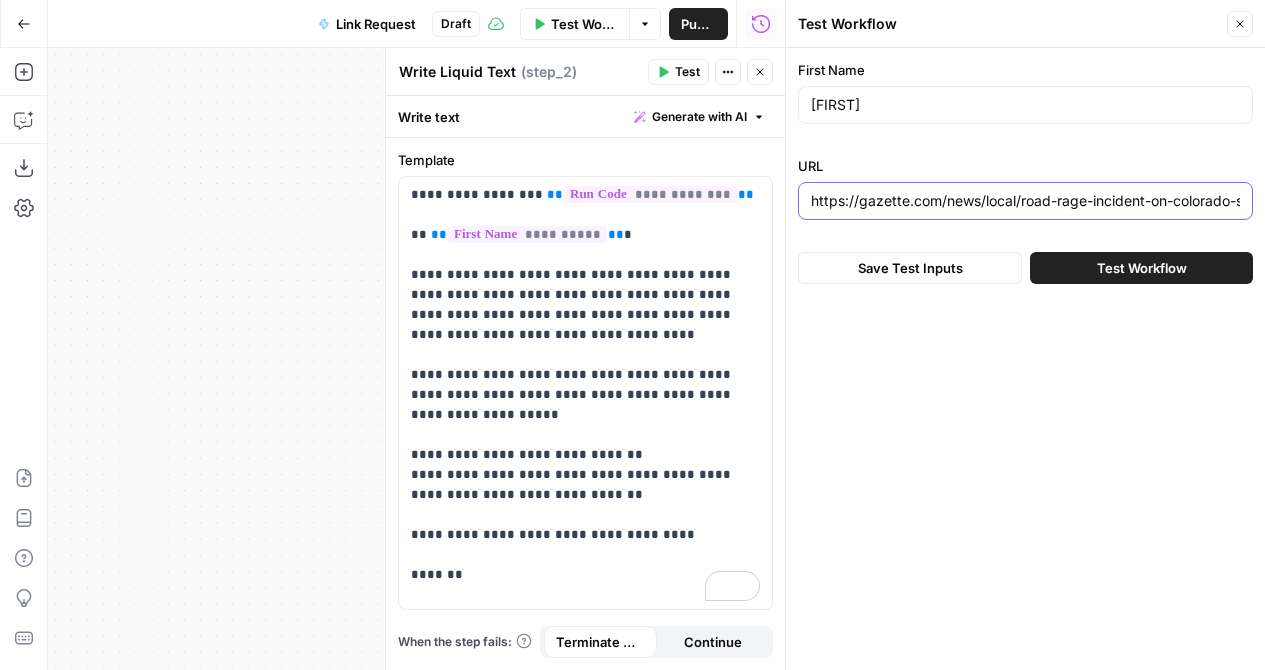click on "https://gazette.com/news/local/road-rage-incident-on-colorado-springs-platte-avenue-leads-to-quick-arrest/article_23a27f17-6f24-48b1-a179-be6111d568dd.html" at bounding box center (1025, 201) 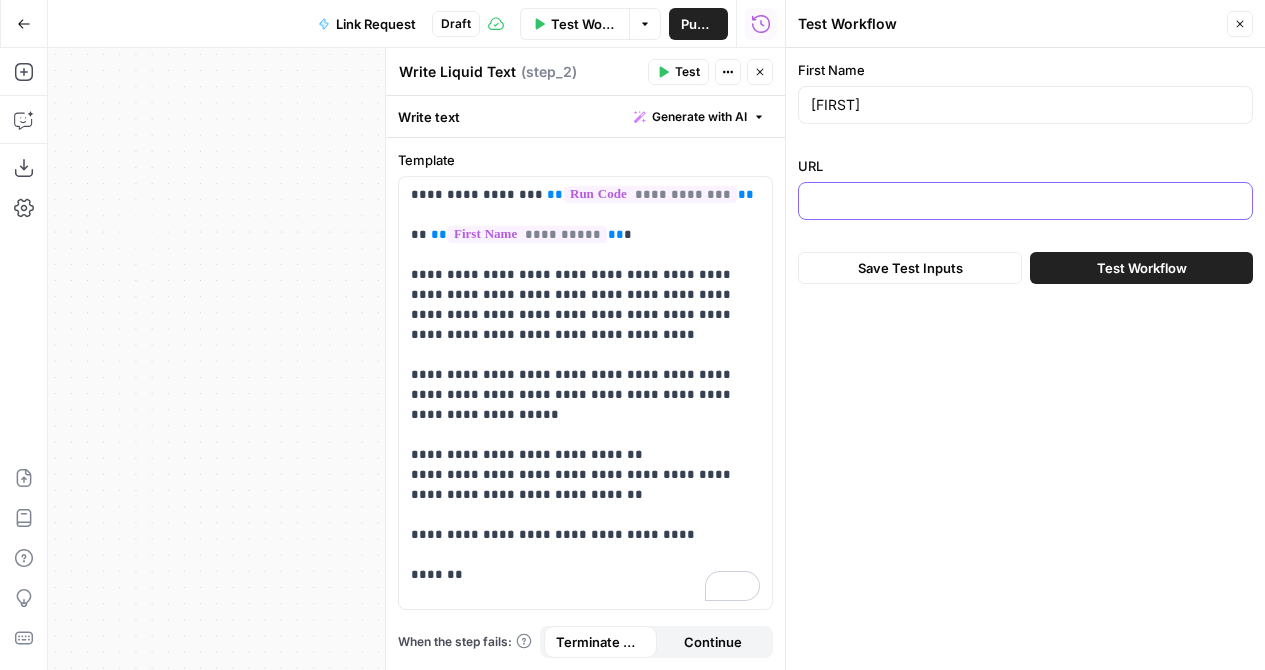 scroll, scrollTop: 0, scrollLeft: 0, axis: both 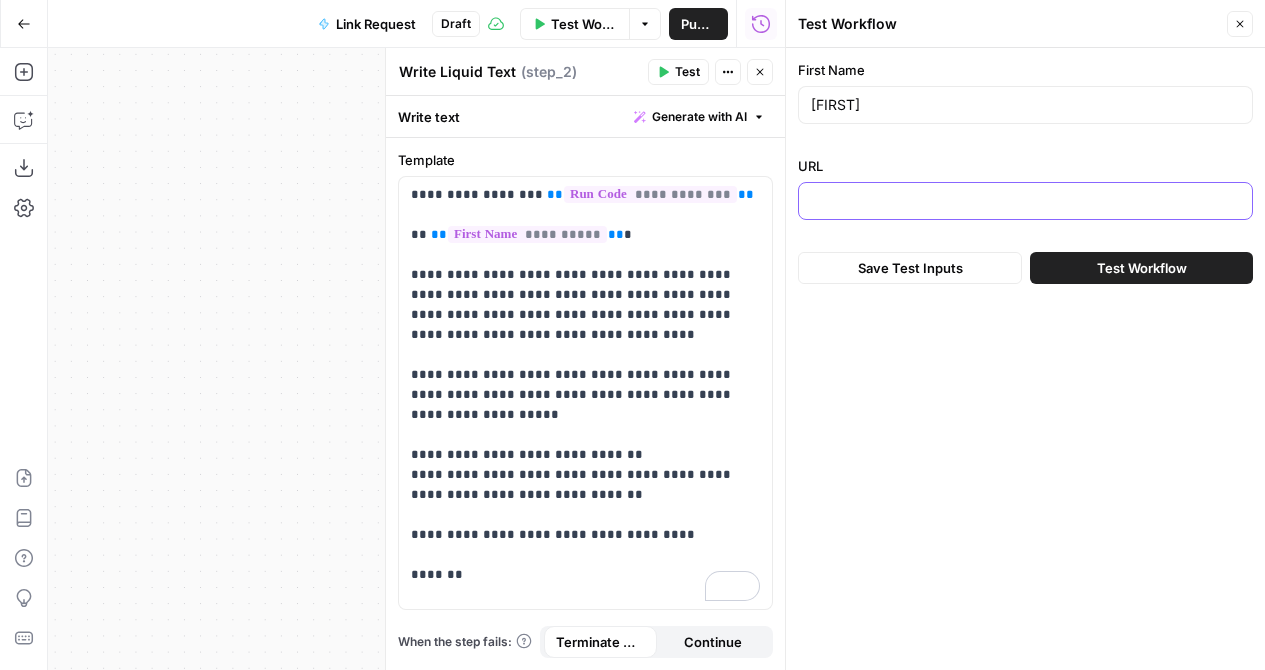 paste on "* https://www.washingtontimes.com/news/2025/jul/24/number-one-washington-metro-region-nations-worst-traffic-according/" 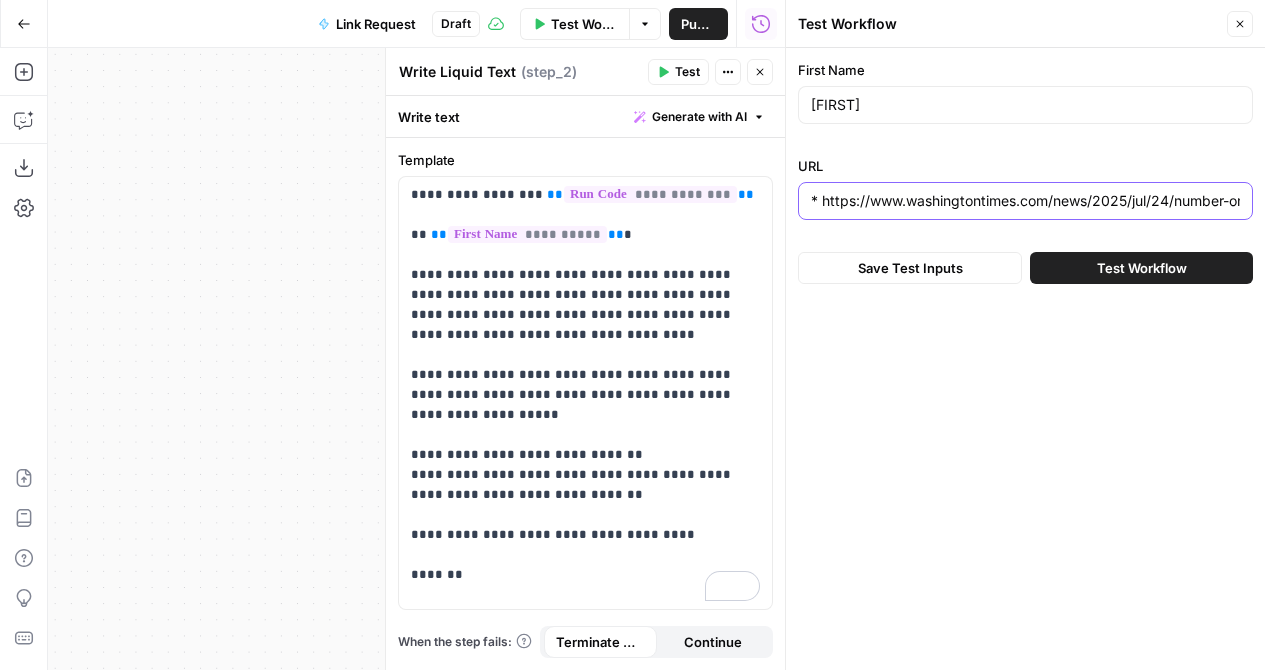 scroll, scrollTop: 0, scrollLeft: 448, axis: horizontal 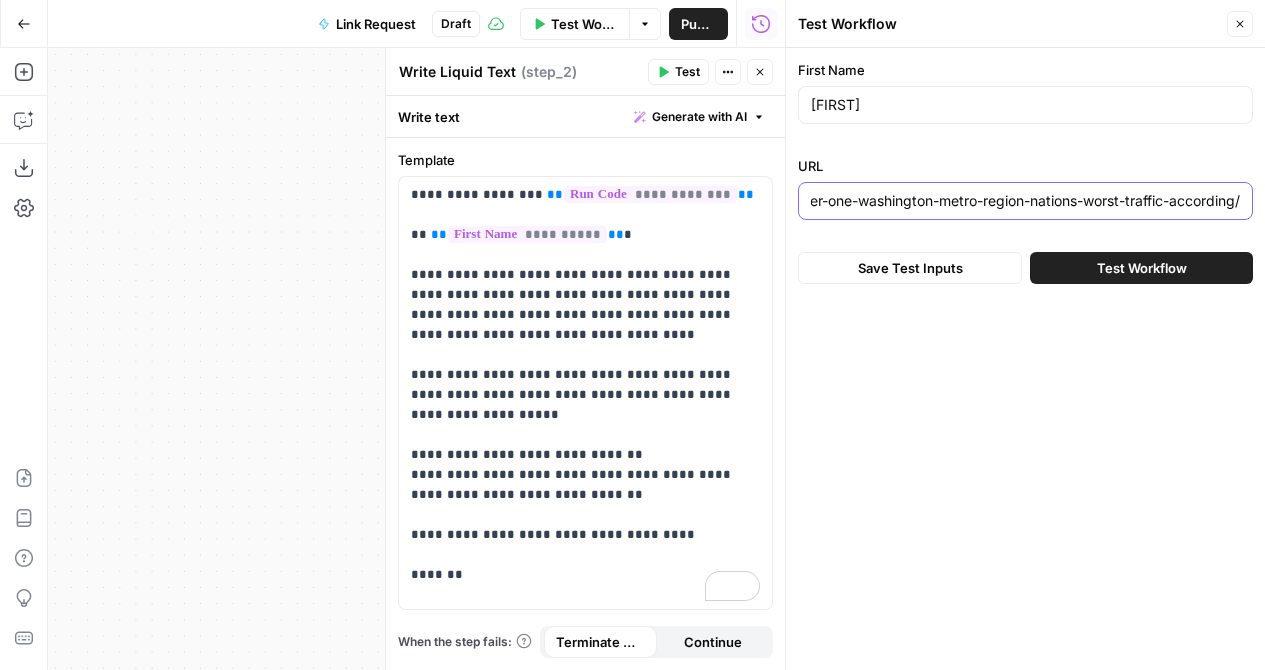 type on "* https://www.washingtontimes.com/news/2025/jul/24/number-one-washington-metro-region-nations-worst-traffic-according/" 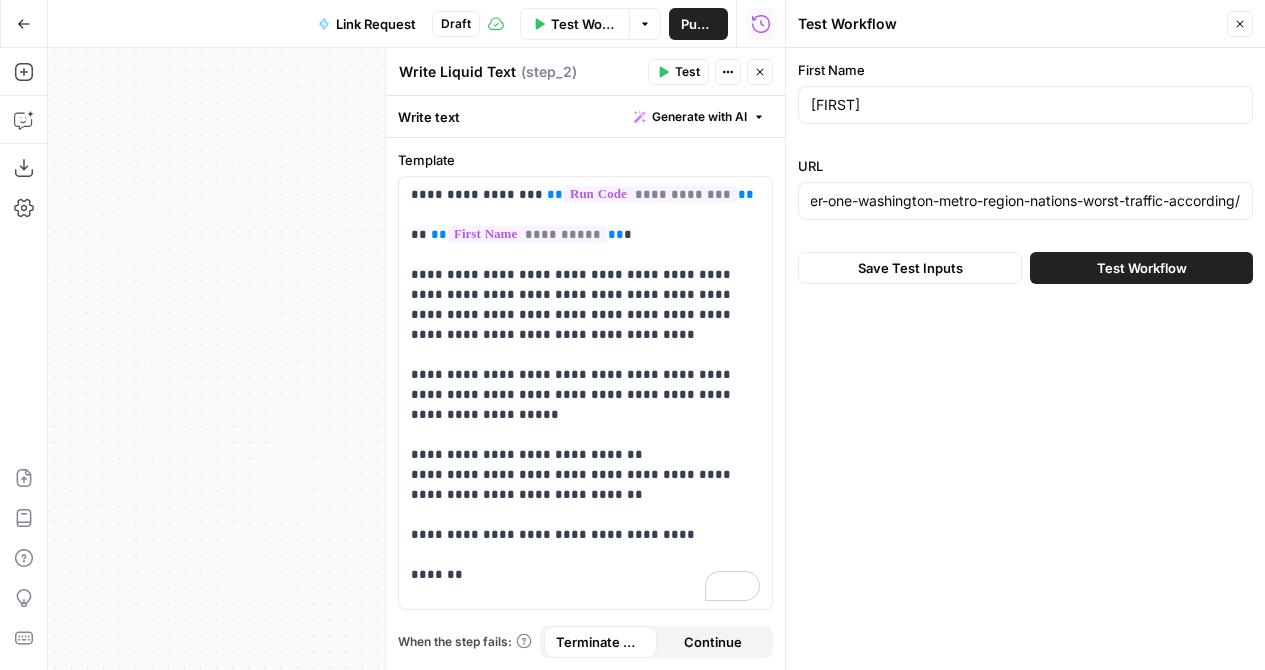 click on "Test Workflow" at bounding box center [1142, 268] 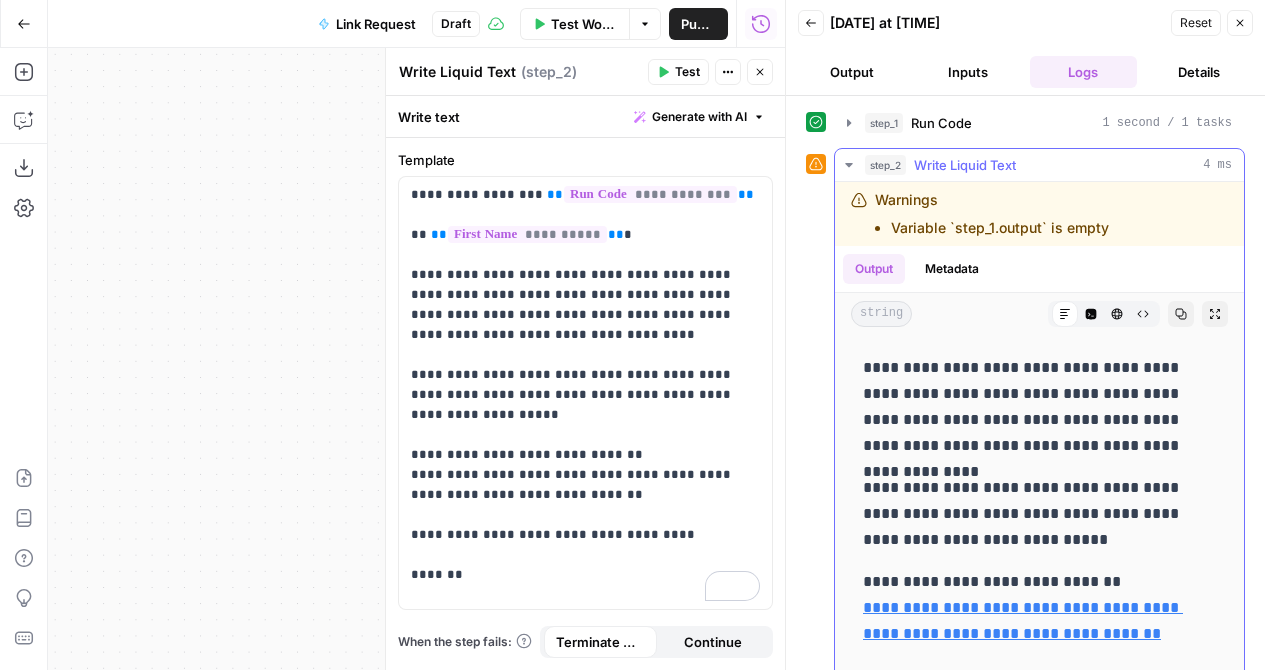 scroll, scrollTop: 0, scrollLeft: 0, axis: both 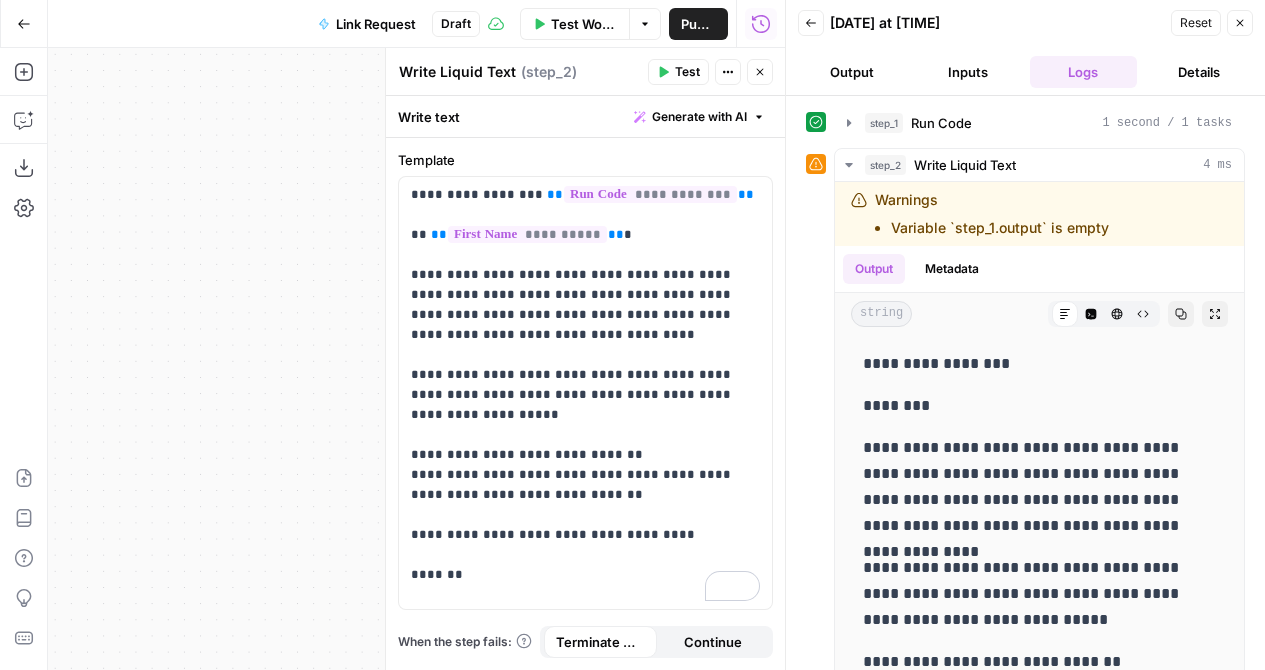click 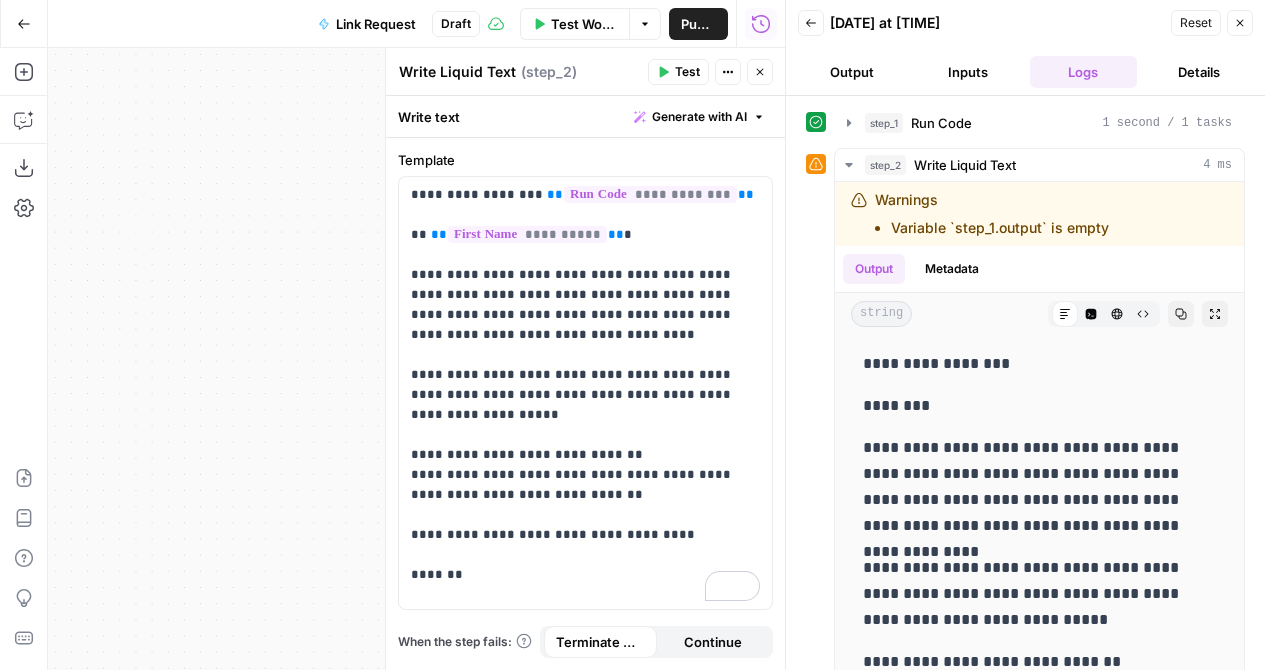 click 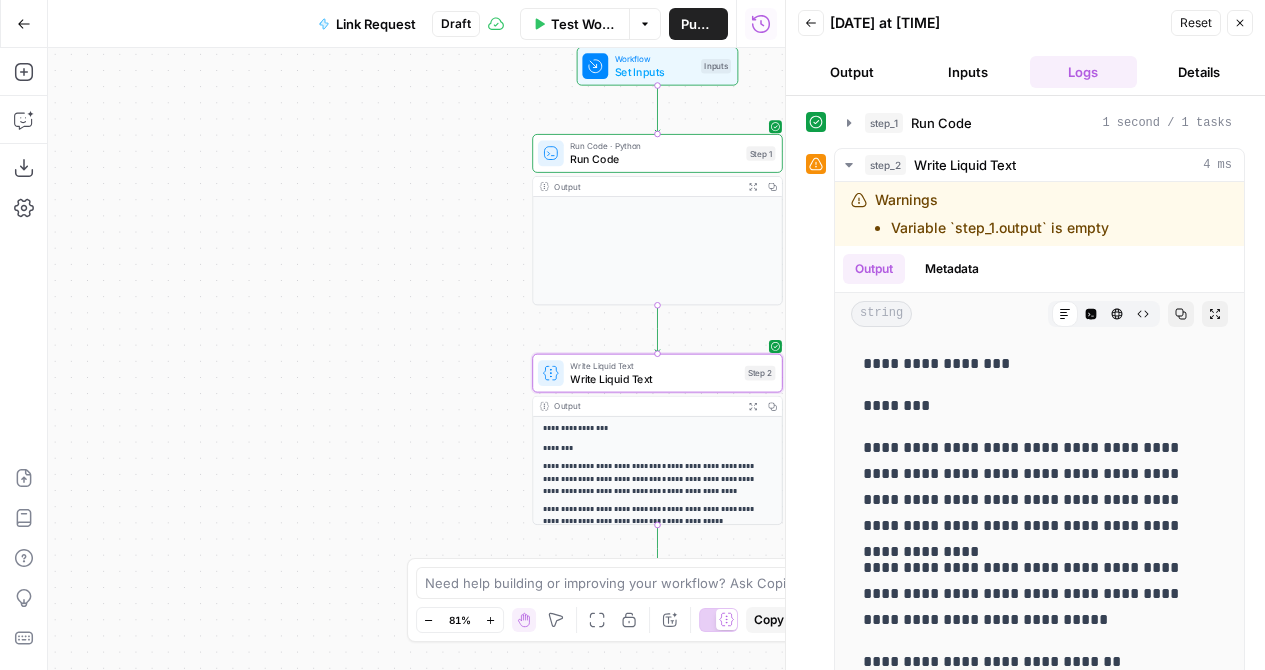click on "Output Expand Output Copy" at bounding box center [657, 240] 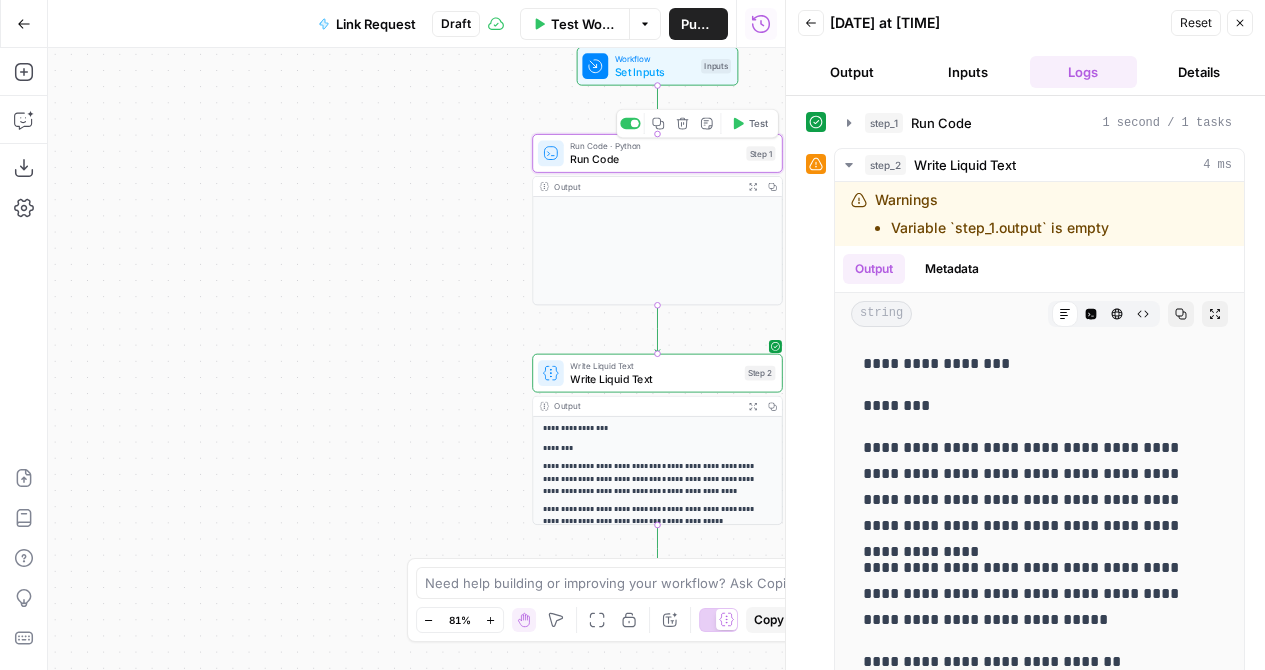 click on "Run Code" at bounding box center (655, 159) 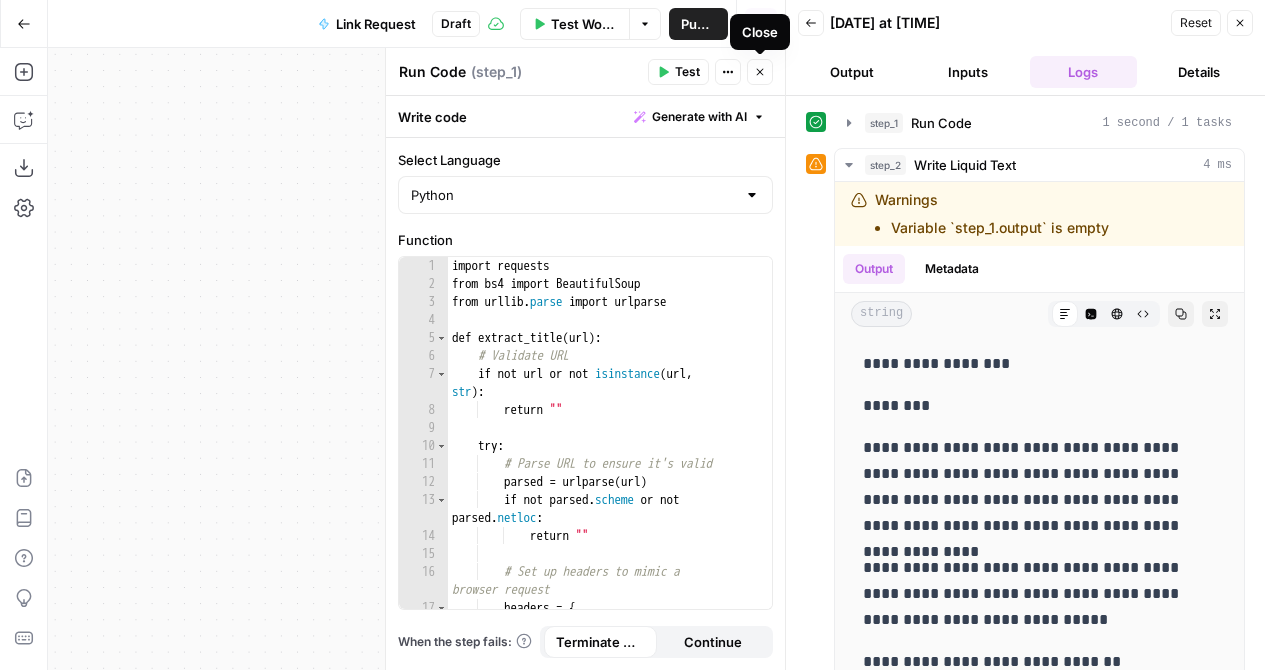 click 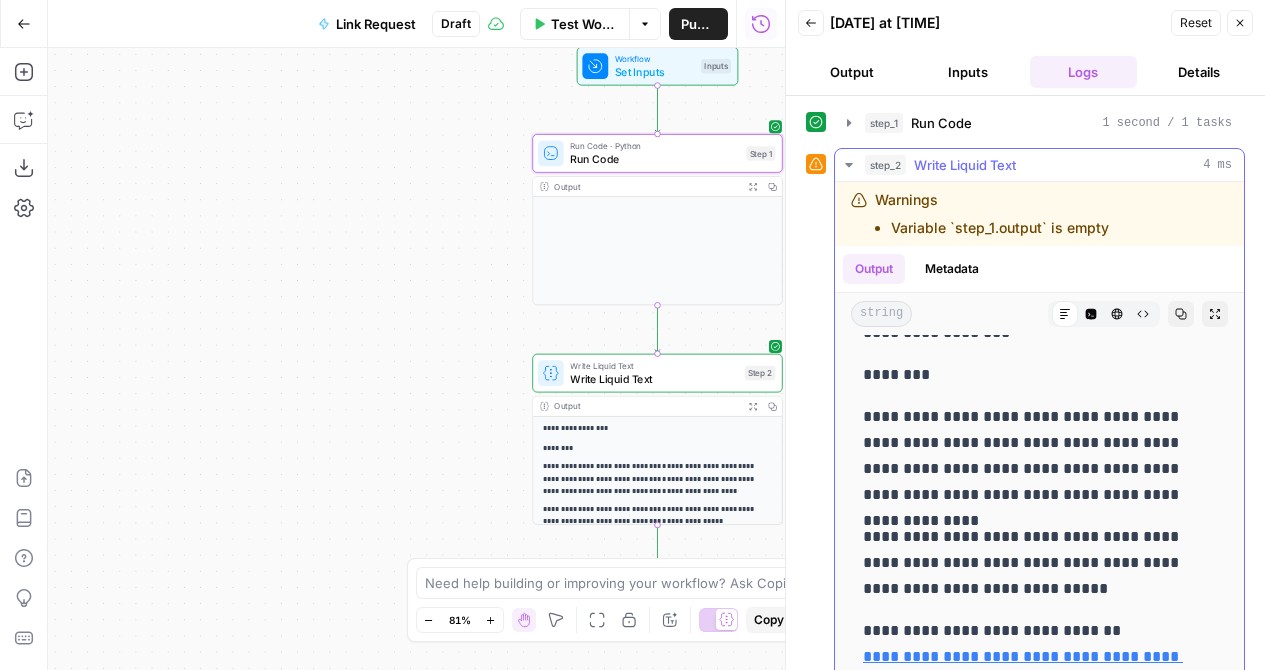 scroll, scrollTop: 81, scrollLeft: 0, axis: vertical 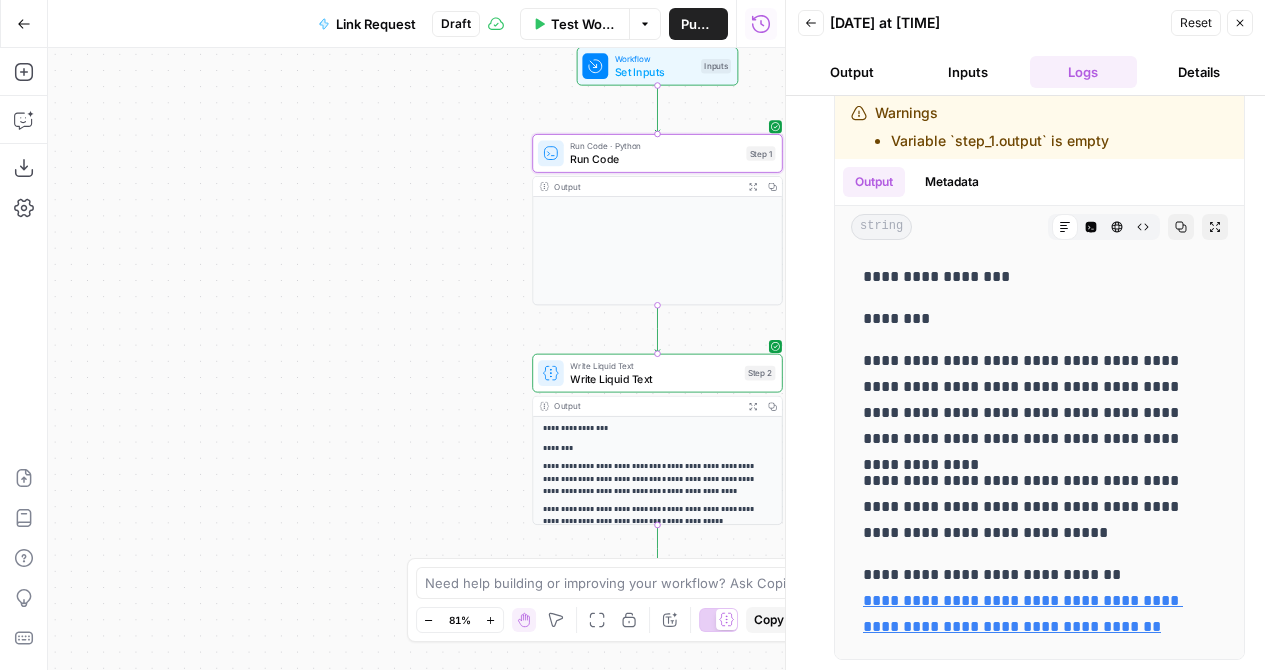 click on "Output" at bounding box center (852, 72) 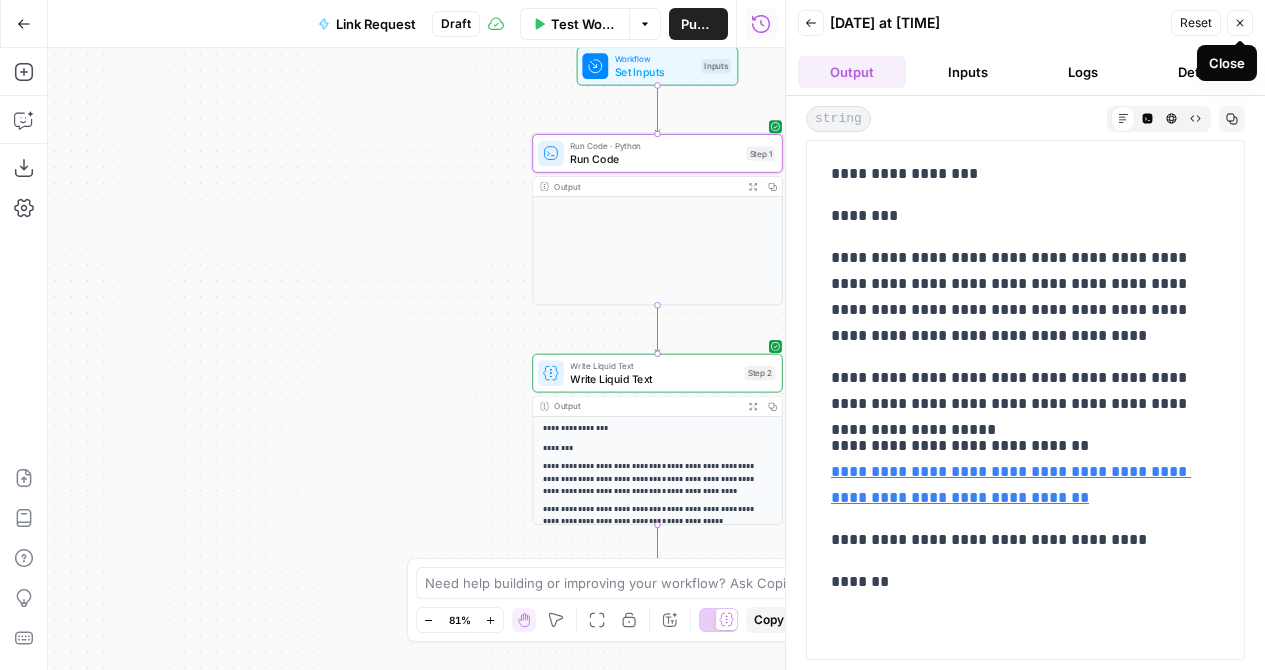 click 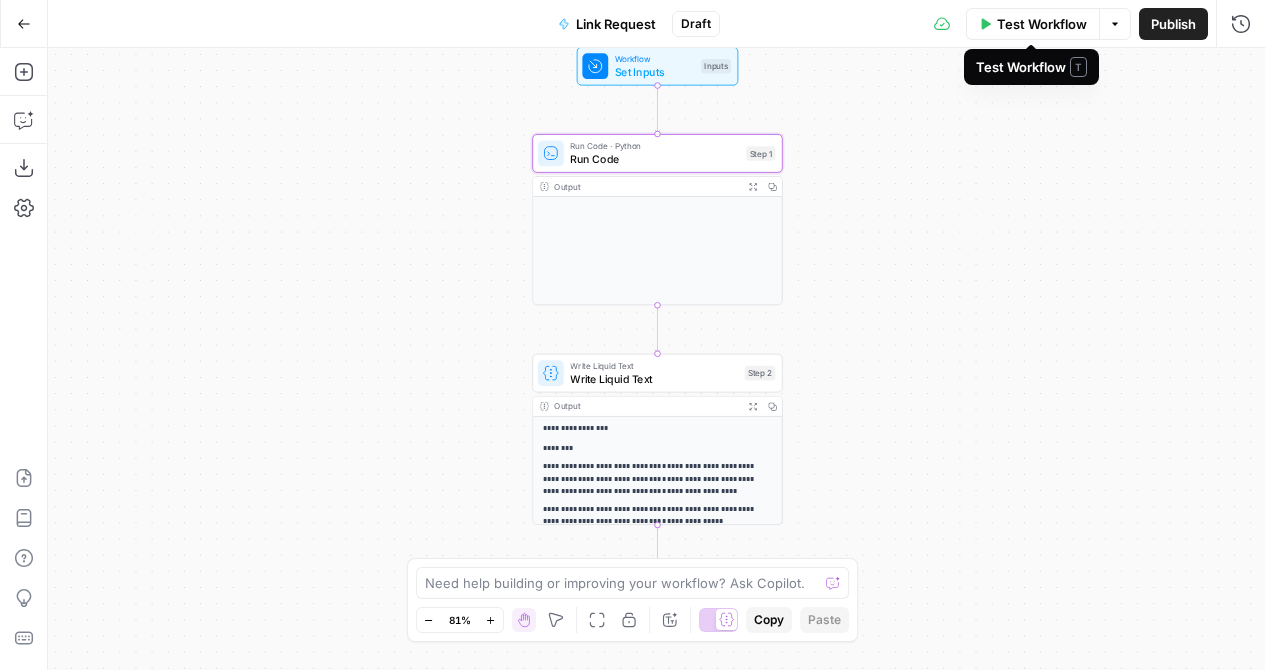 click 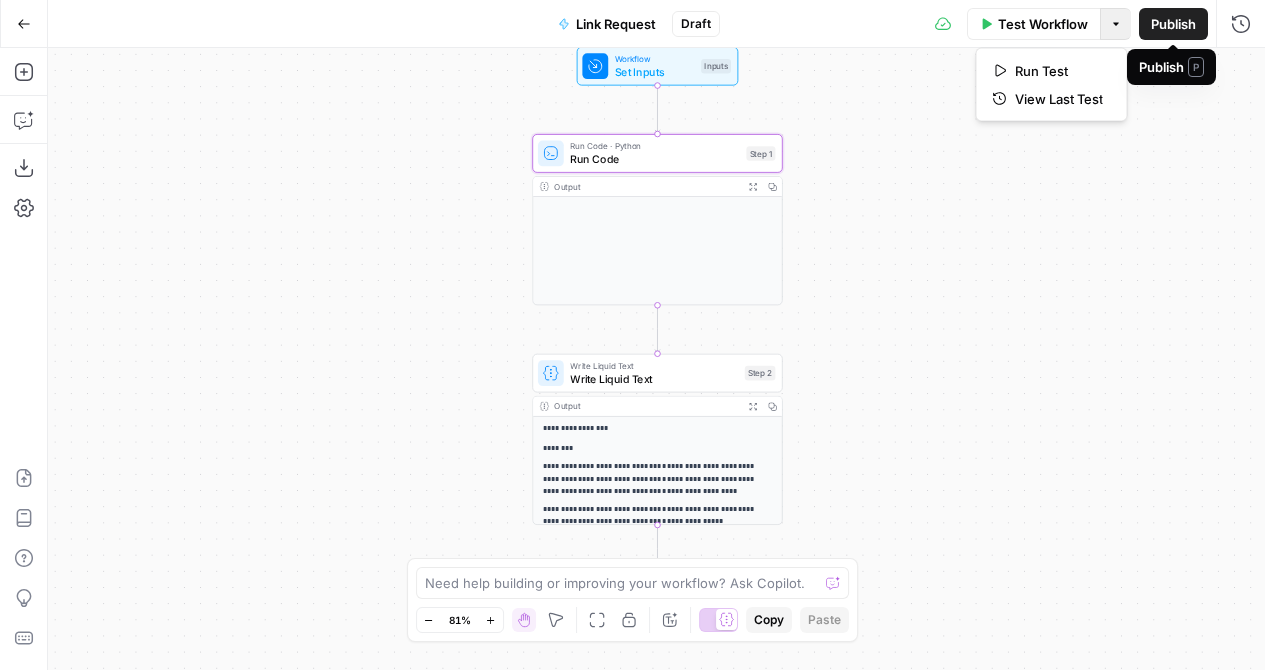 click on "Publish" at bounding box center (1173, 24) 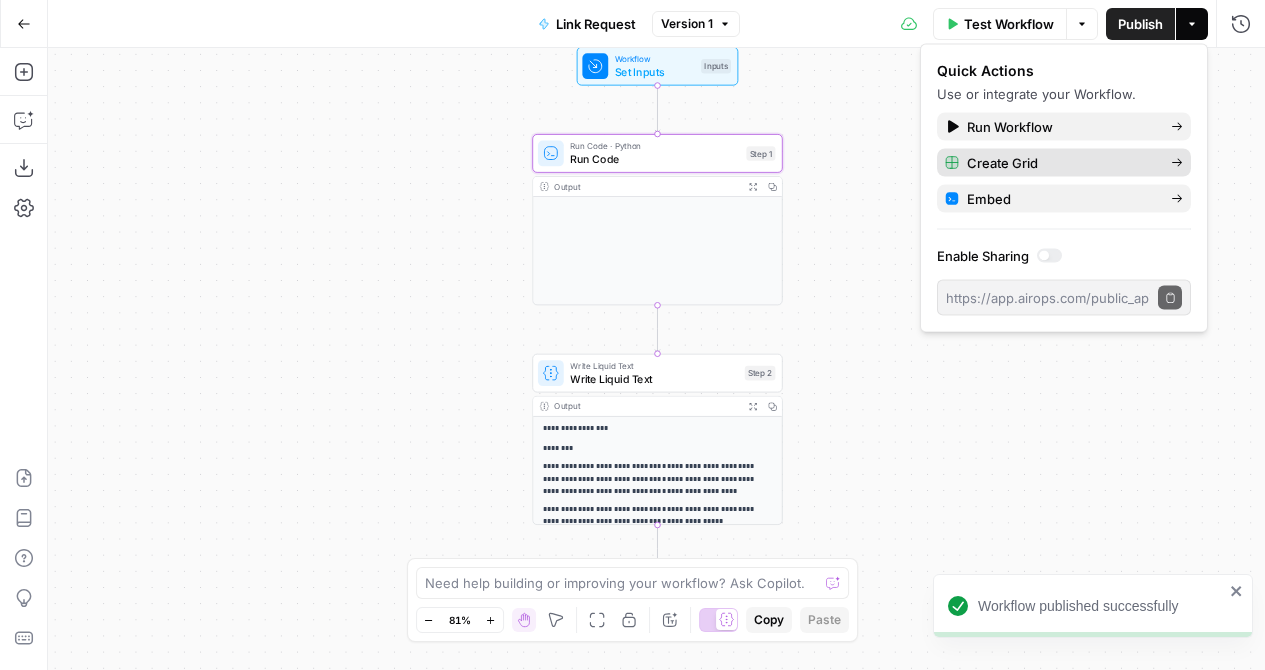 click on "Create Grid" at bounding box center (1061, 163) 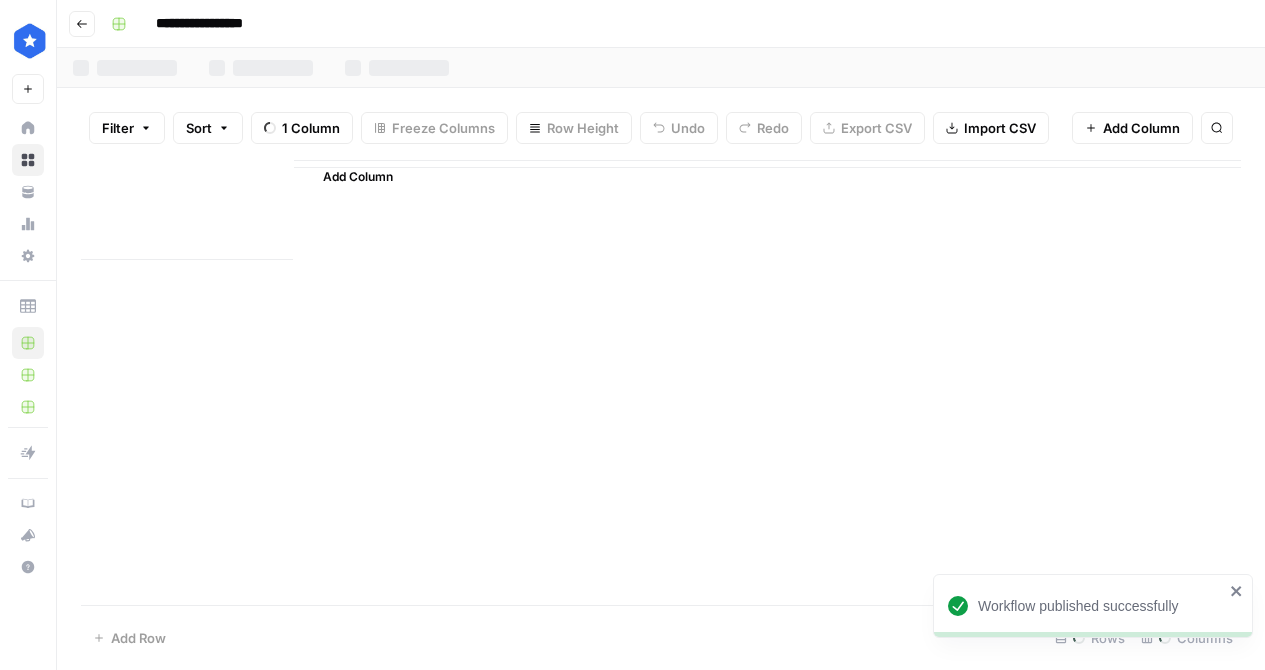 type on "**********" 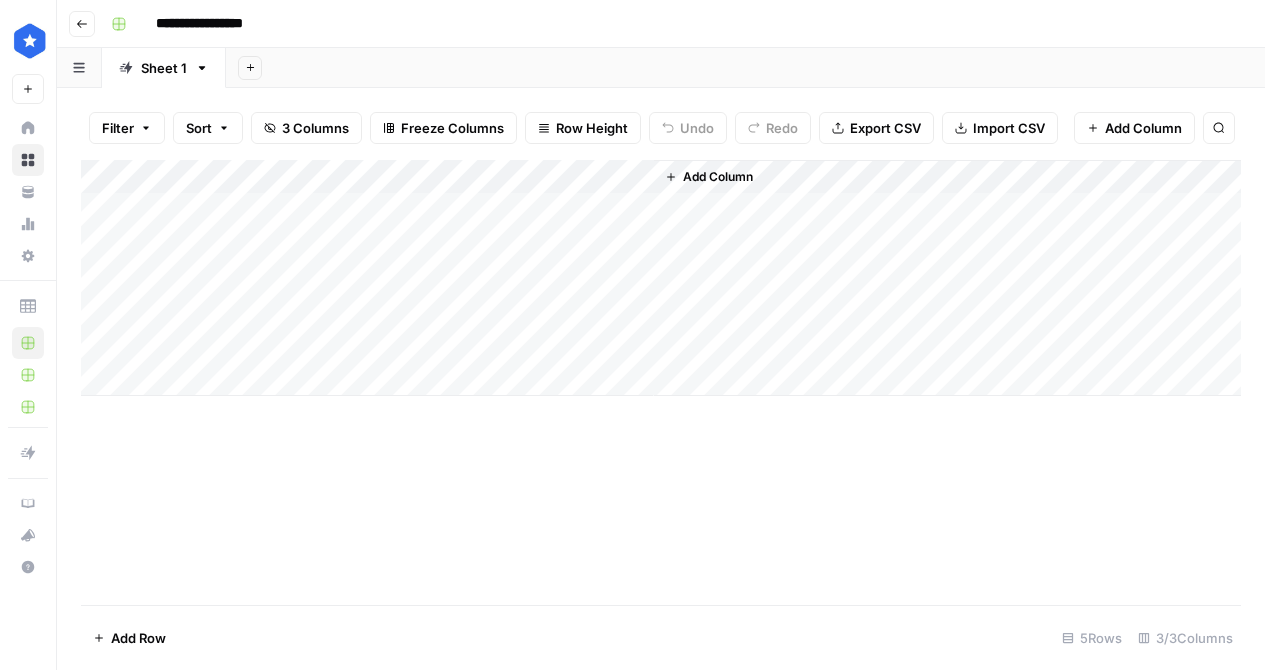 click on "Add Column" at bounding box center (661, 278) 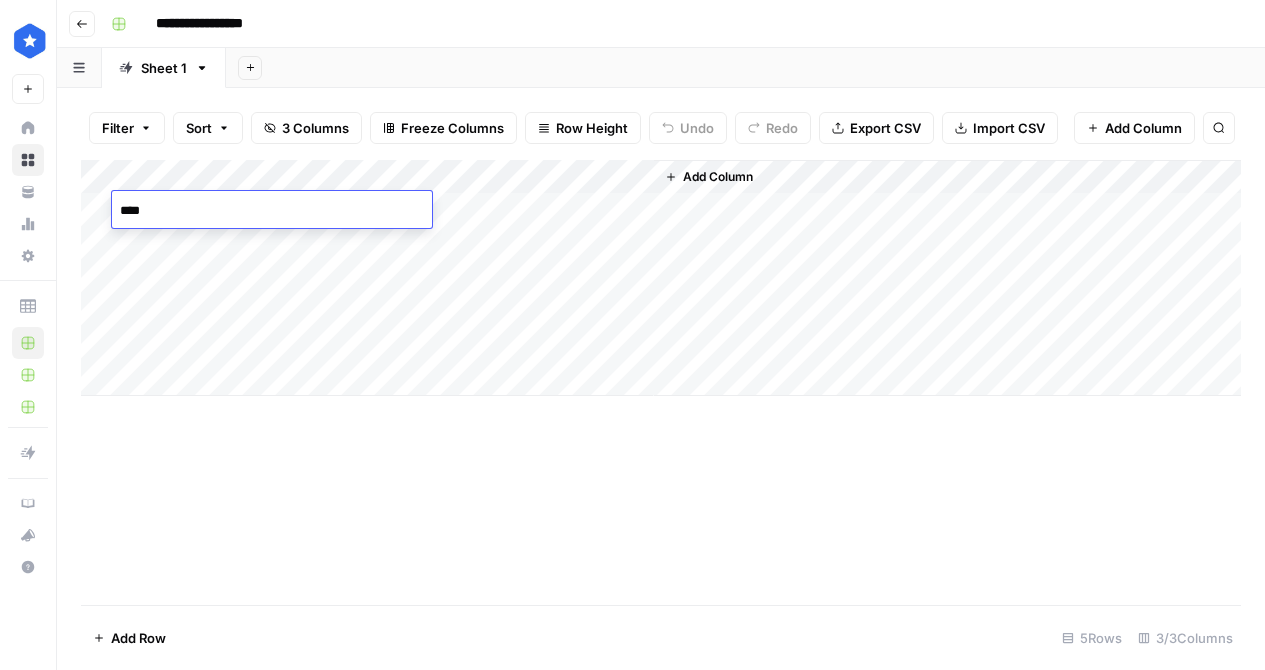 type on "****" 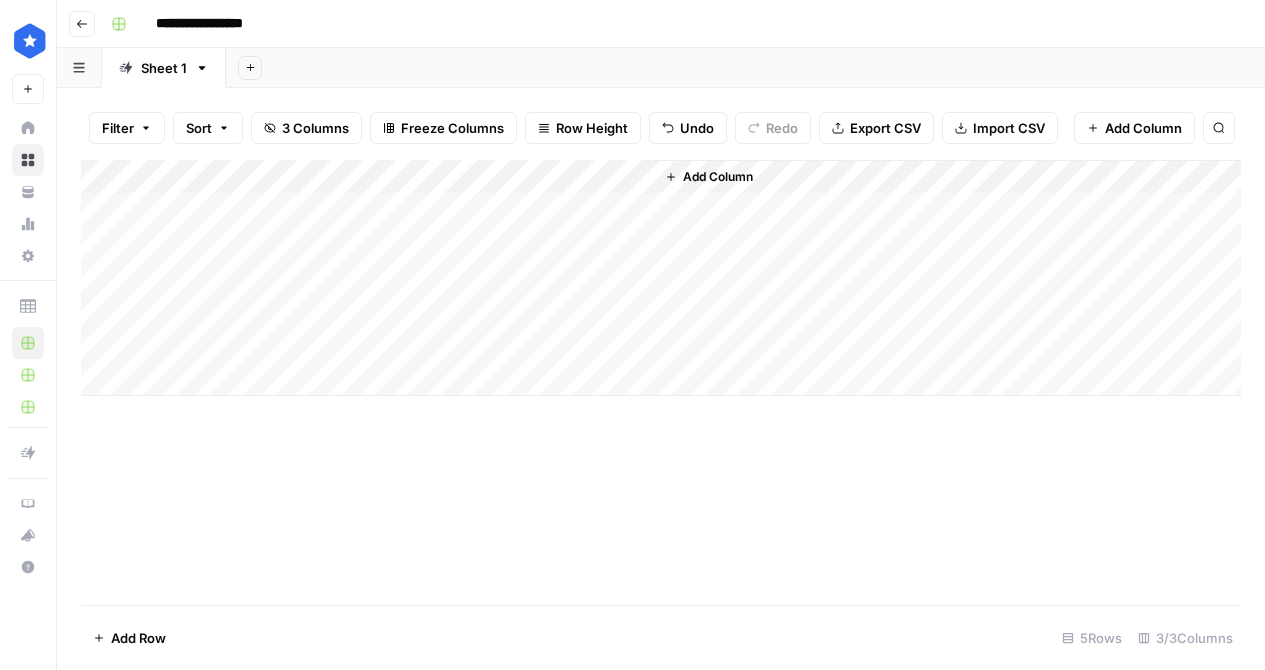 click on "Add Column" at bounding box center [661, 278] 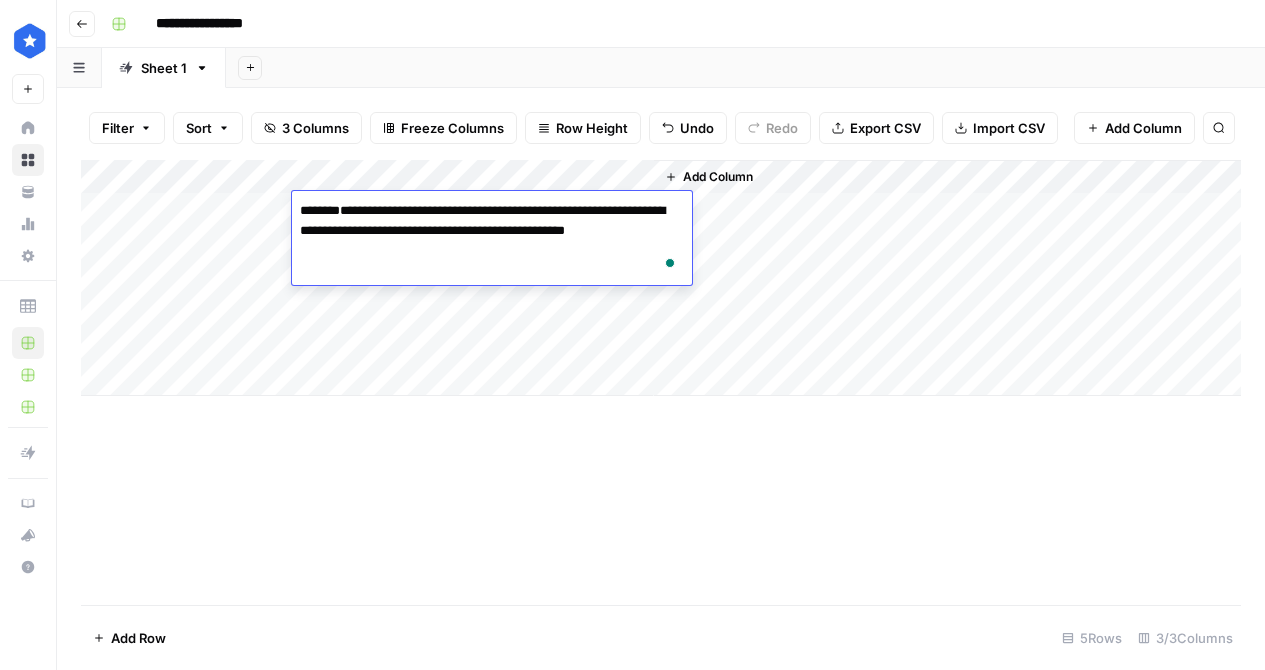 click on "**********" at bounding box center [492, 241] 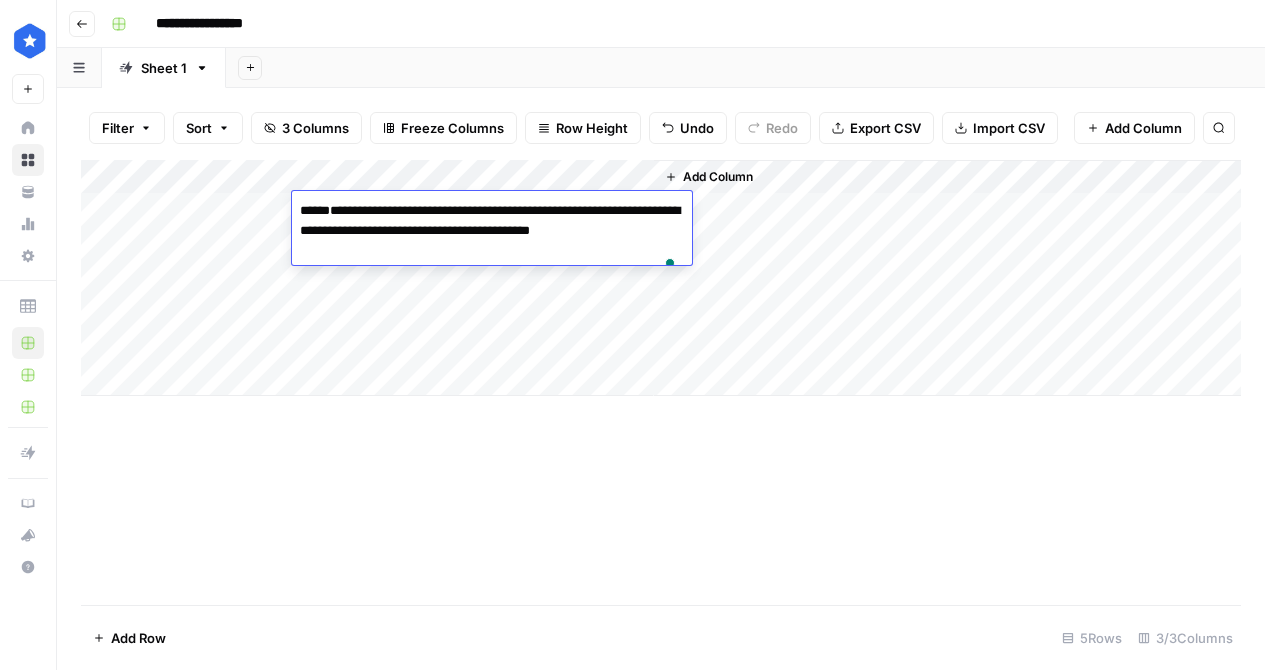 type on "**********" 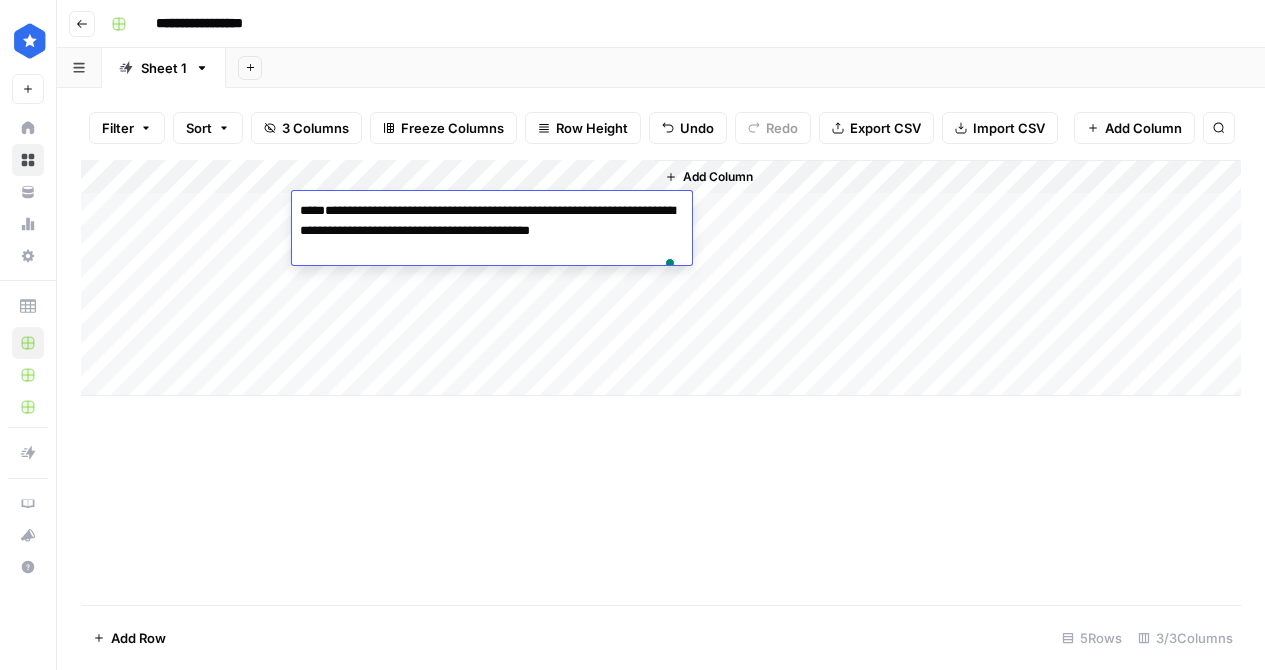 drag, startPoint x: 387, startPoint y: 275, endPoint x: 284, endPoint y: 228, distance: 113.216606 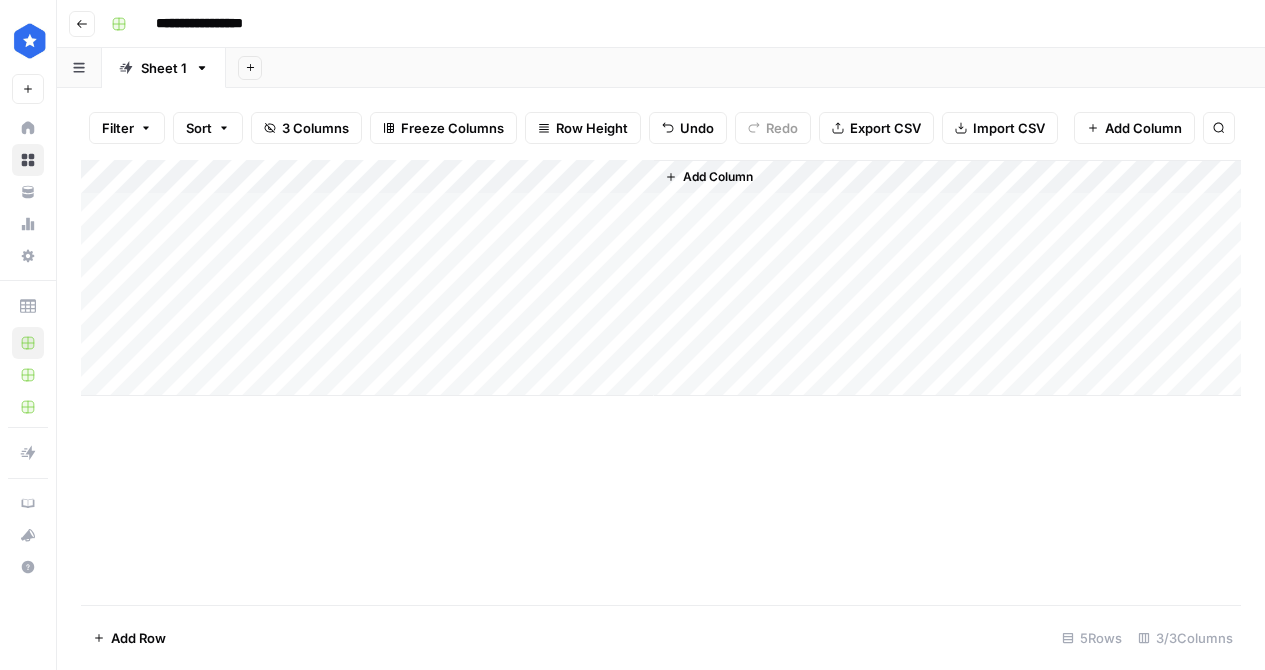 click on "Add Column" at bounding box center [661, 278] 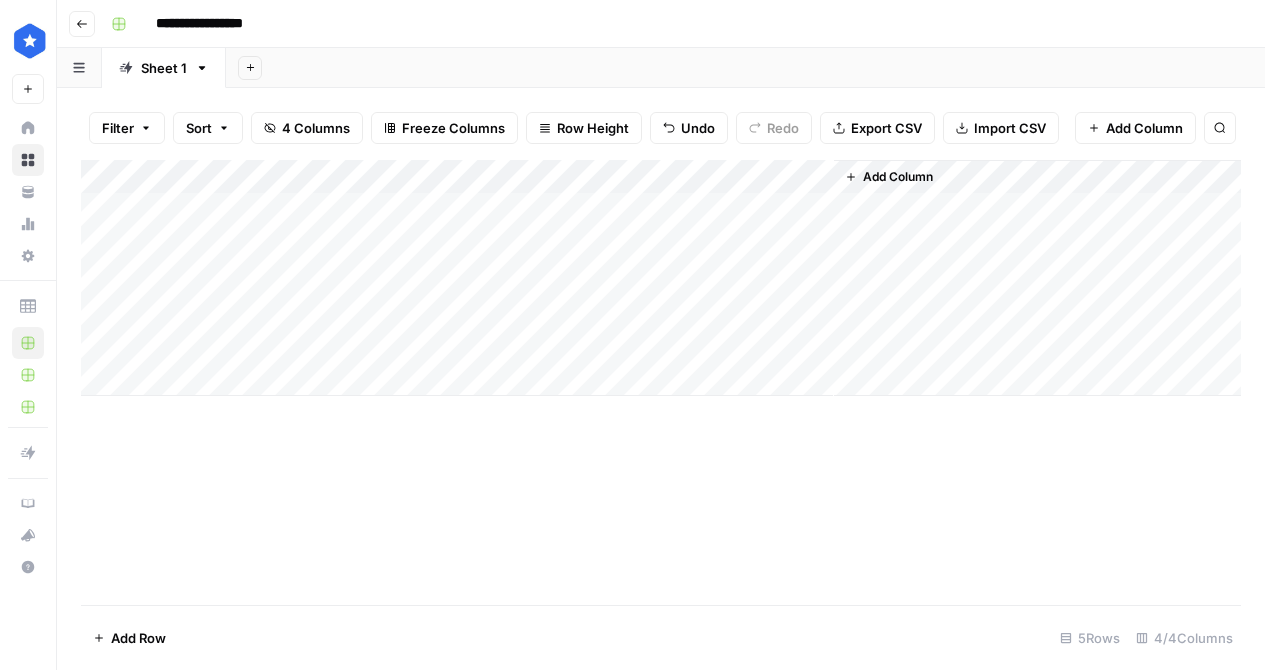 click on "Add Column" at bounding box center [661, 278] 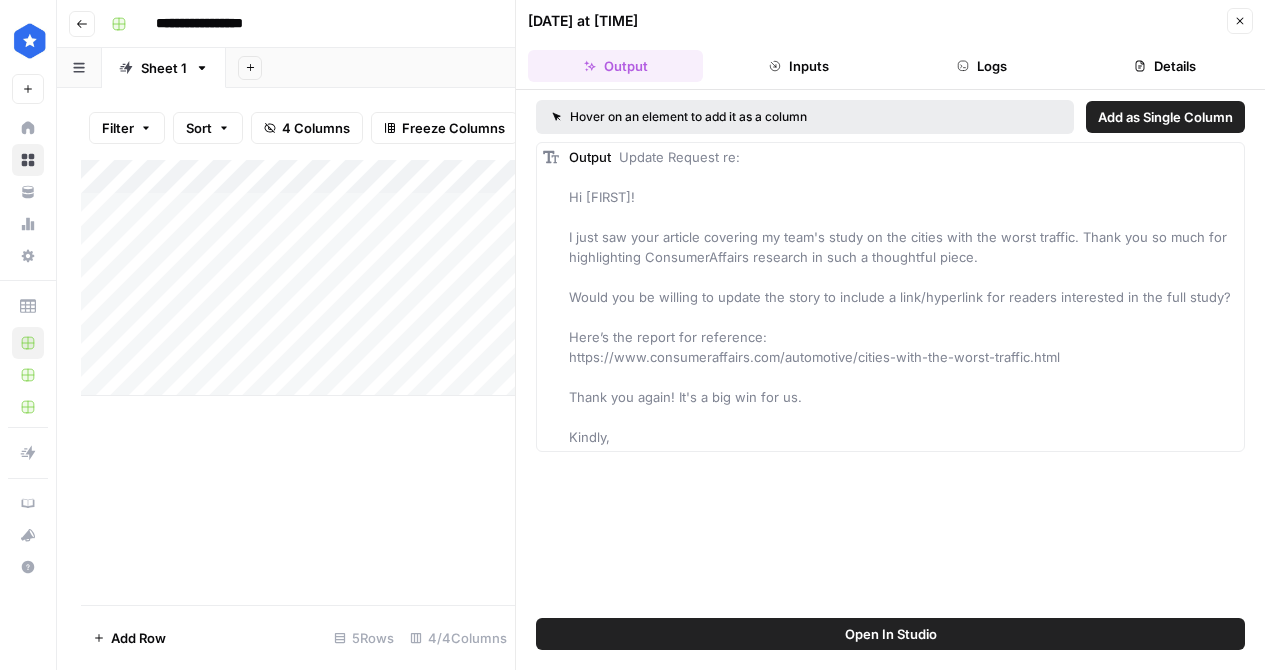 click on "Open In Studio" at bounding box center (891, 634) 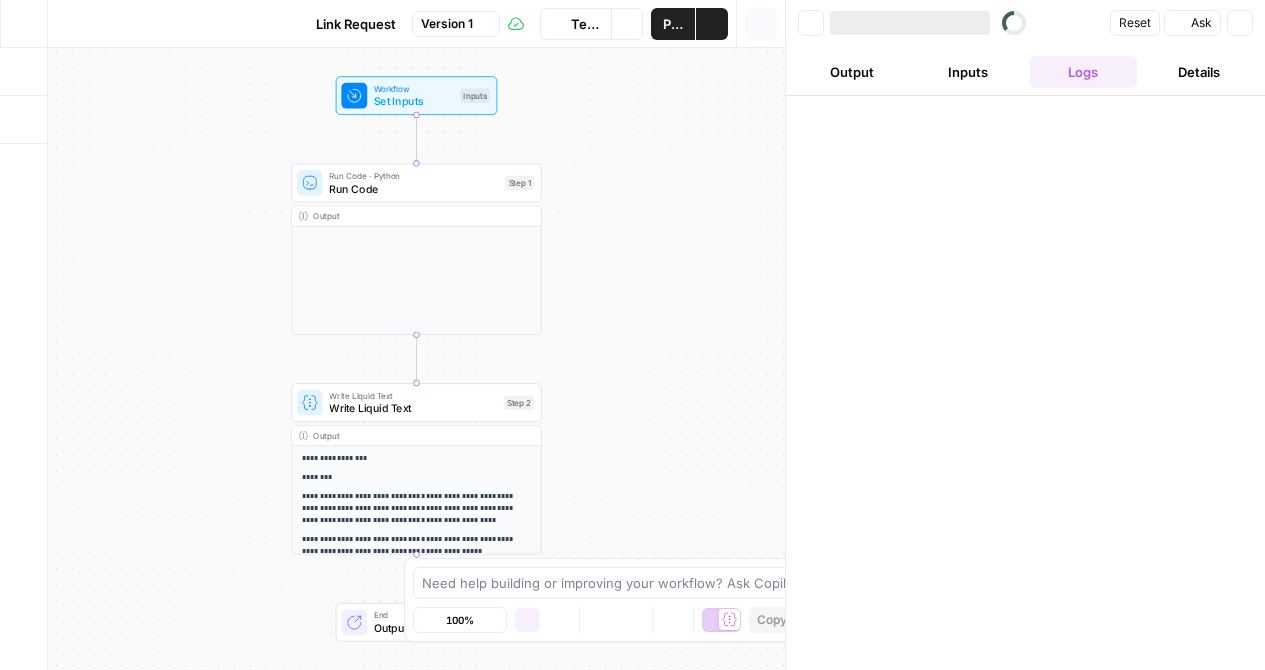 scroll, scrollTop: 0, scrollLeft: 0, axis: both 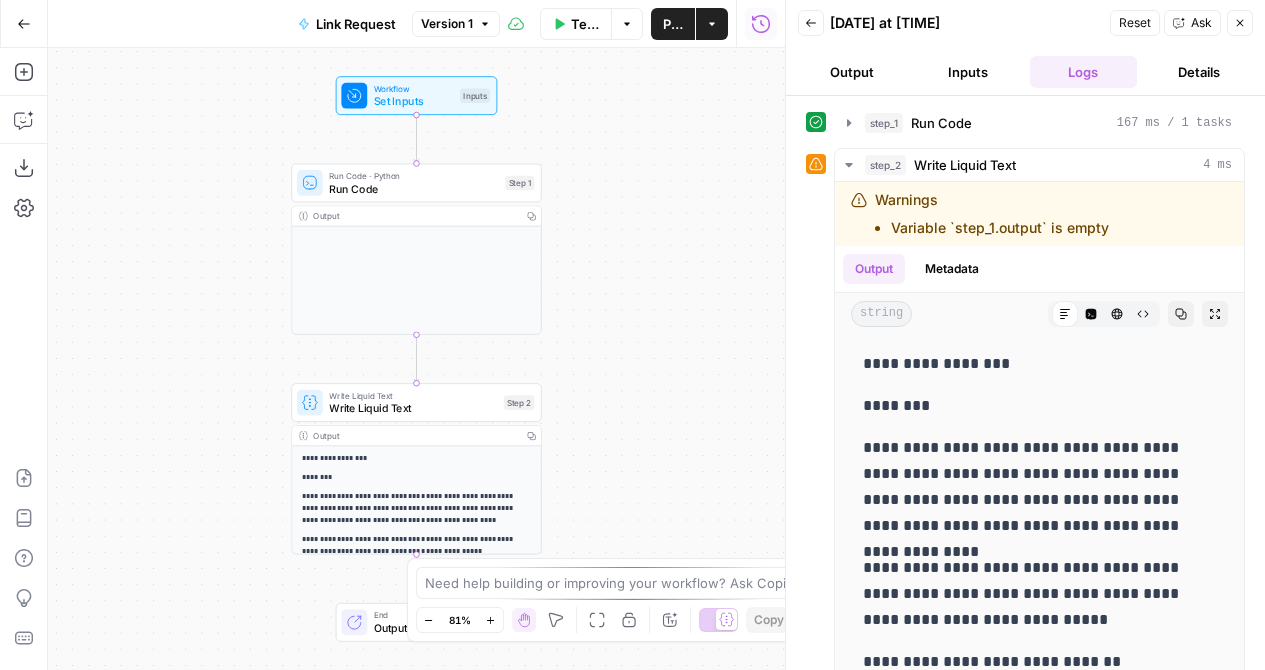 click 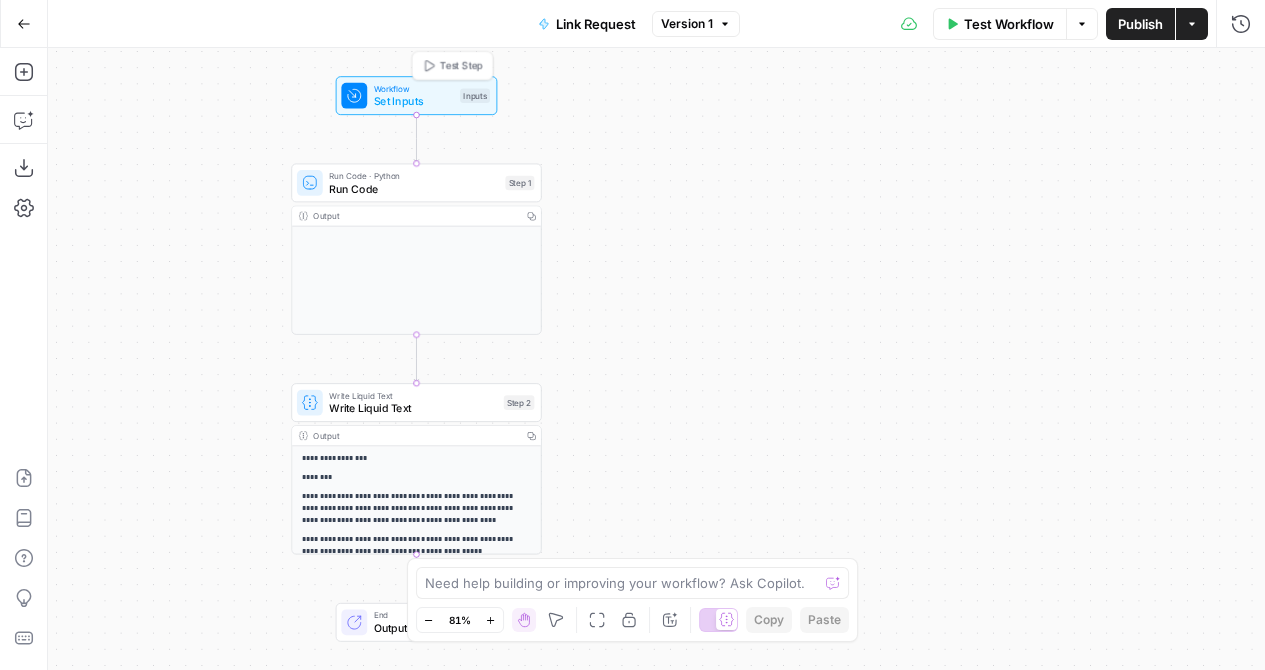 click on "Set Inputs" at bounding box center (414, 101) 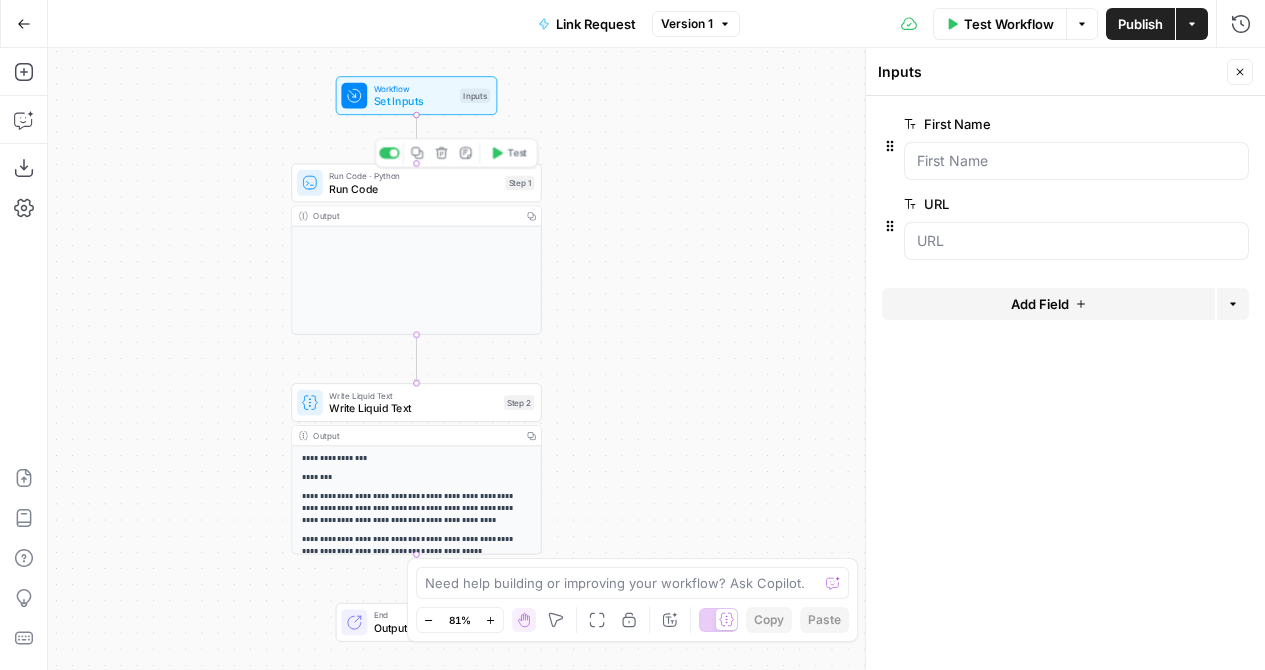 click on "Run Code" at bounding box center (414, 188) 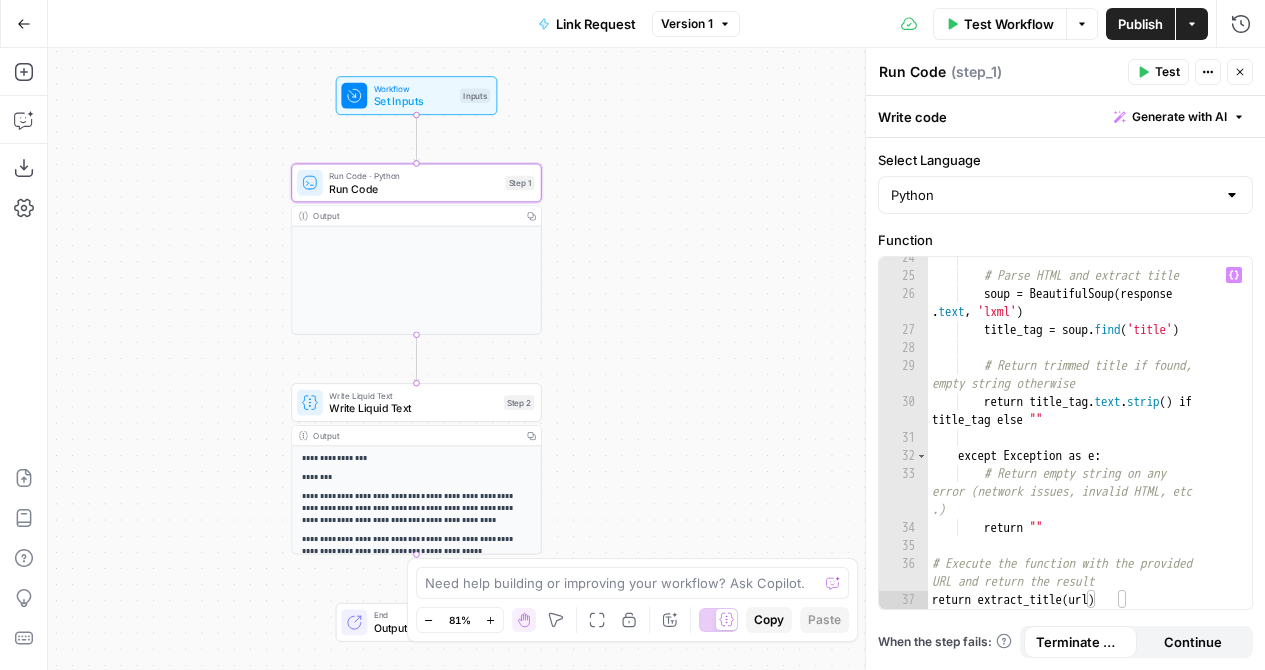 scroll, scrollTop: 584, scrollLeft: 0, axis: vertical 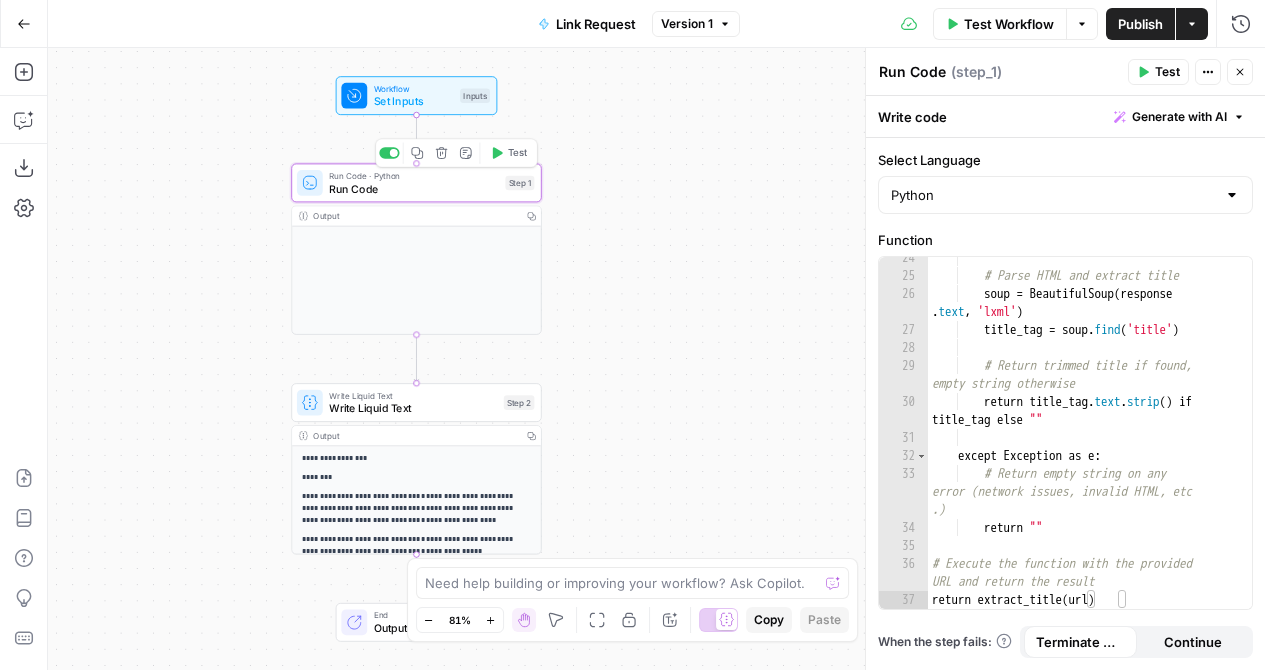 click on "Output Copy" at bounding box center [416, 270] 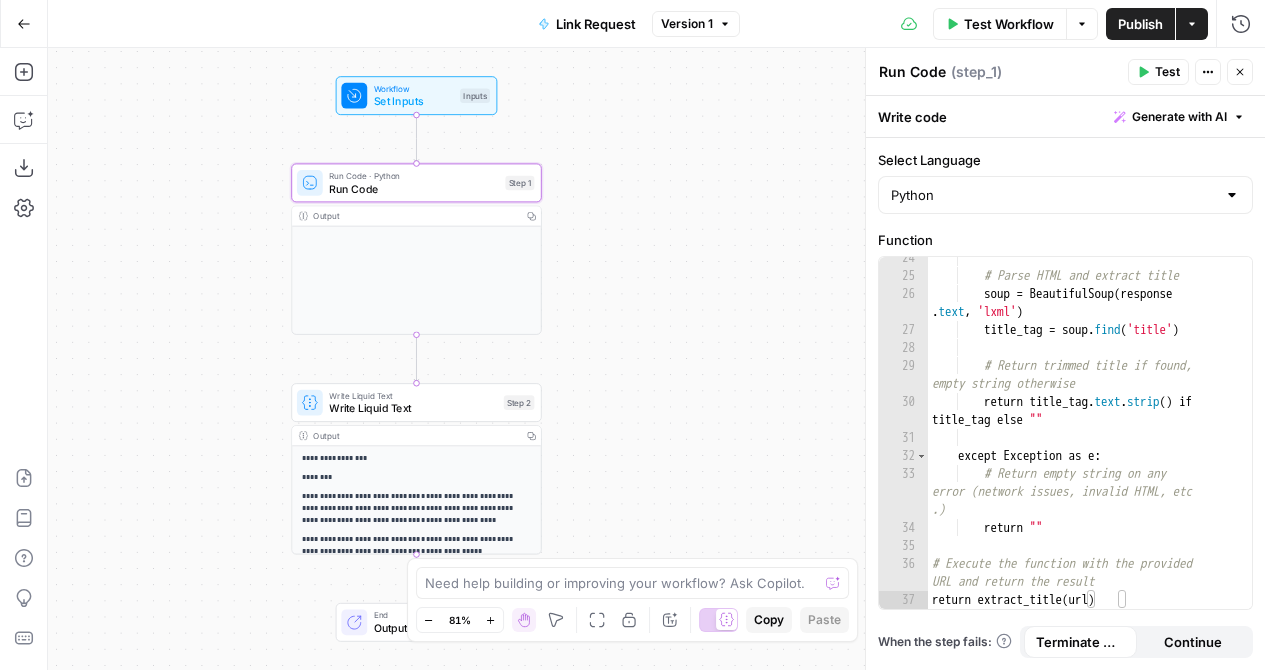 click on "Output Copy" at bounding box center (416, 270) 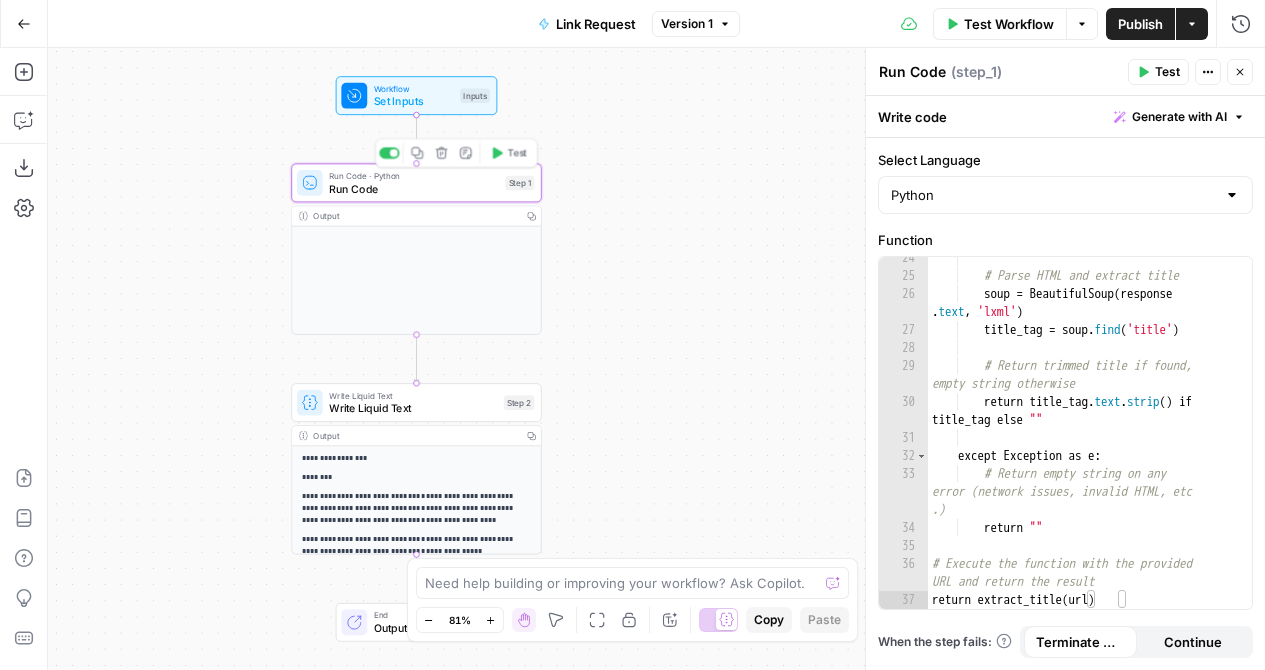 click on "Run Code" at bounding box center [414, 188] 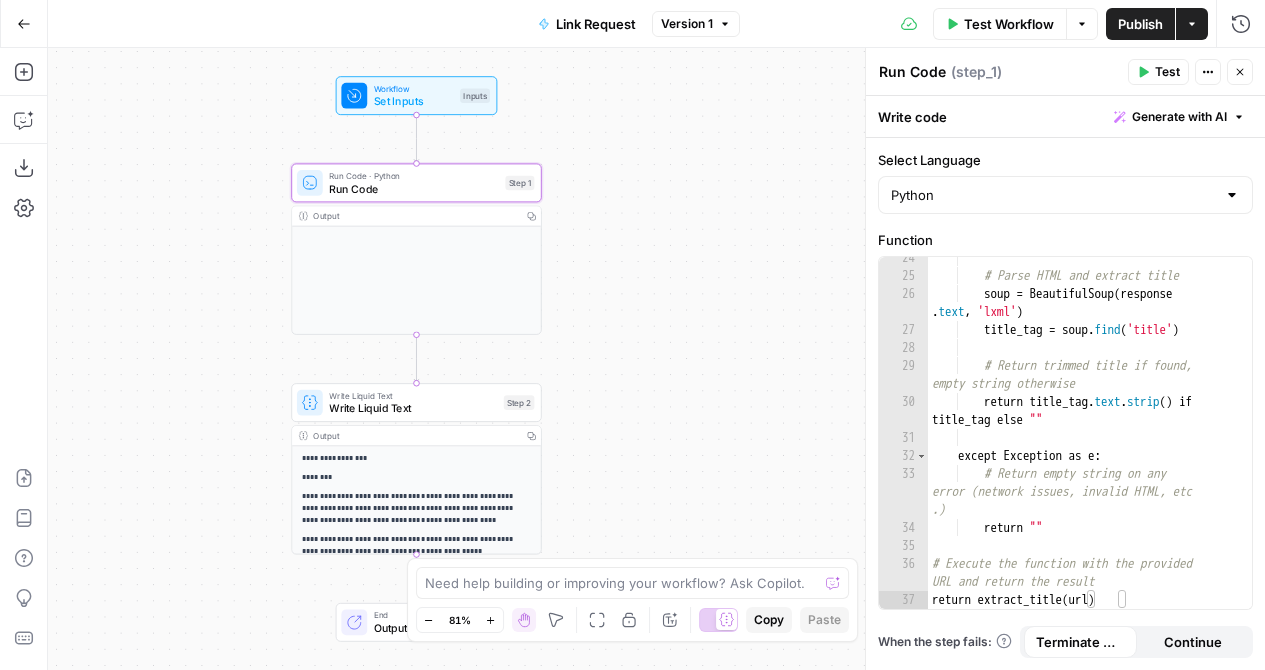 click on "Generate with AI" at bounding box center [1179, 117] 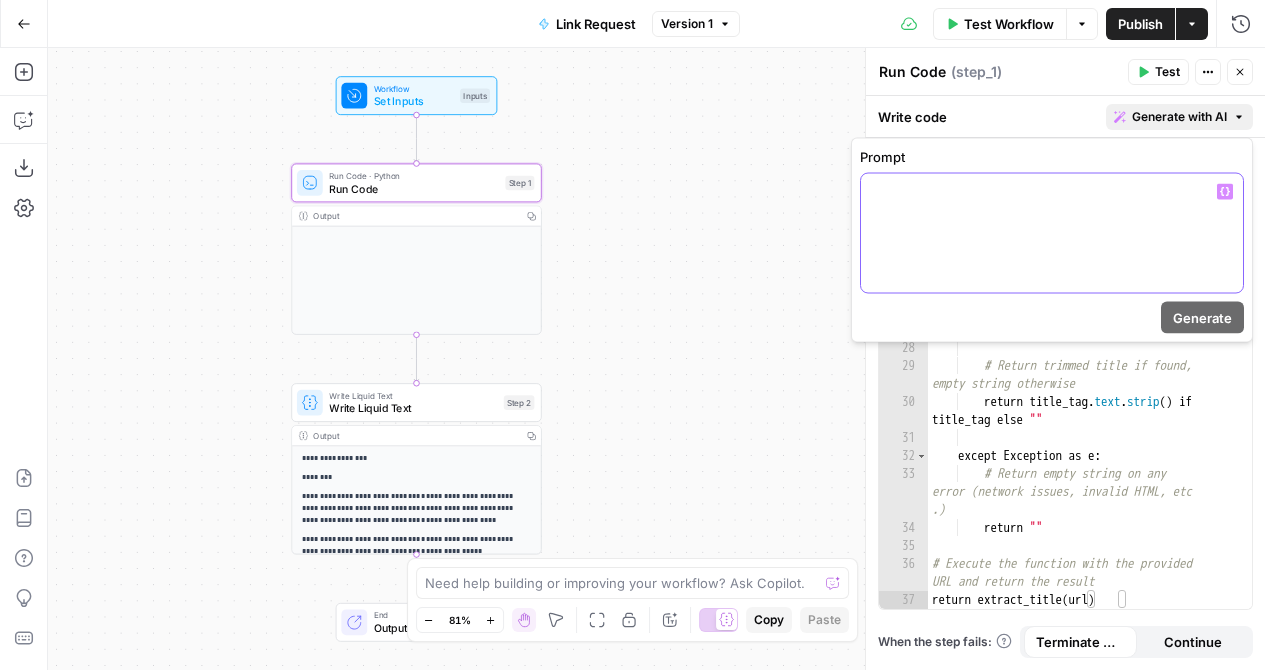 click 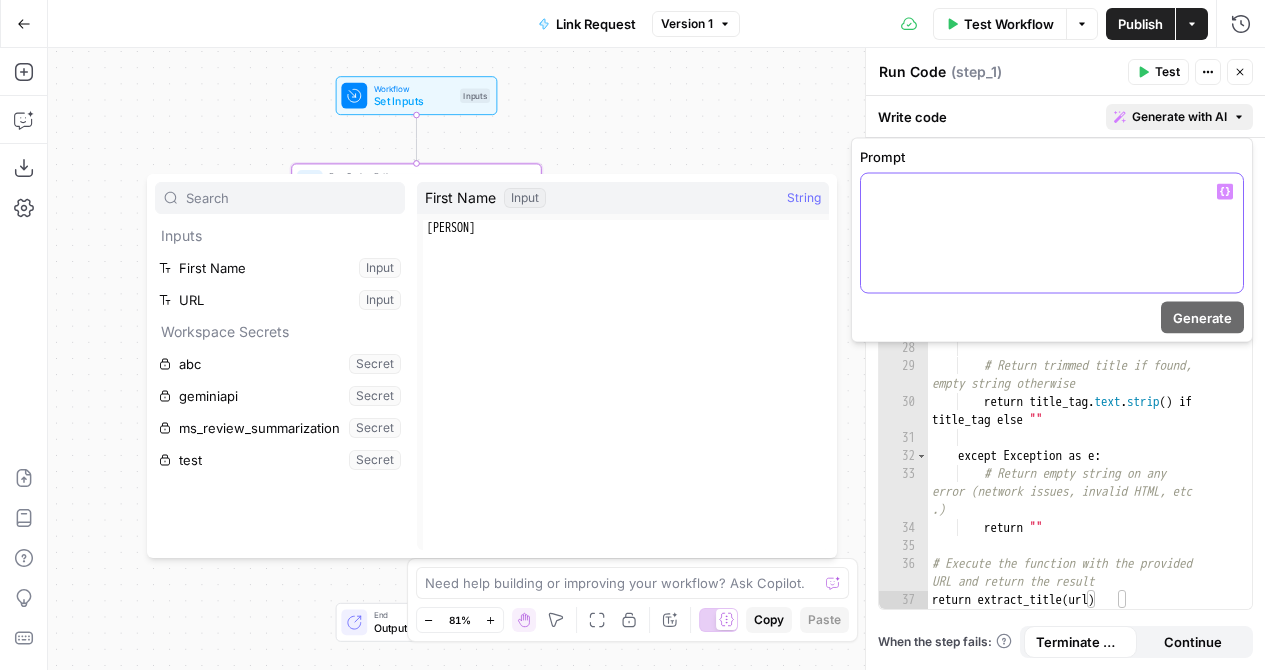 click at bounding box center (1052, 233) 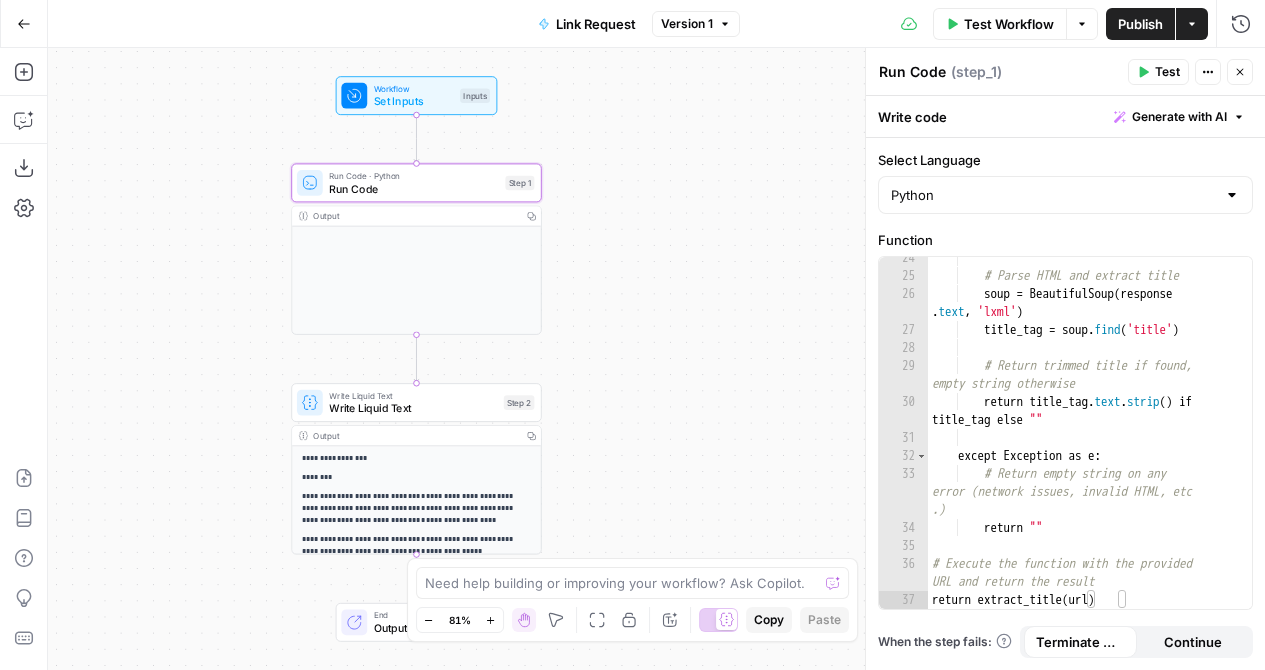 click on "Generate with AI" at bounding box center (1179, 117) 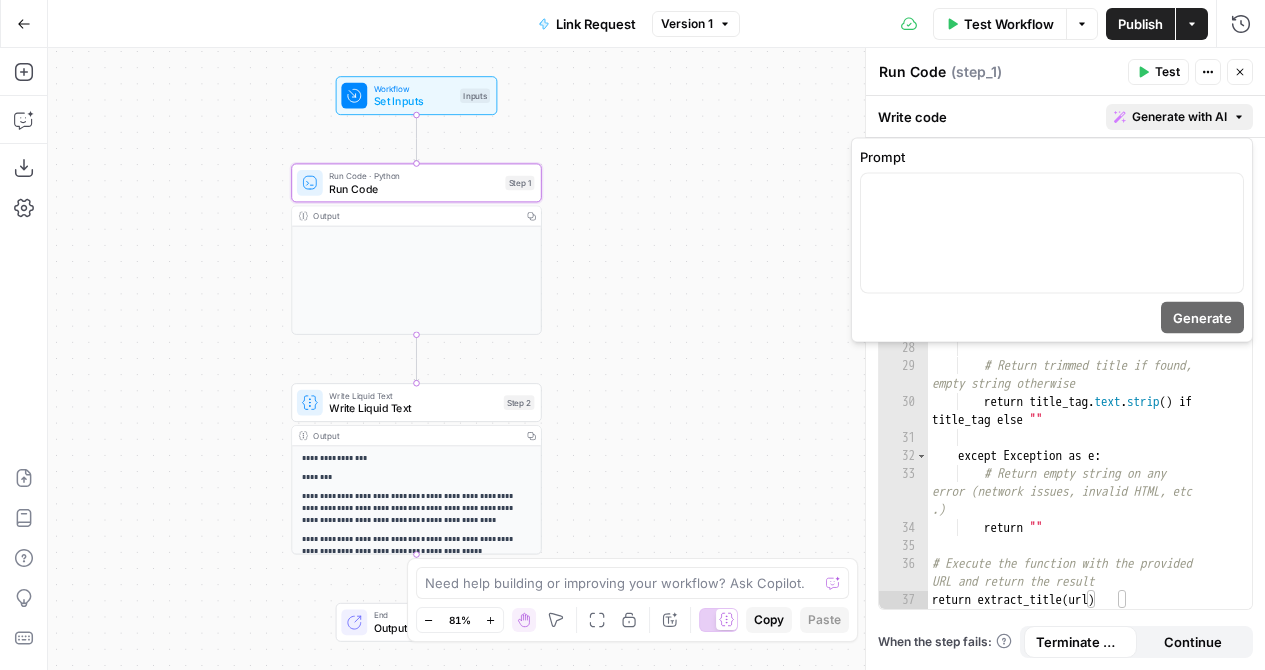 click on "Generate with AI" at bounding box center (1179, 117) 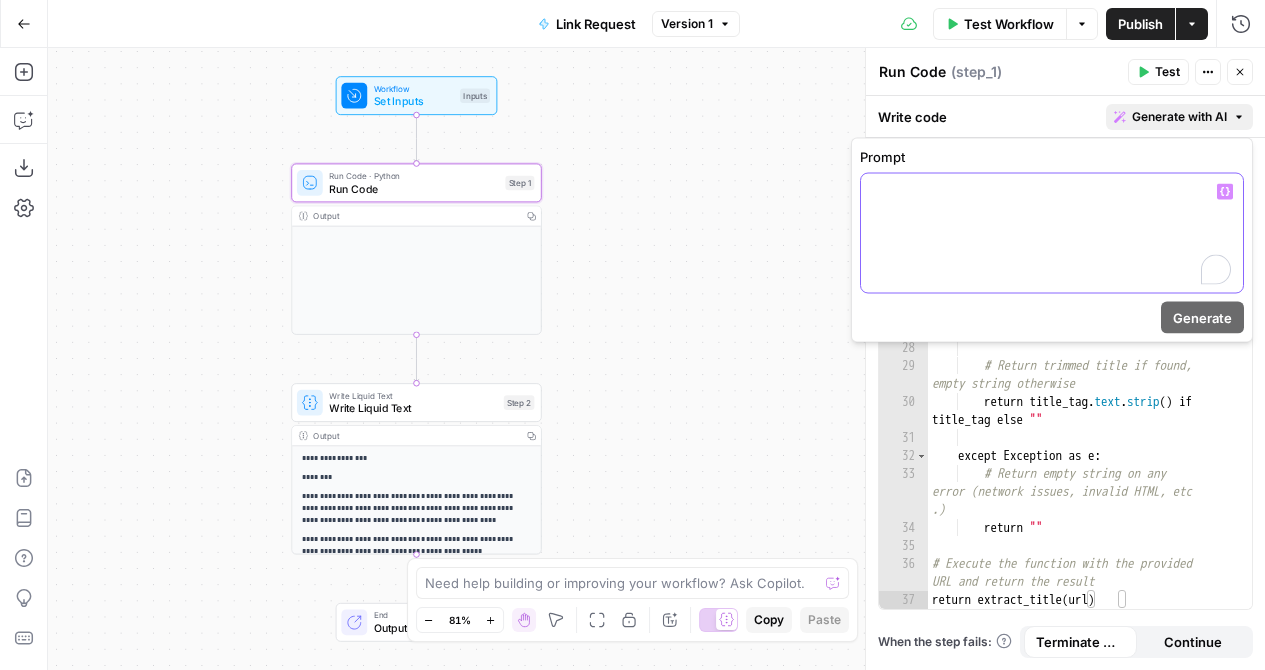 click at bounding box center (1052, 233) 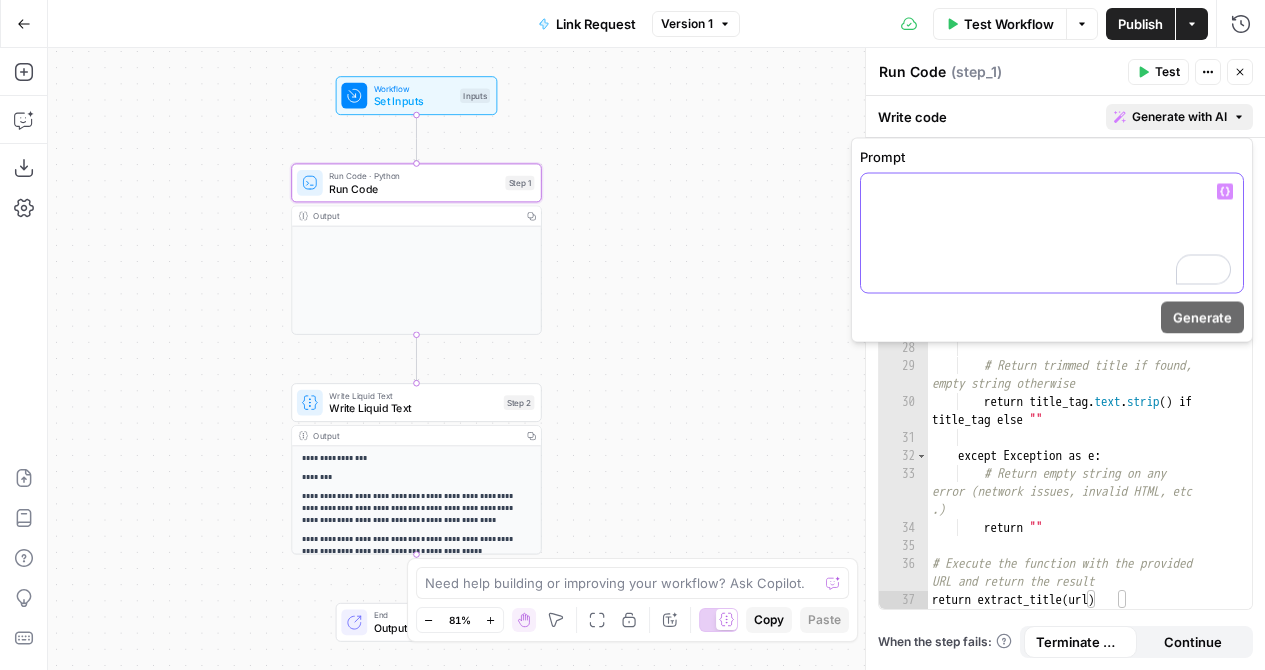 type 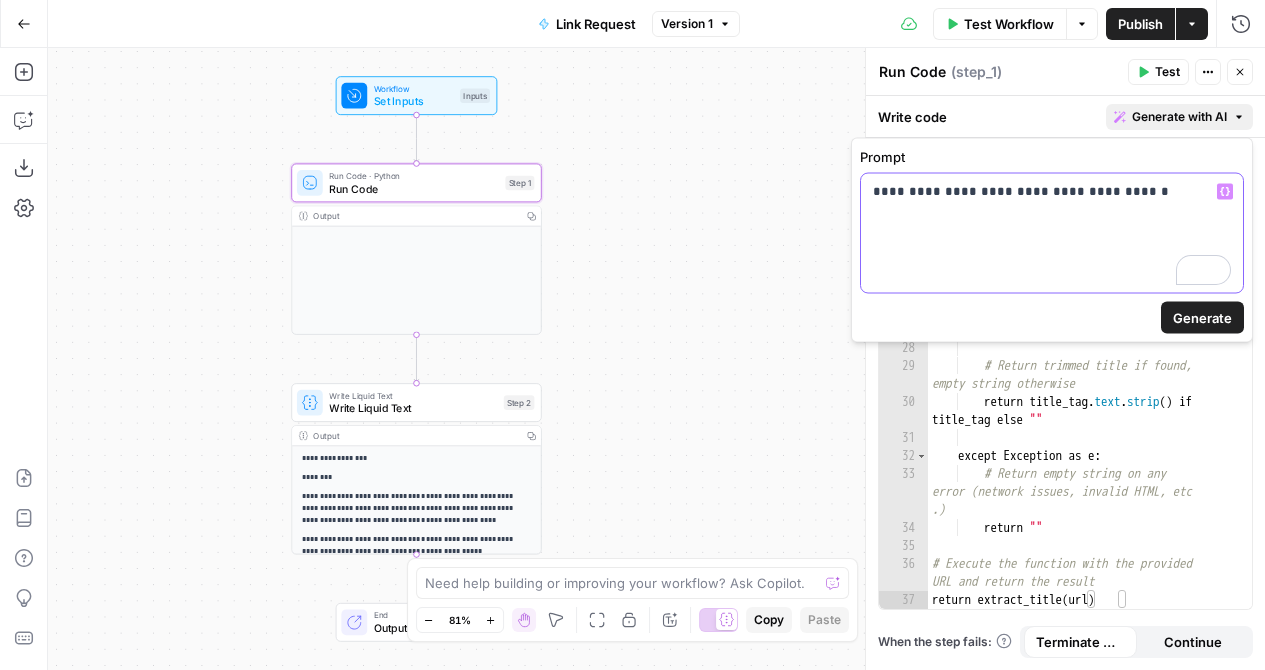 click 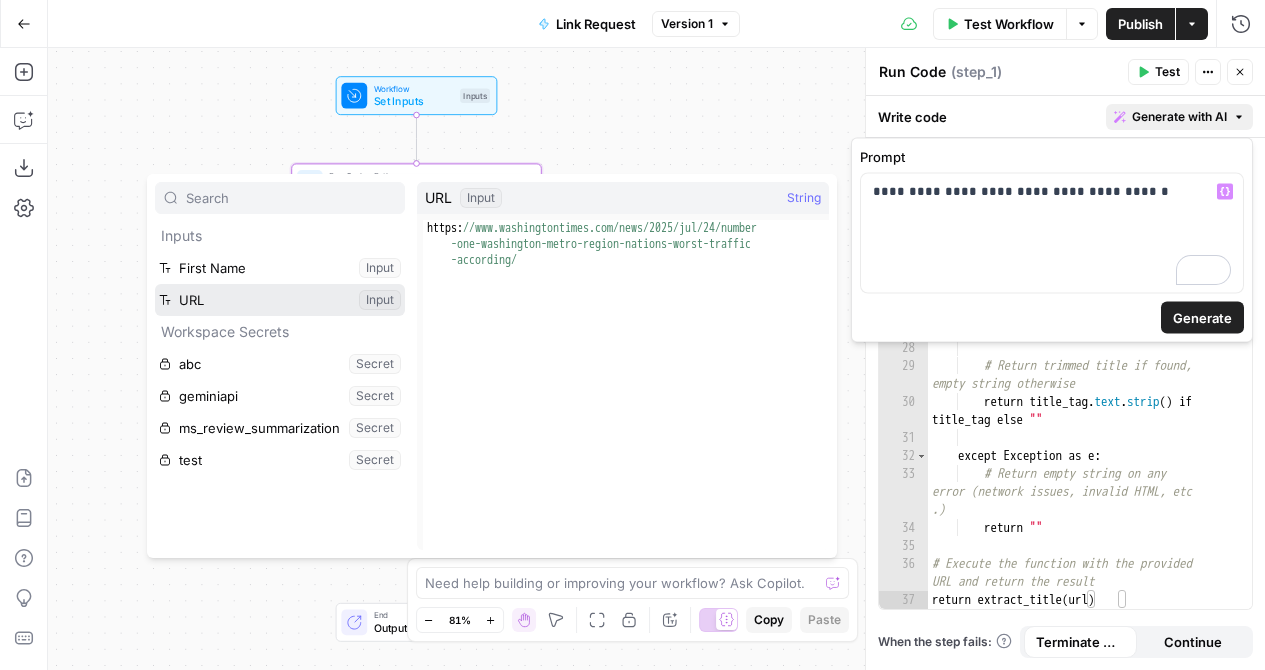 click at bounding box center [280, 300] 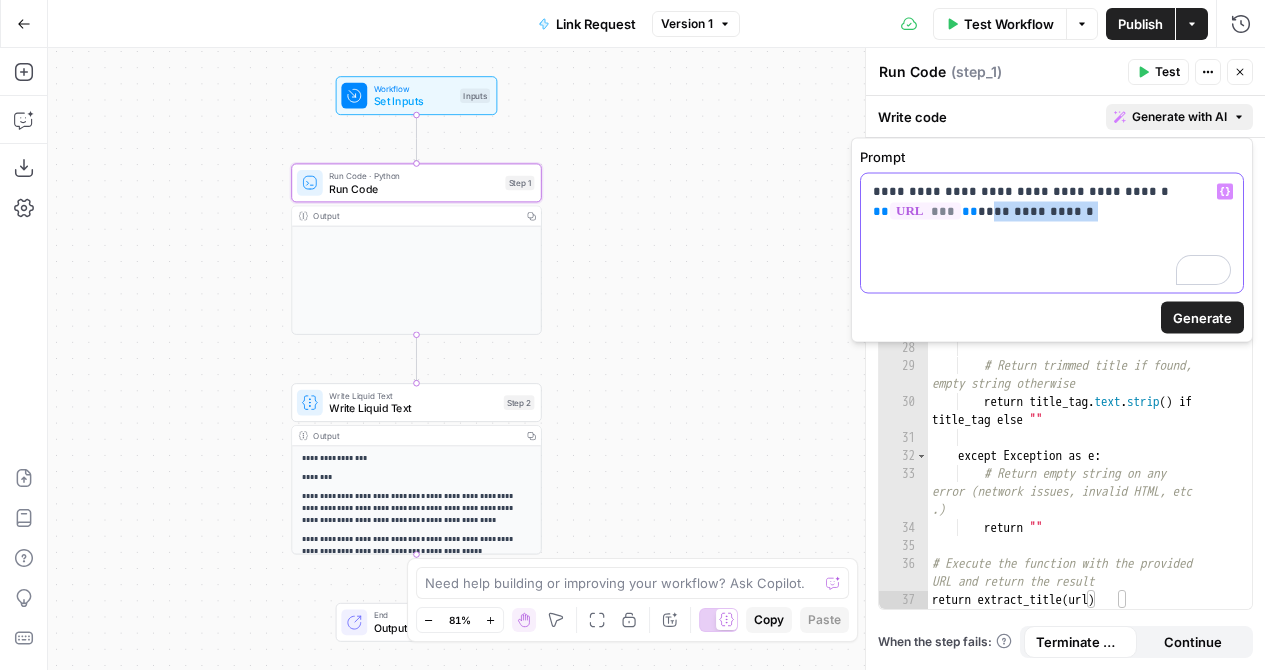 click on "**********" at bounding box center (1052, 202) 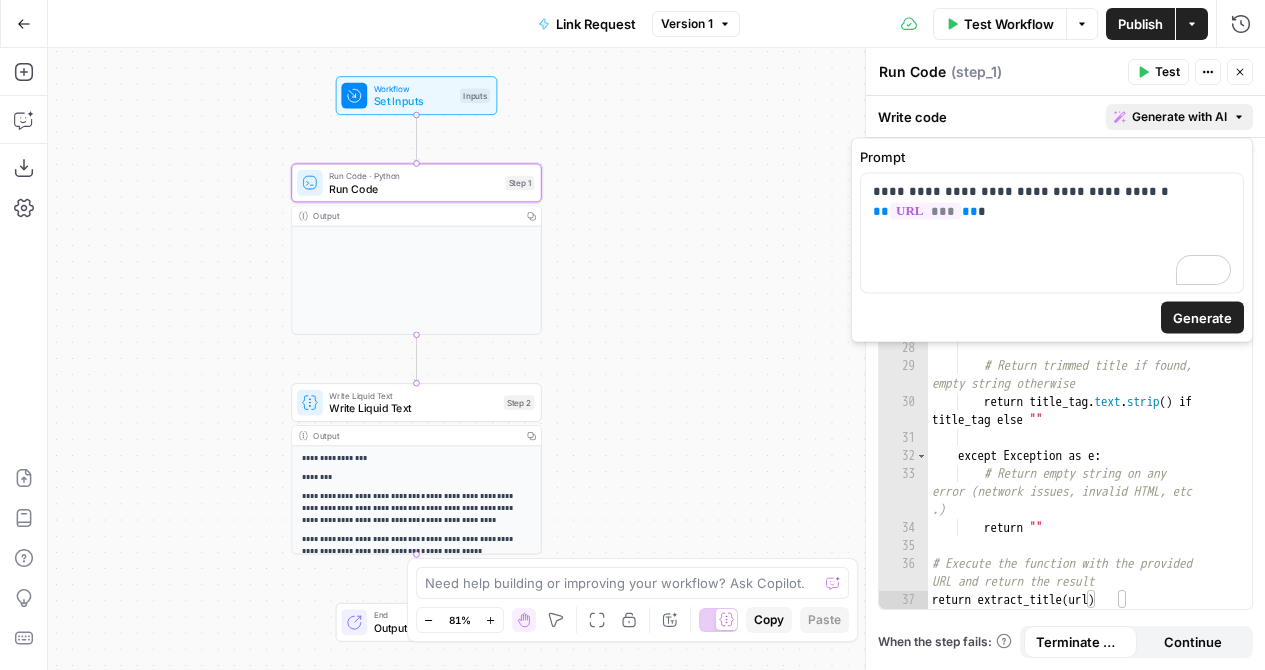 click on "**********" at bounding box center [1052, 240] 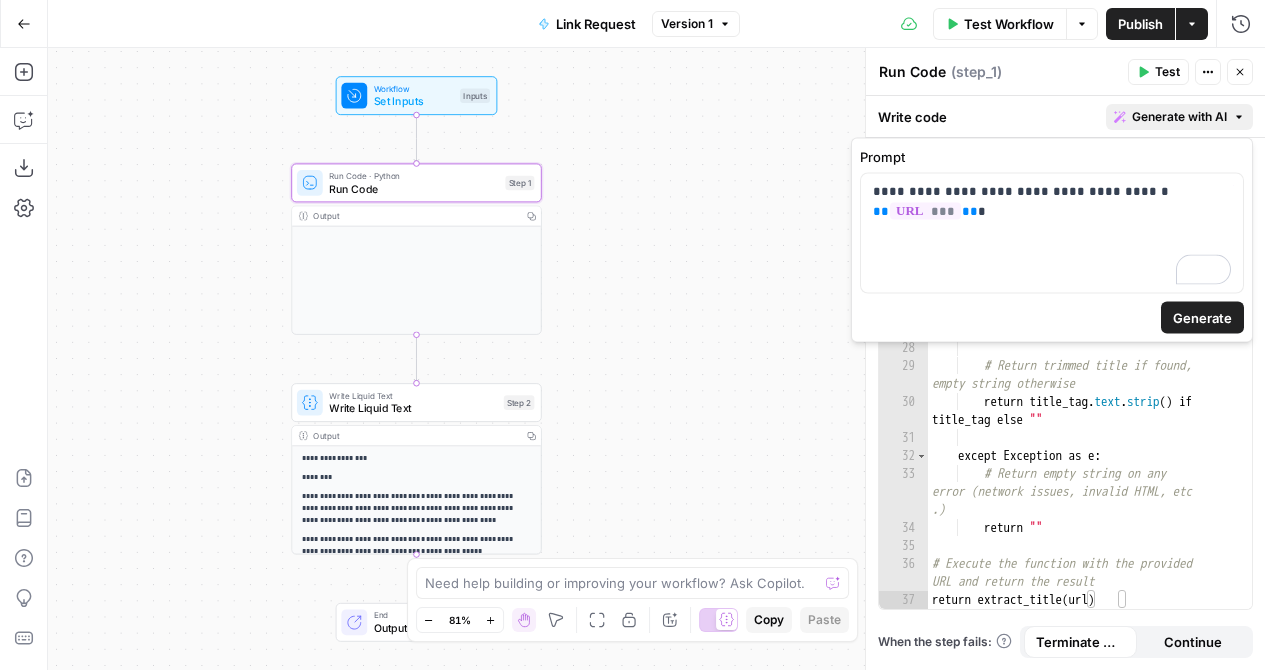 click on "Generate" at bounding box center (1202, 318) 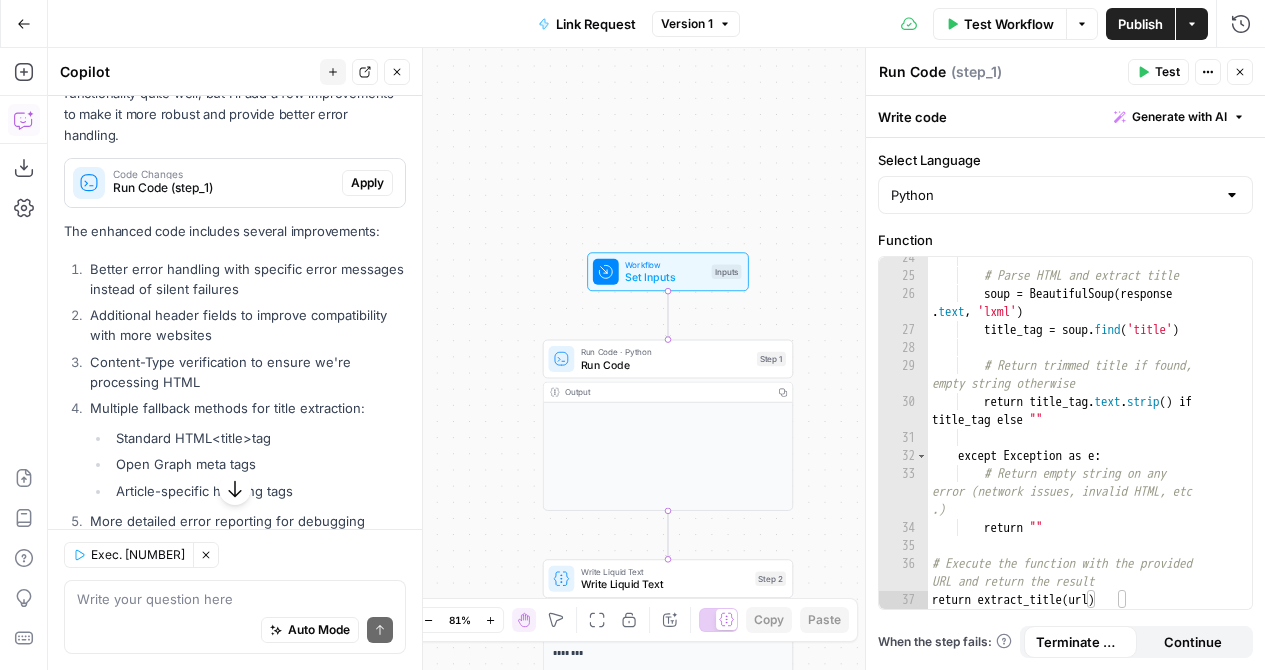 scroll, scrollTop: 294, scrollLeft: 0, axis: vertical 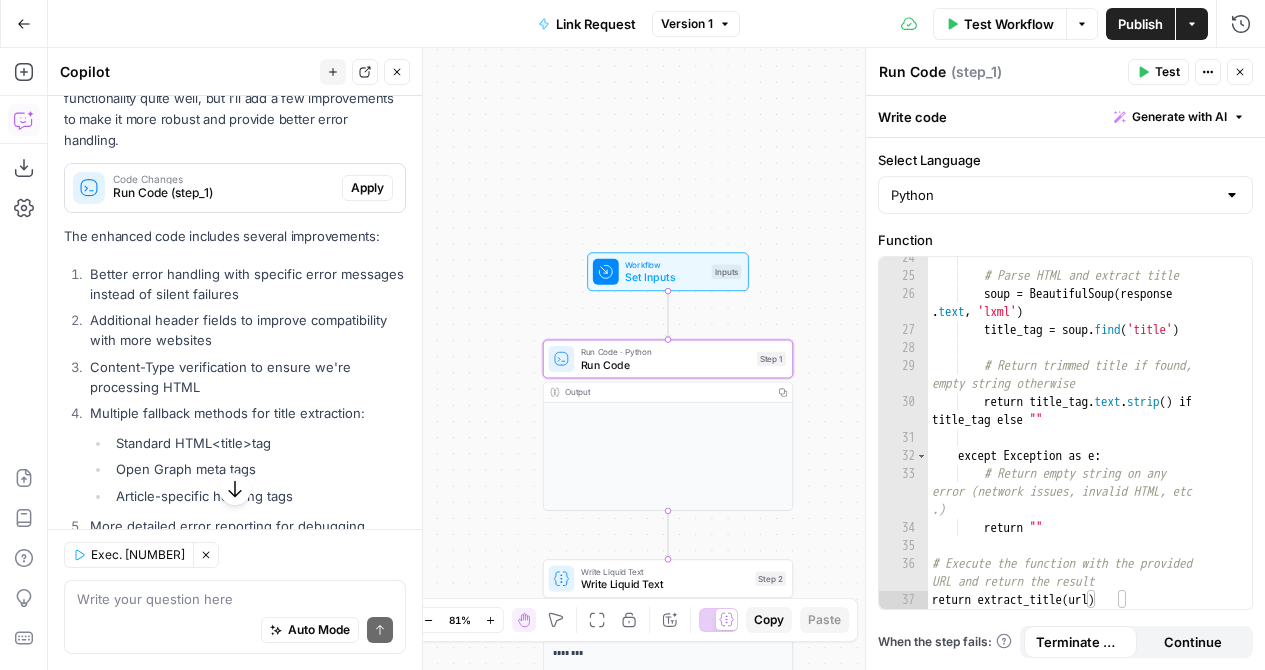click on "Apply" at bounding box center [367, 188] 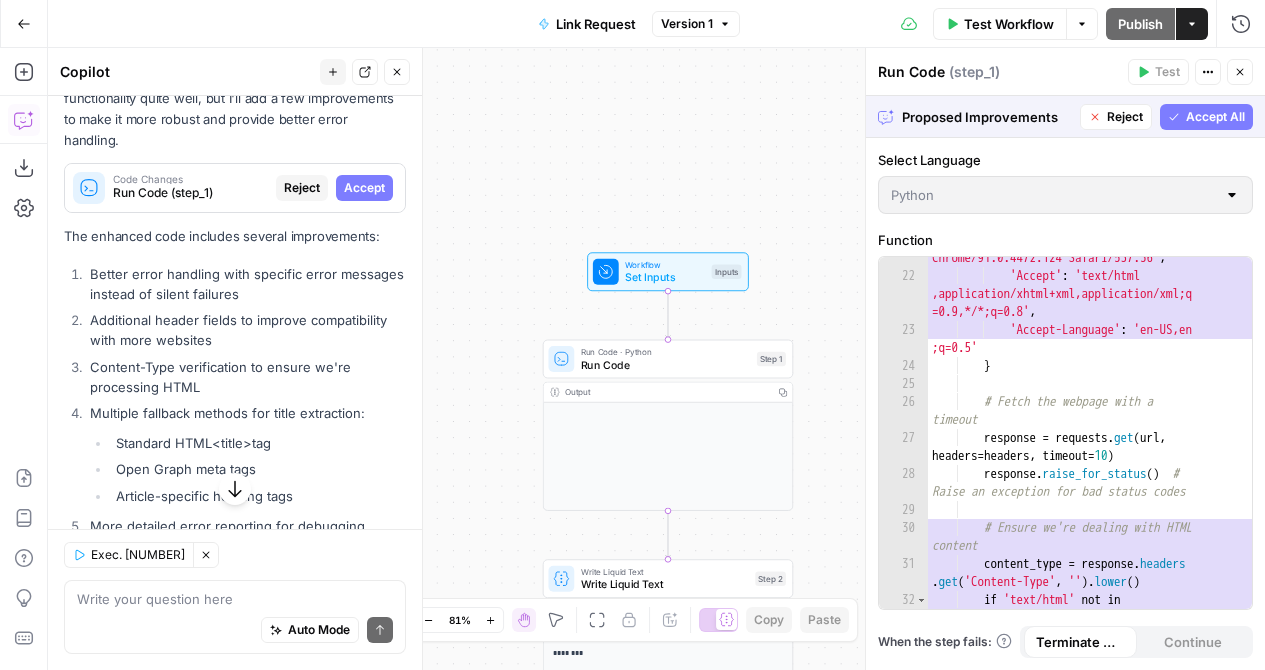 click on "Accept All" at bounding box center [1215, 117] 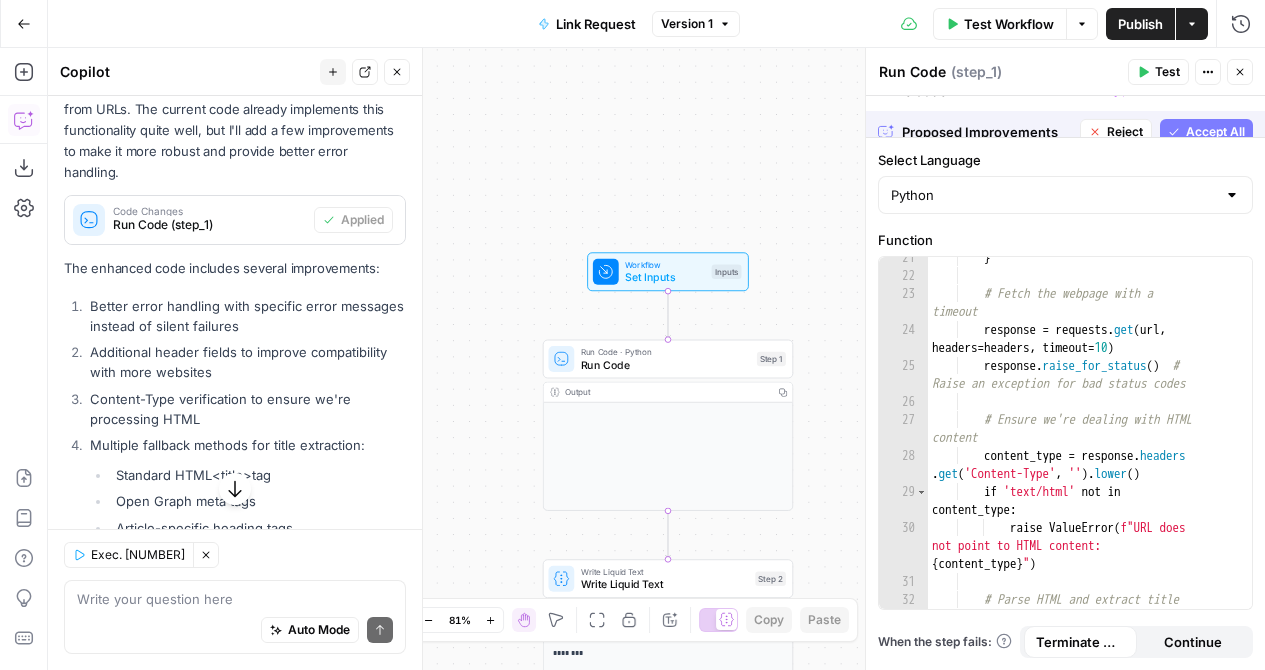scroll, scrollTop: 326, scrollLeft: 0, axis: vertical 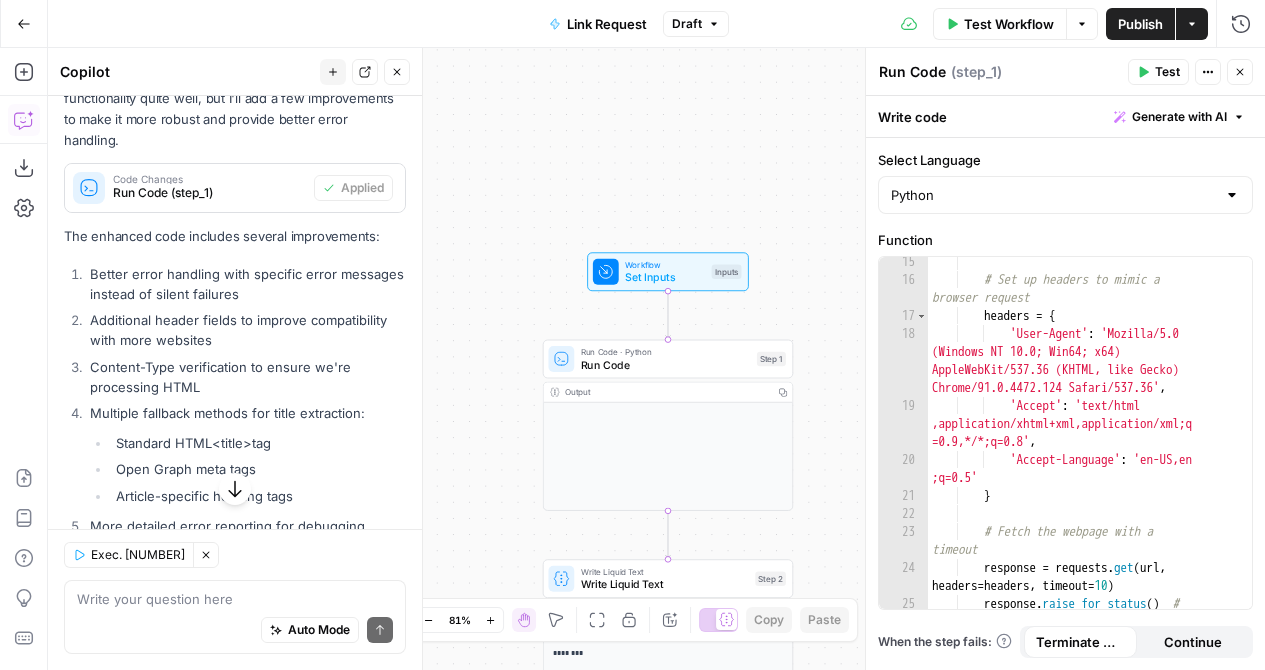 click 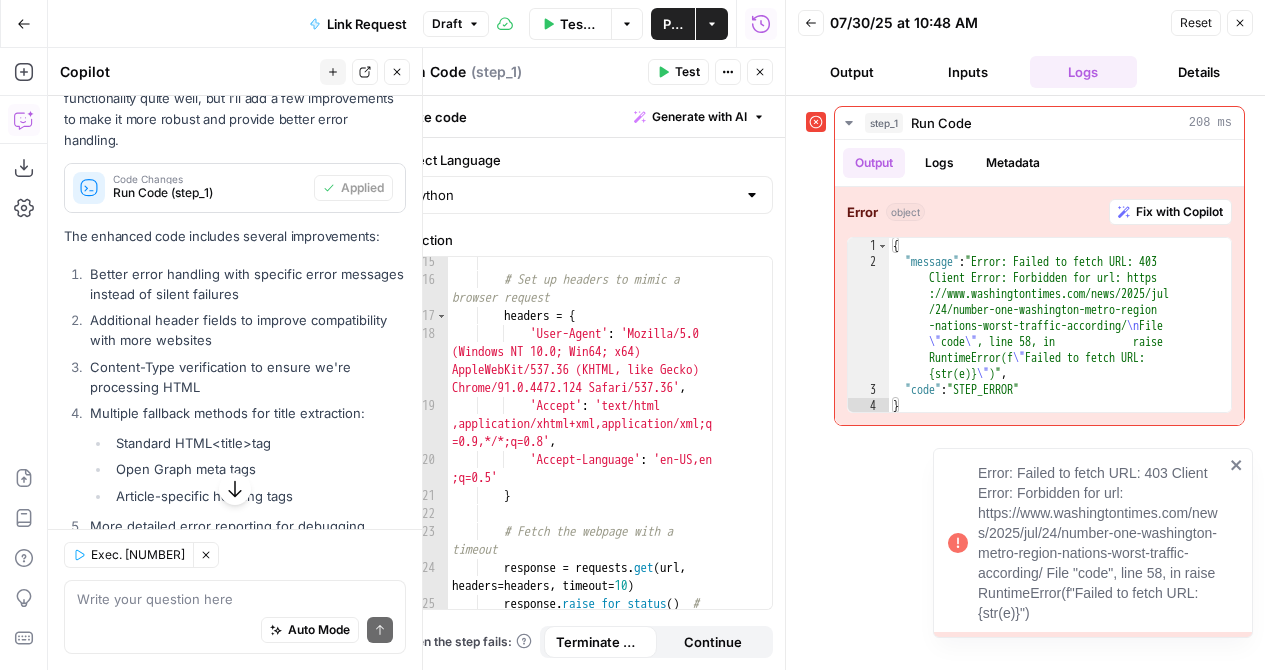 click 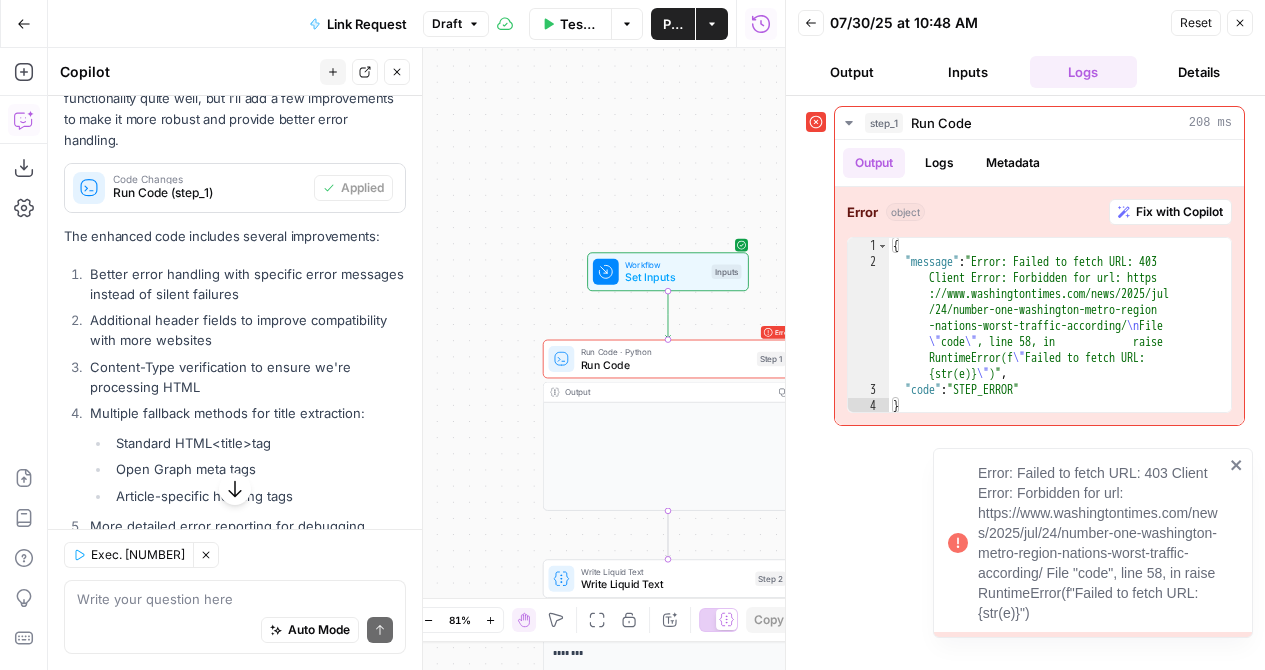 drag, startPoint x: 1164, startPoint y: 606, endPoint x: 983, endPoint y: 517, distance: 201.6978 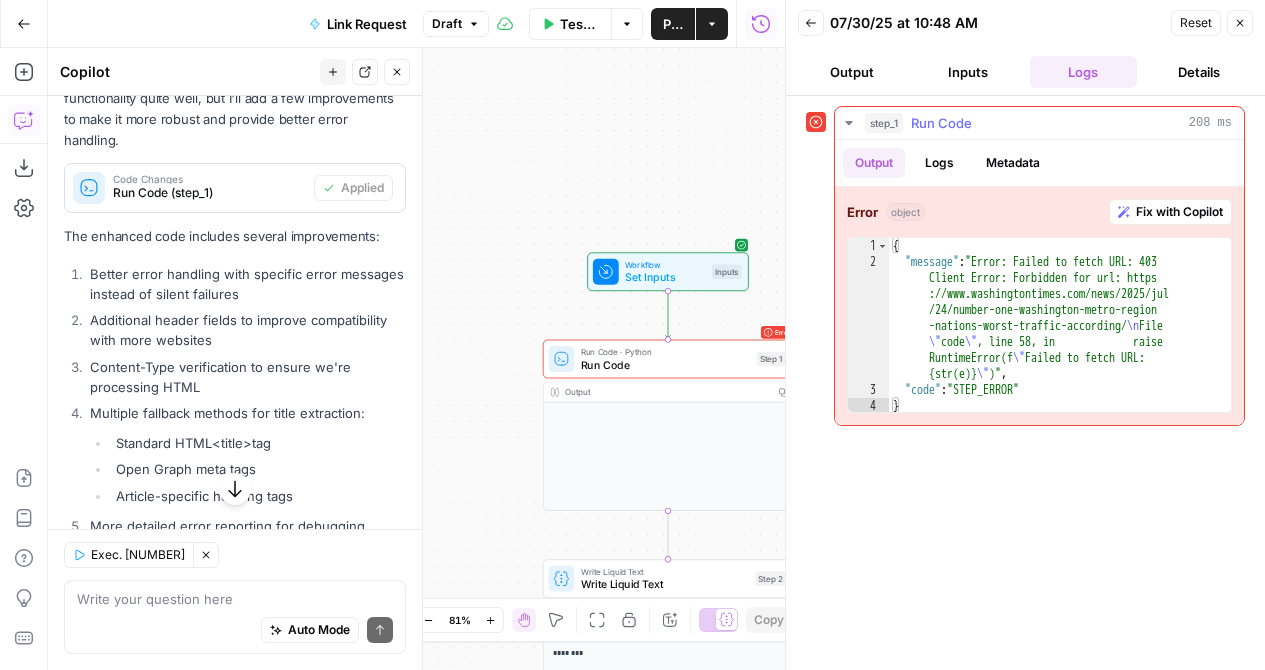 click on "Fix with Copilot" at bounding box center (1179, 212) 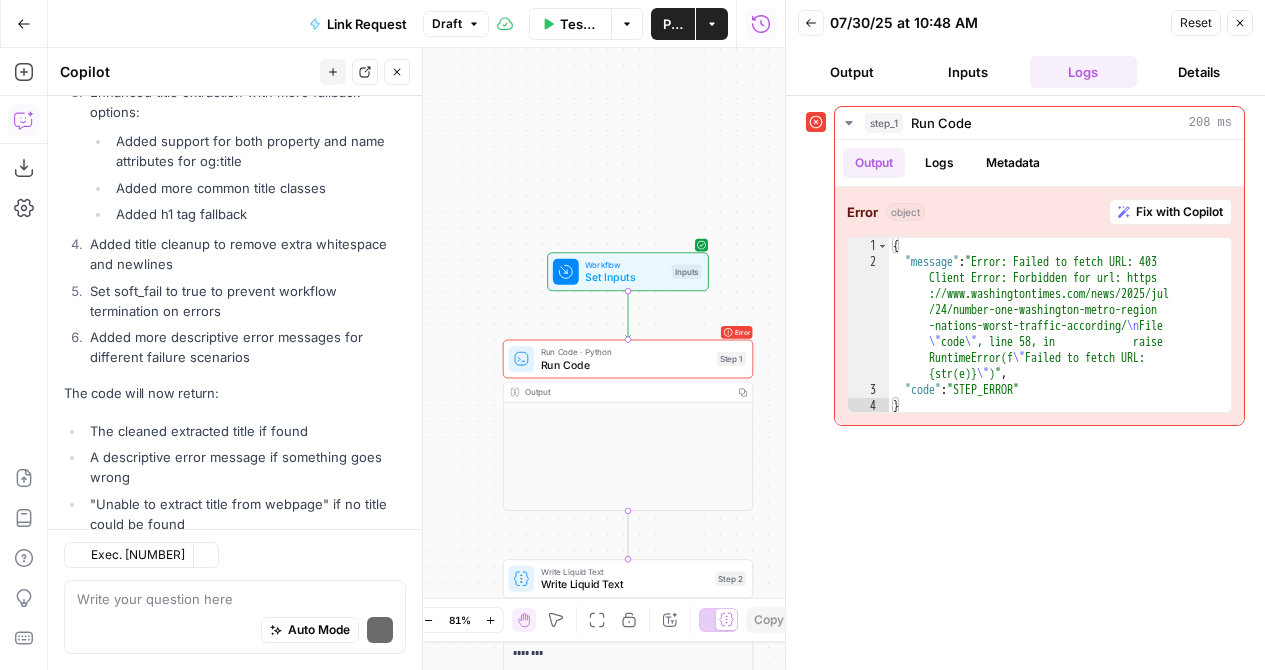 scroll, scrollTop: 1441, scrollLeft: 0, axis: vertical 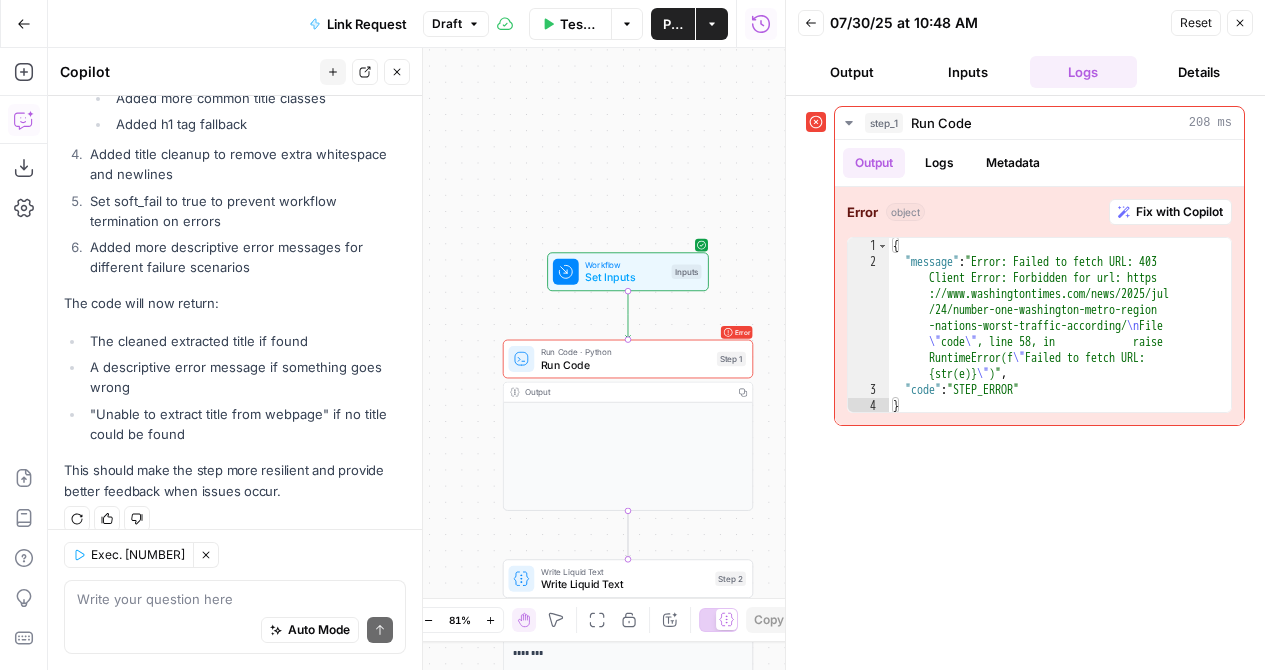 click on "Exec. [NUMBER]" at bounding box center [138, 555] 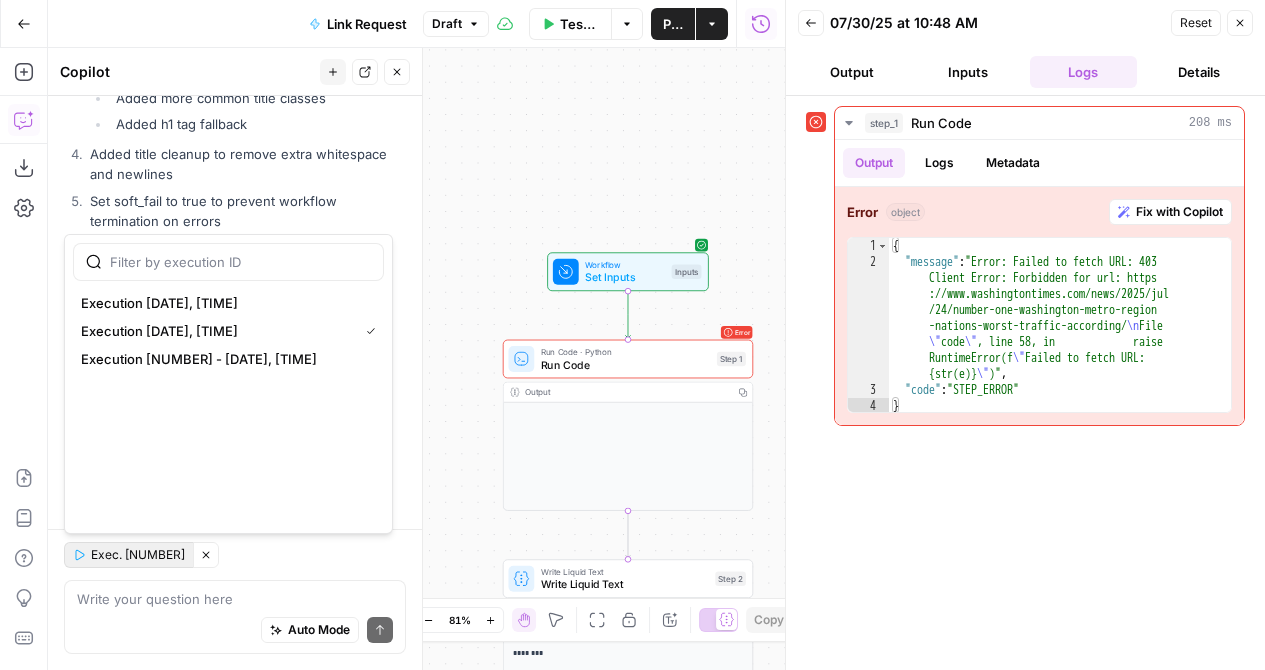 click on "Exec. 26688070 Clear Selection" at bounding box center (235, 555) 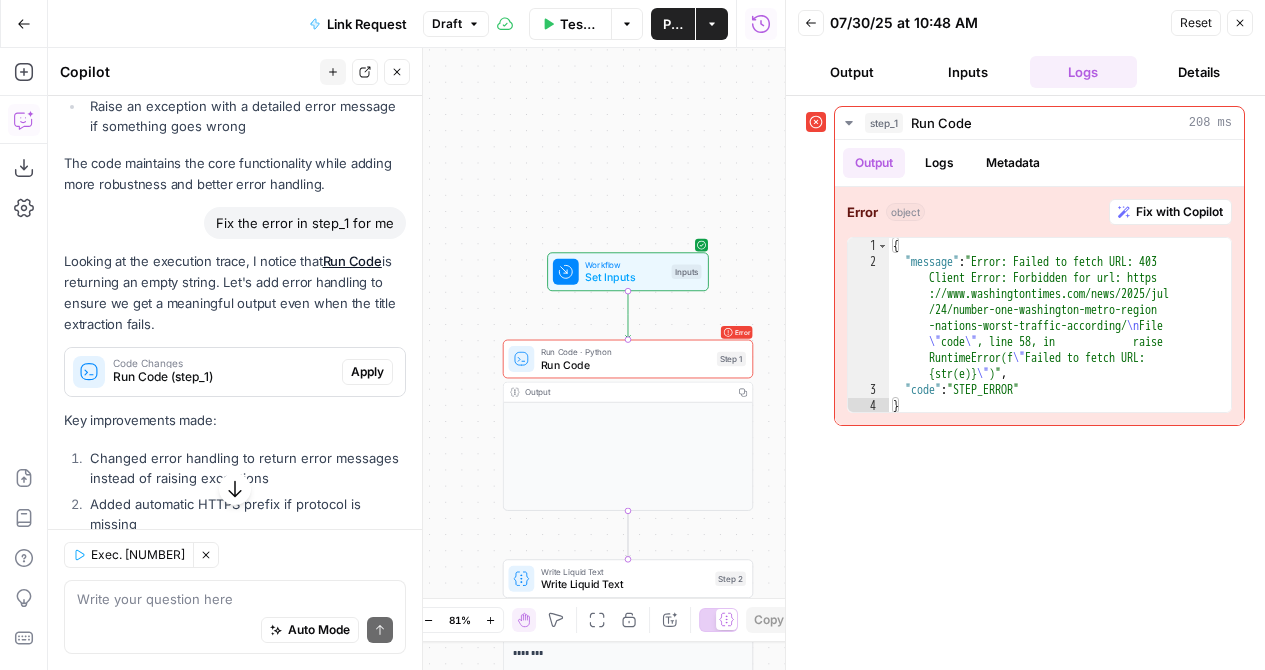 scroll, scrollTop: 915, scrollLeft: 0, axis: vertical 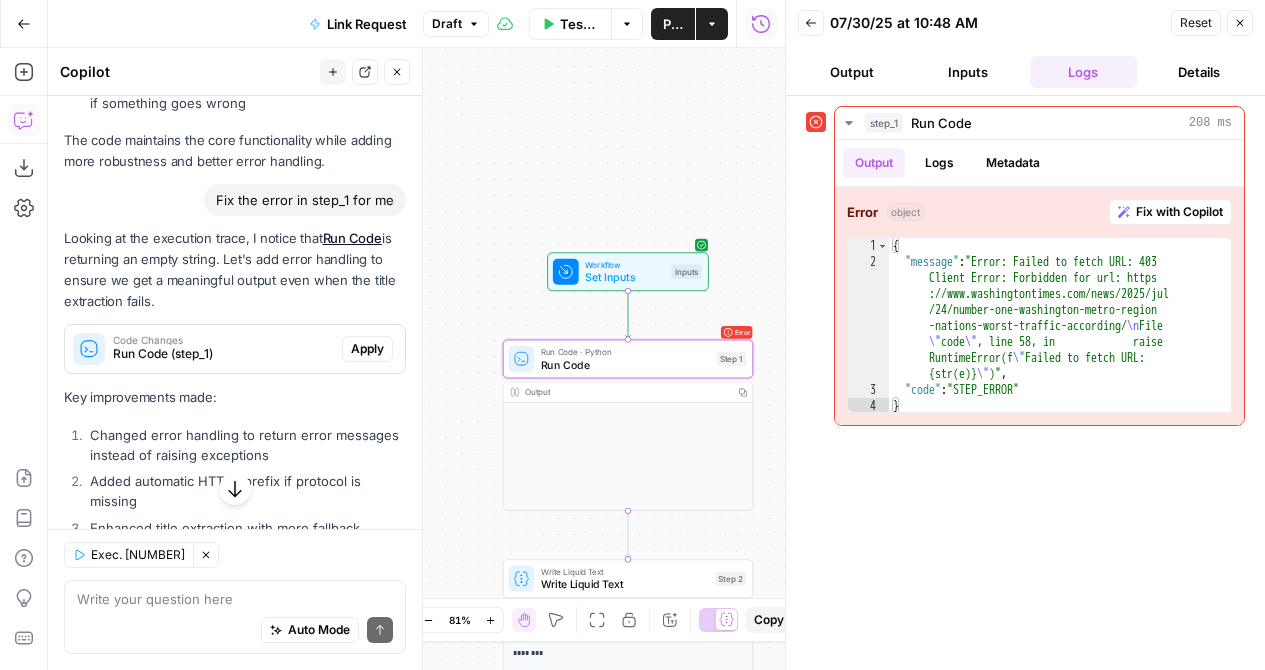 click on "Apply" at bounding box center [367, 349] 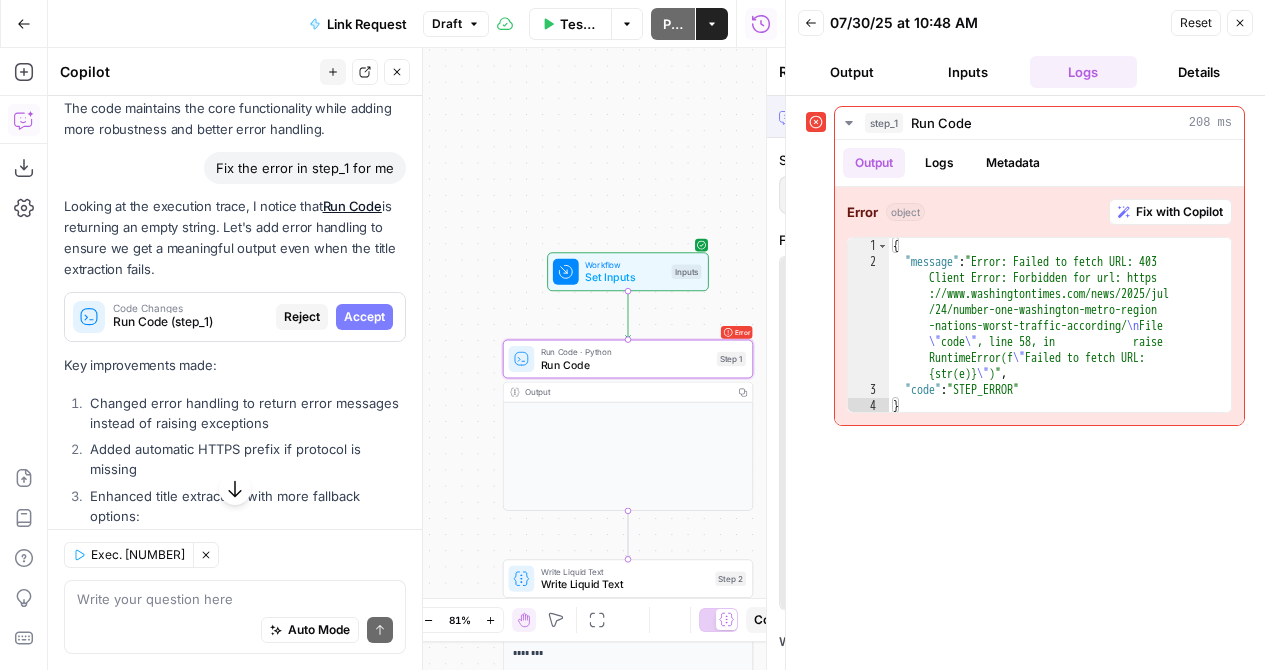 scroll, scrollTop: 883, scrollLeft: 0, axis: vertical 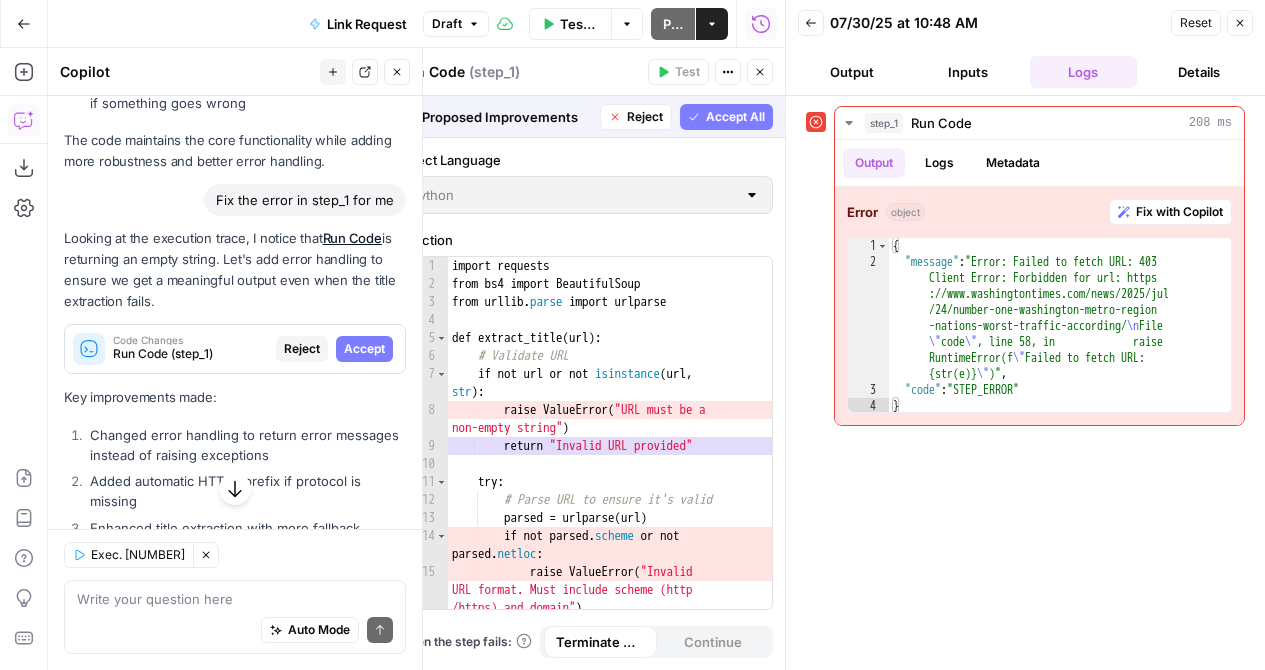click on "Accept All" at bounding box center [726, 117] 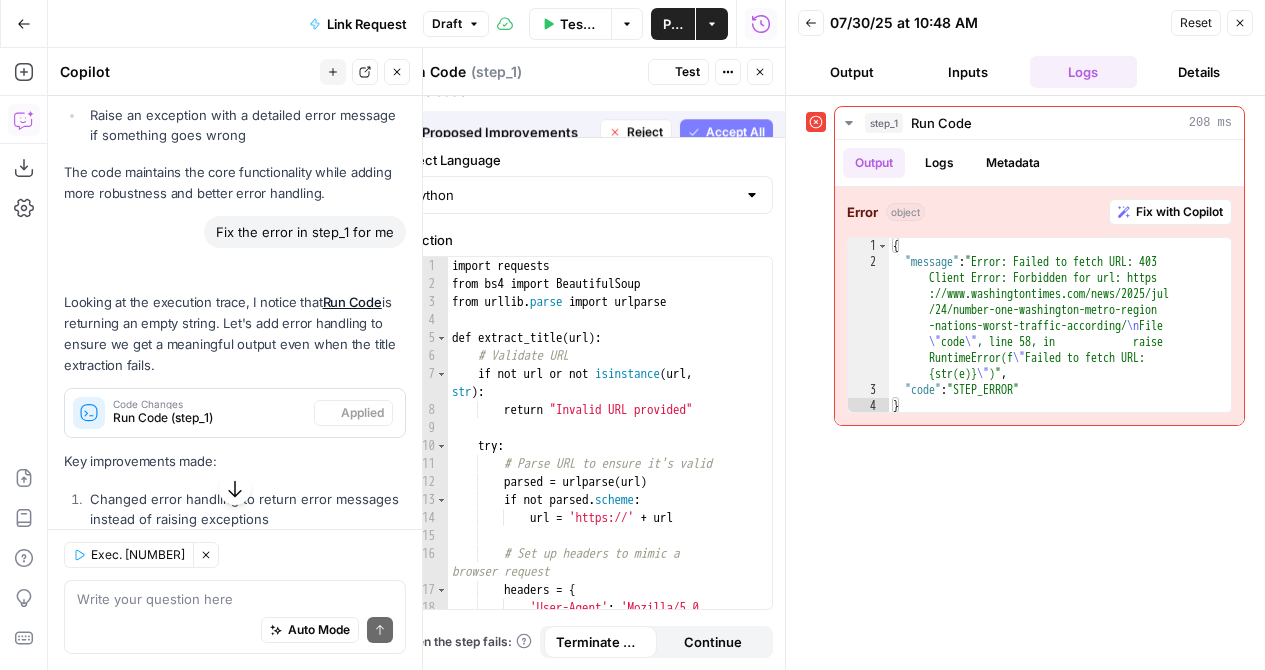scroll, scrollTop: 915, scrollLeft: 0, axis: vertical 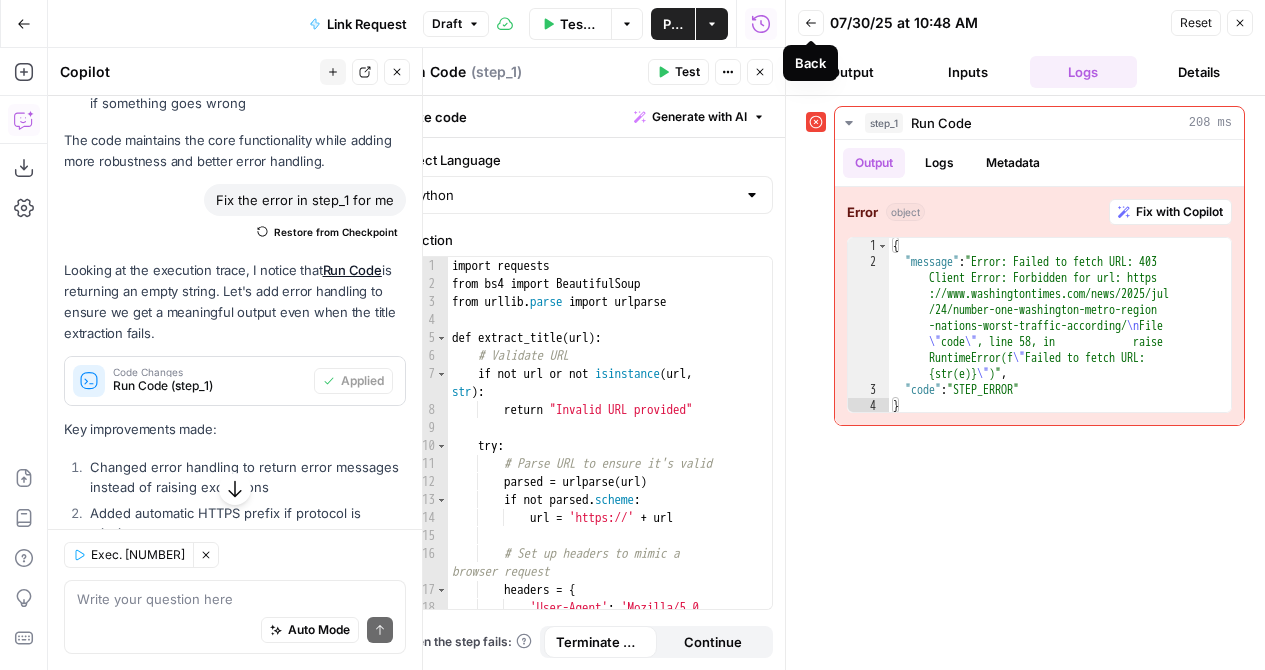 click 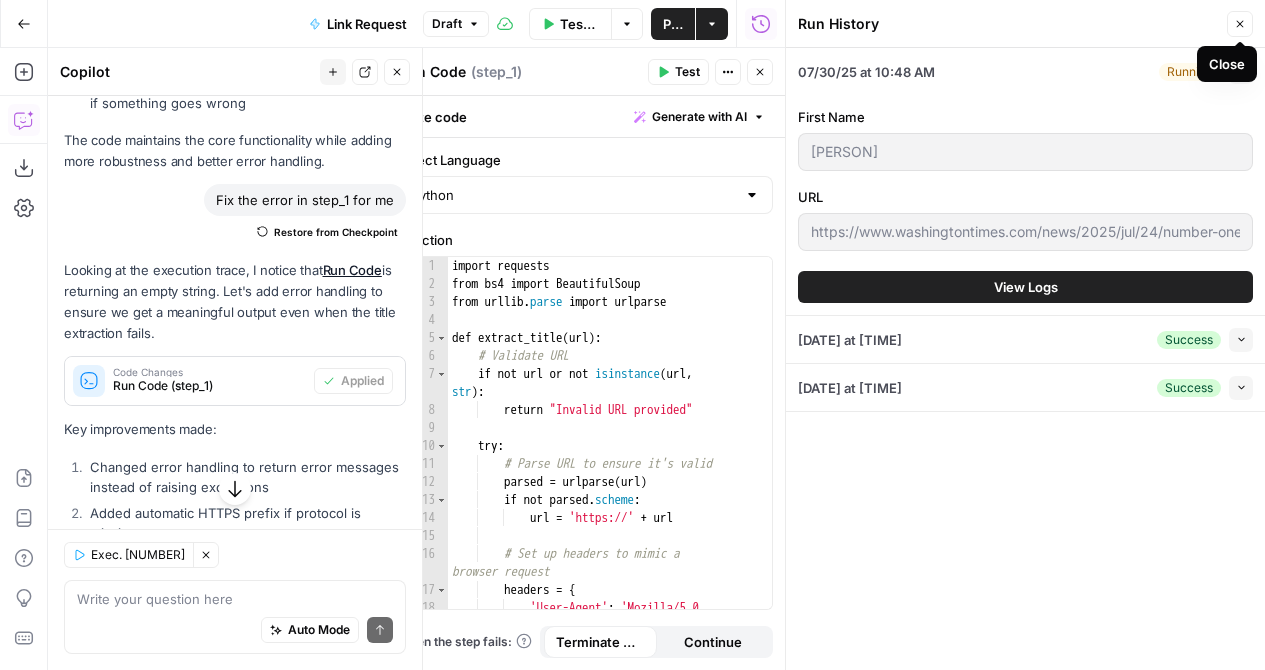 click 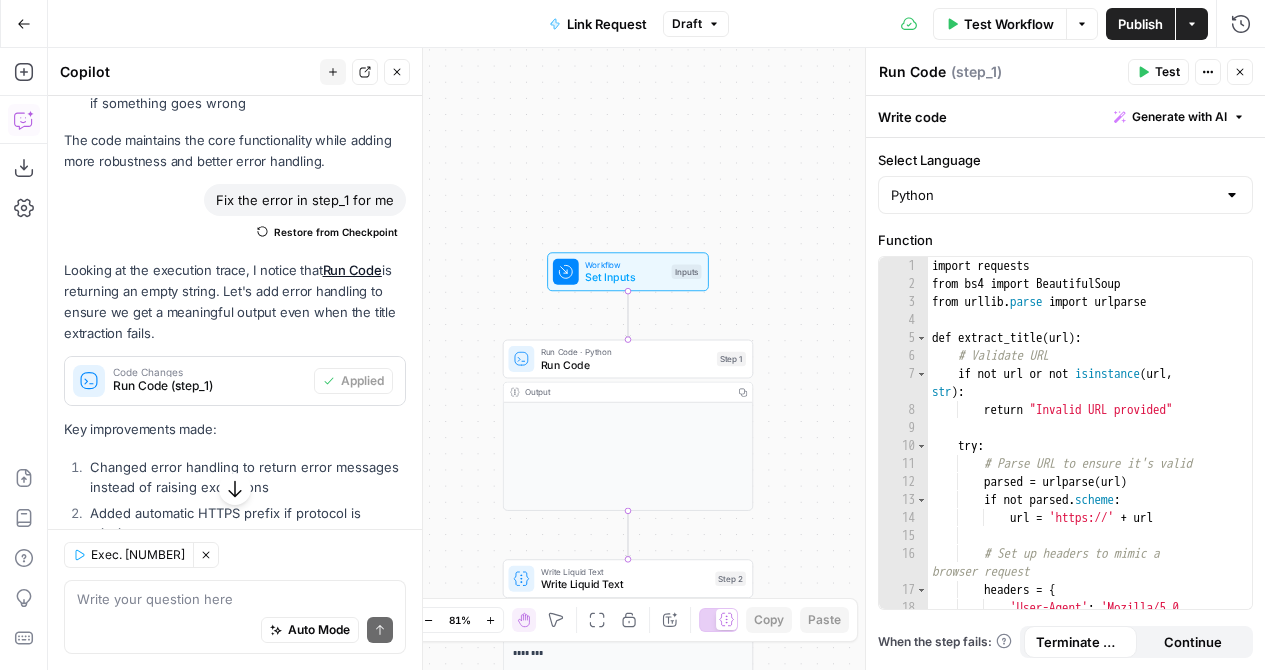 click on "Test" at bounding box center [1158, 72] 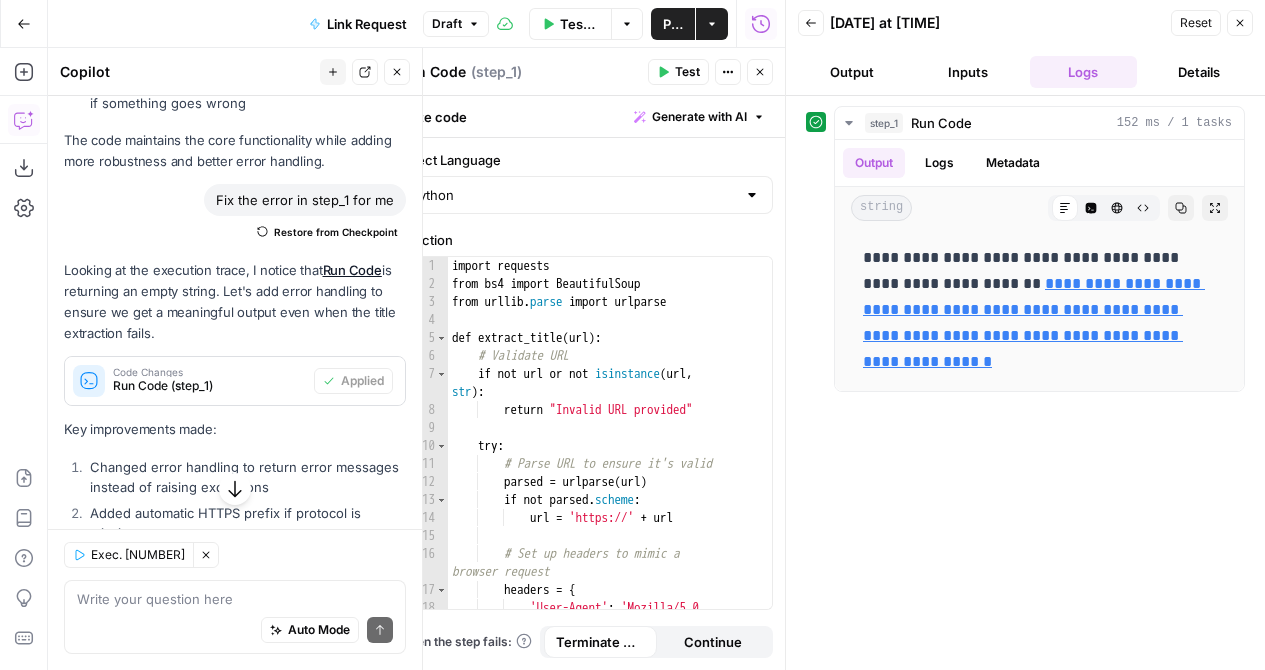 click at bounding box center [786, 335] 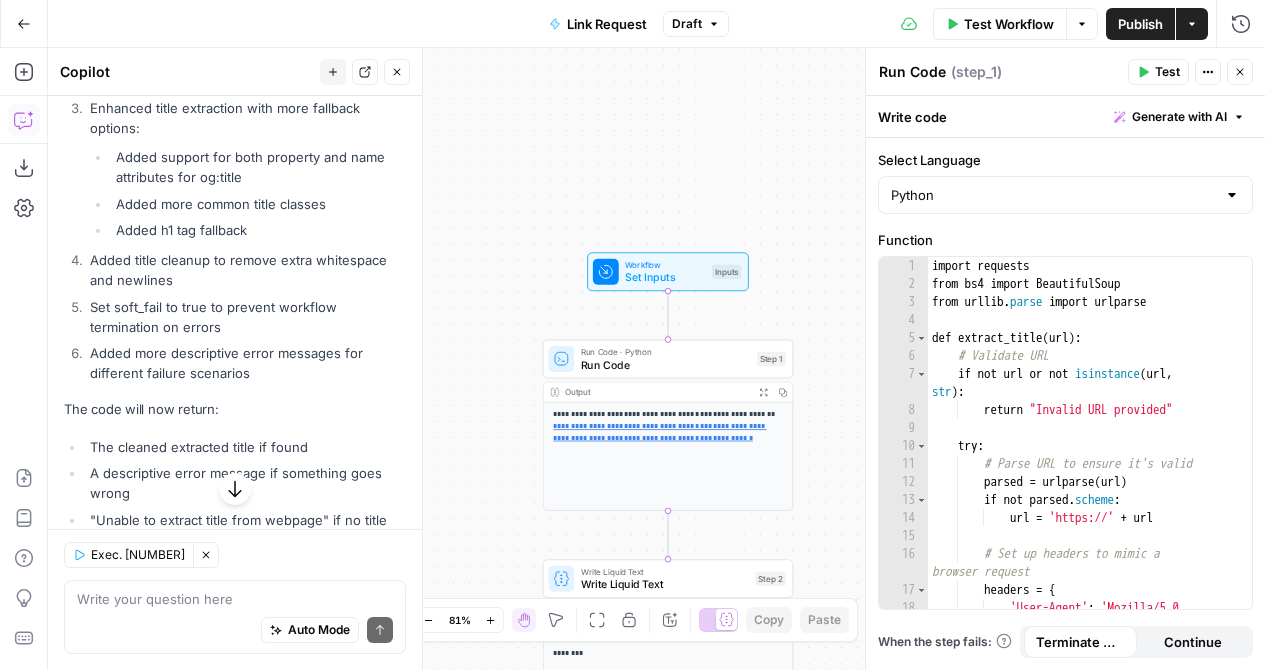scroll, scrollTop: 1473, scrollLeft: 0, axis: vertical 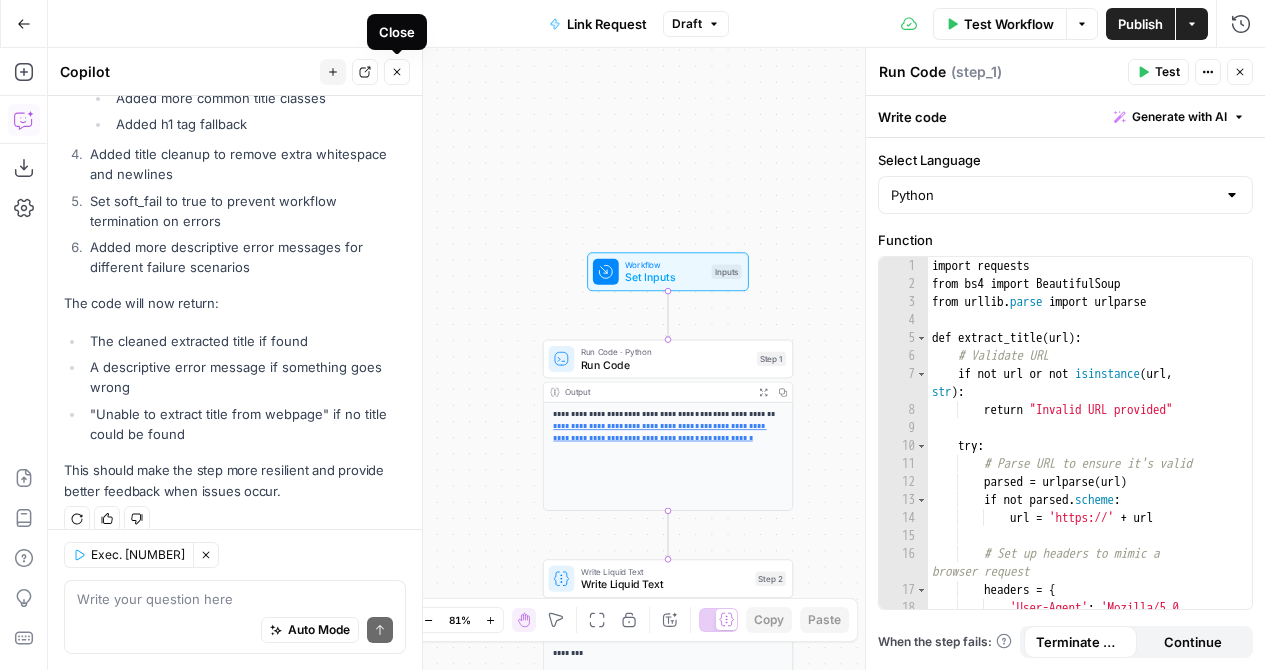 click 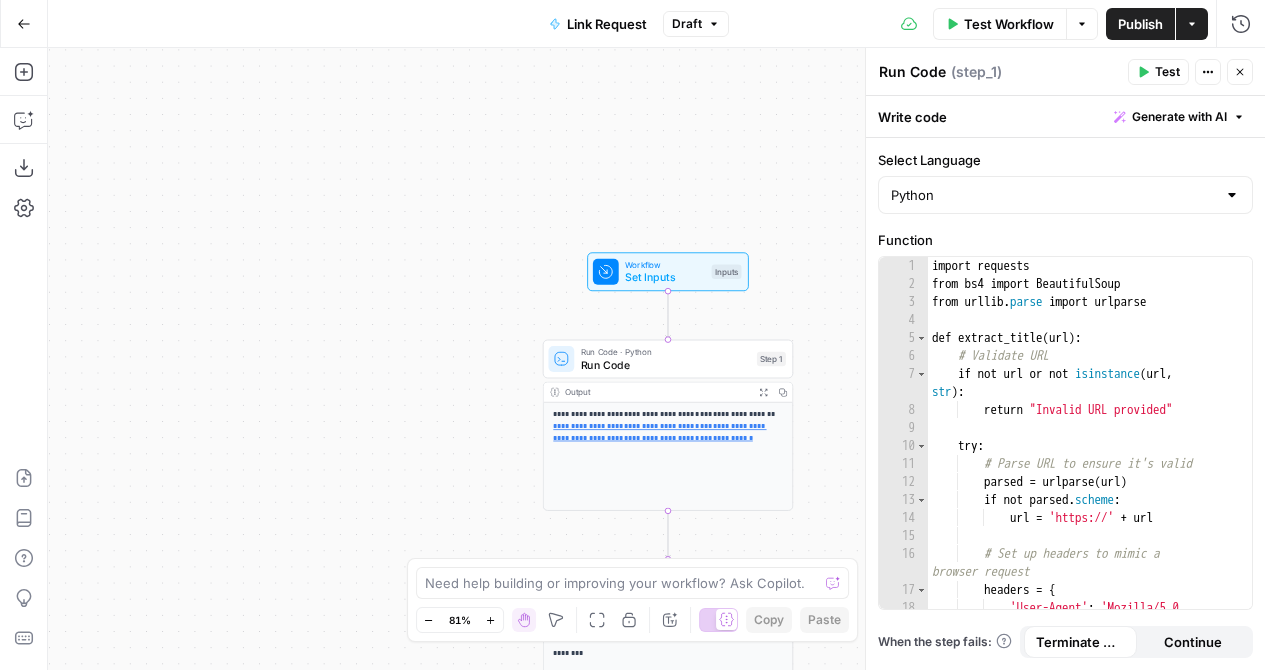 click on "**********" at bounding box center (668, 426) 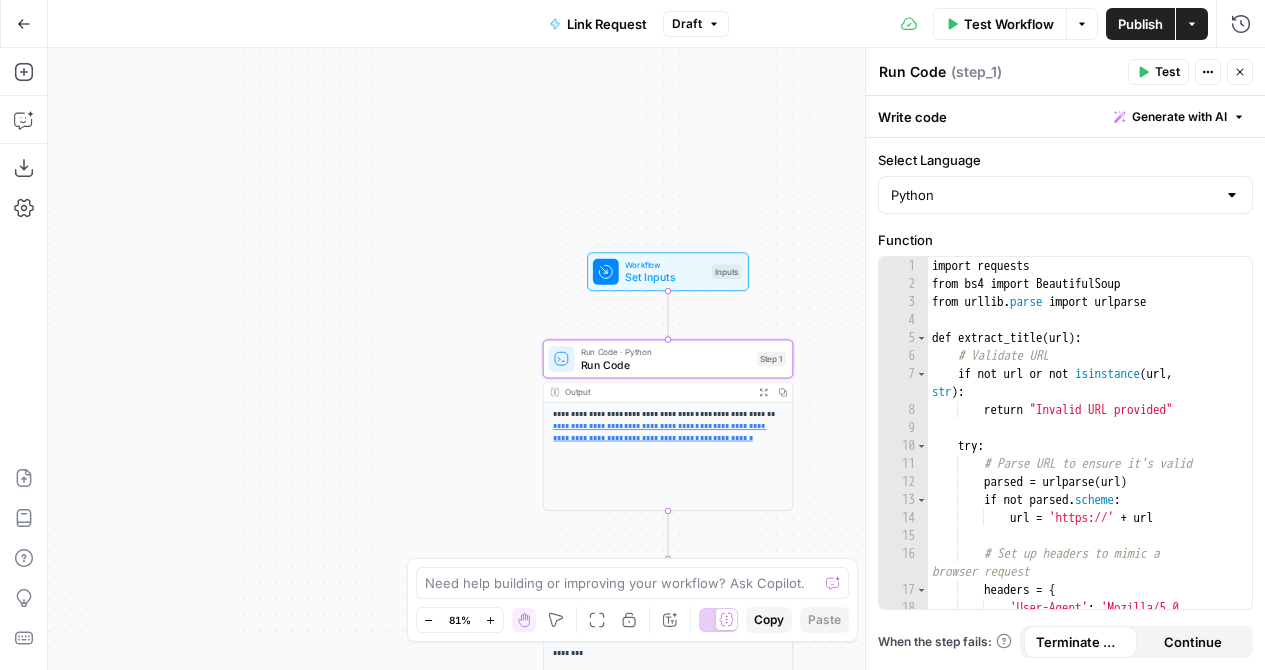 click on "Generate with AI" at bounding box center [1179, 117] 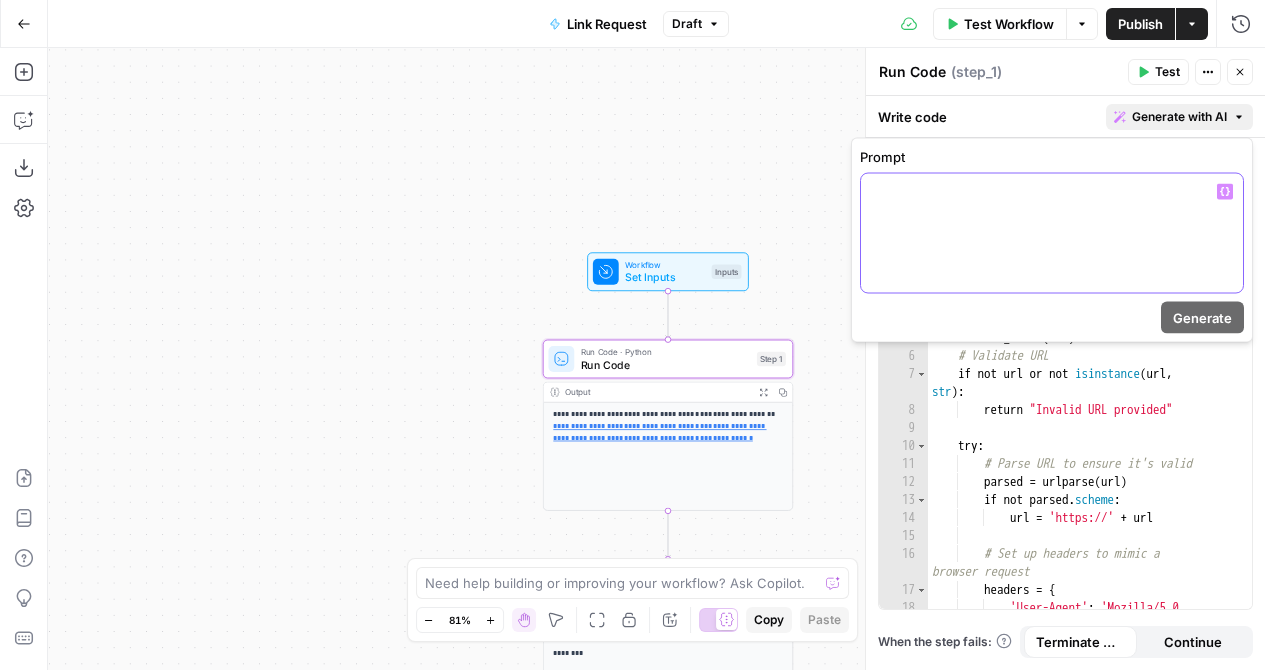 click at bounding box center [1052, 192] 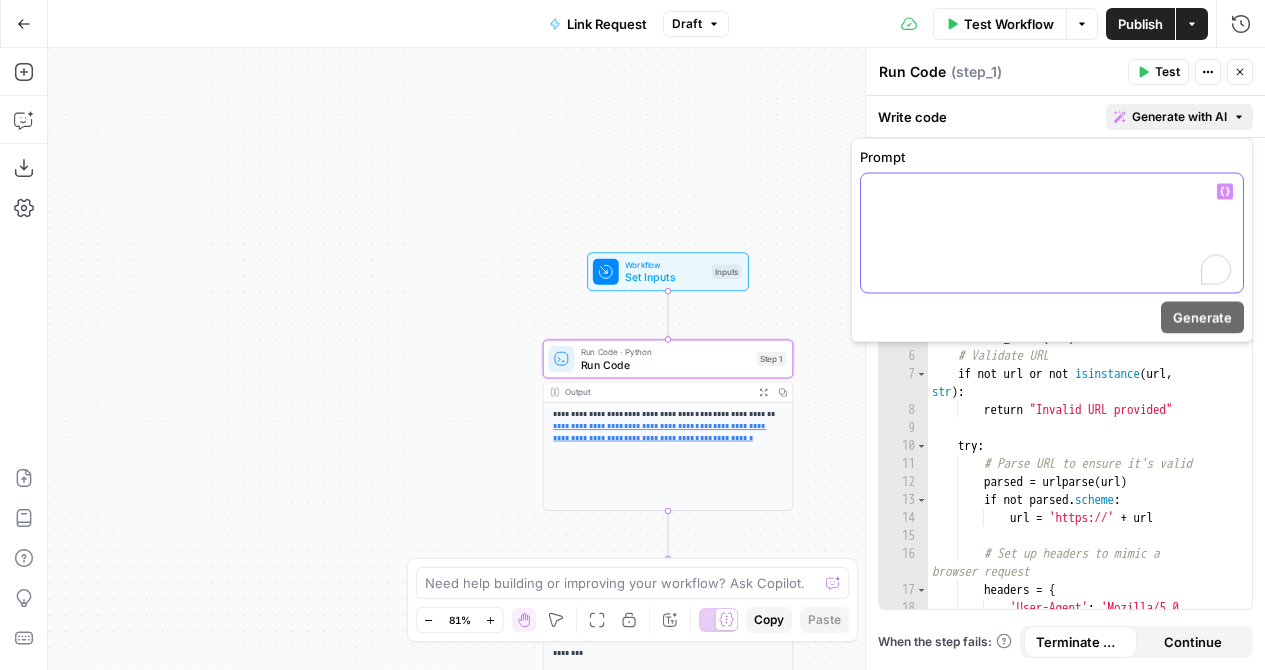 type 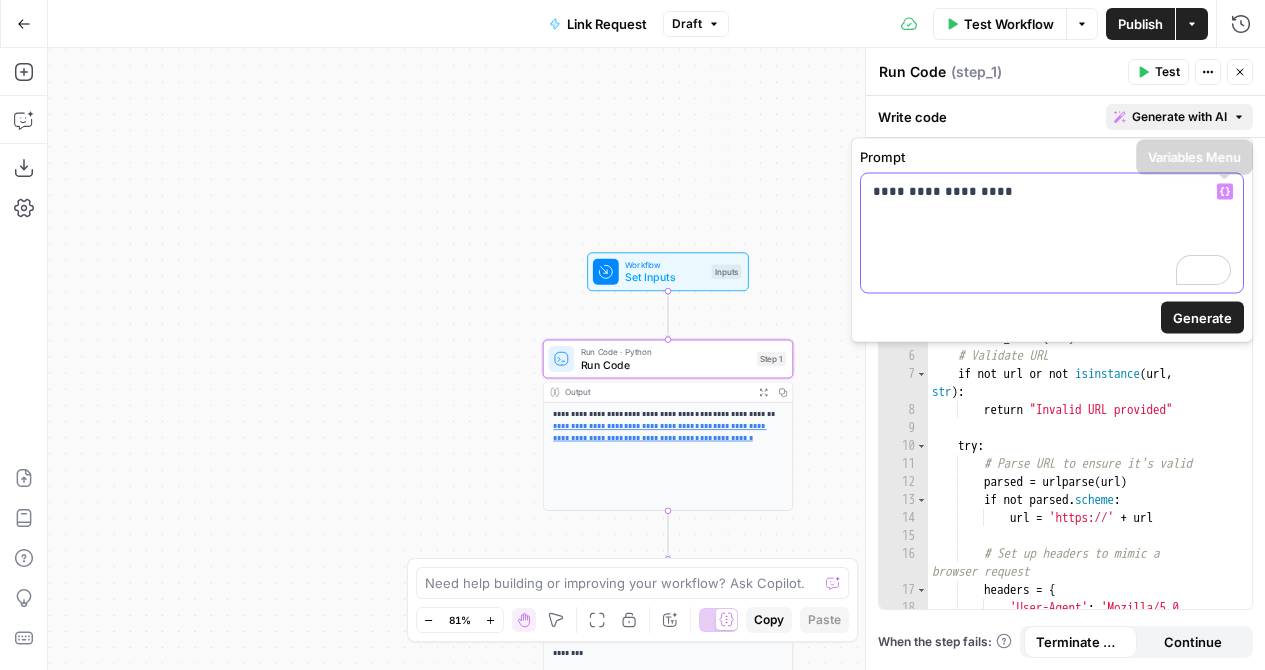click 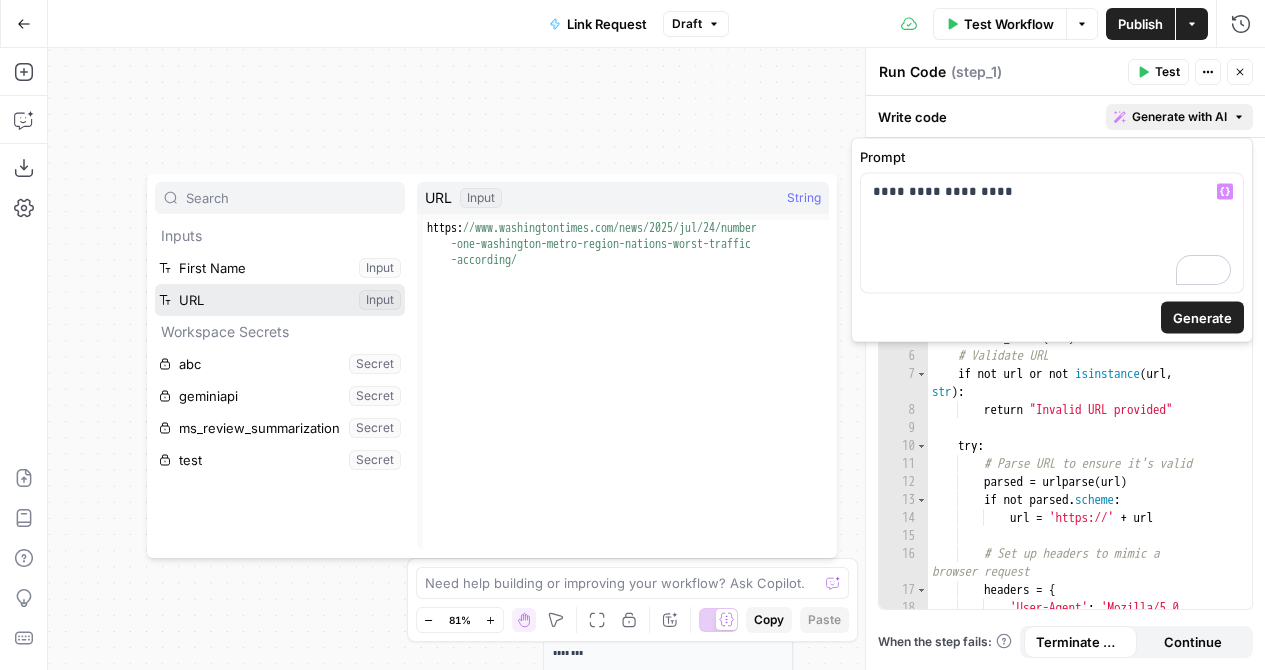 click at bounding box center (280, 300) 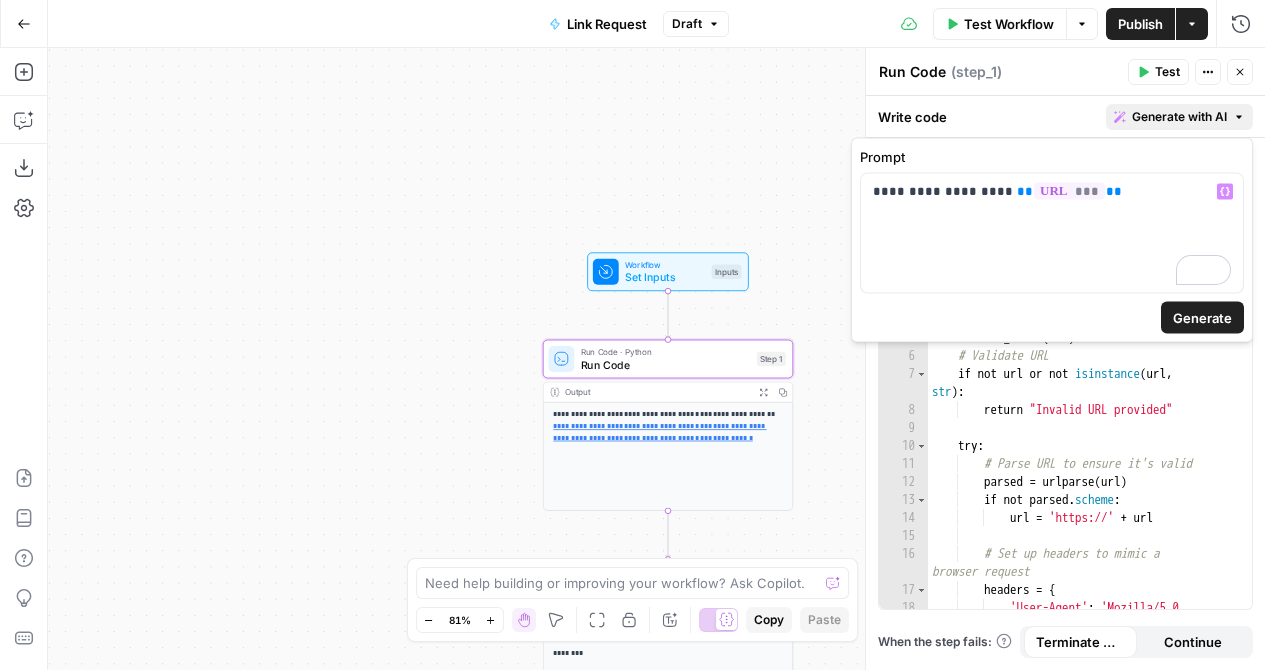 click on "Generate" at bounding box center [1202, 318] 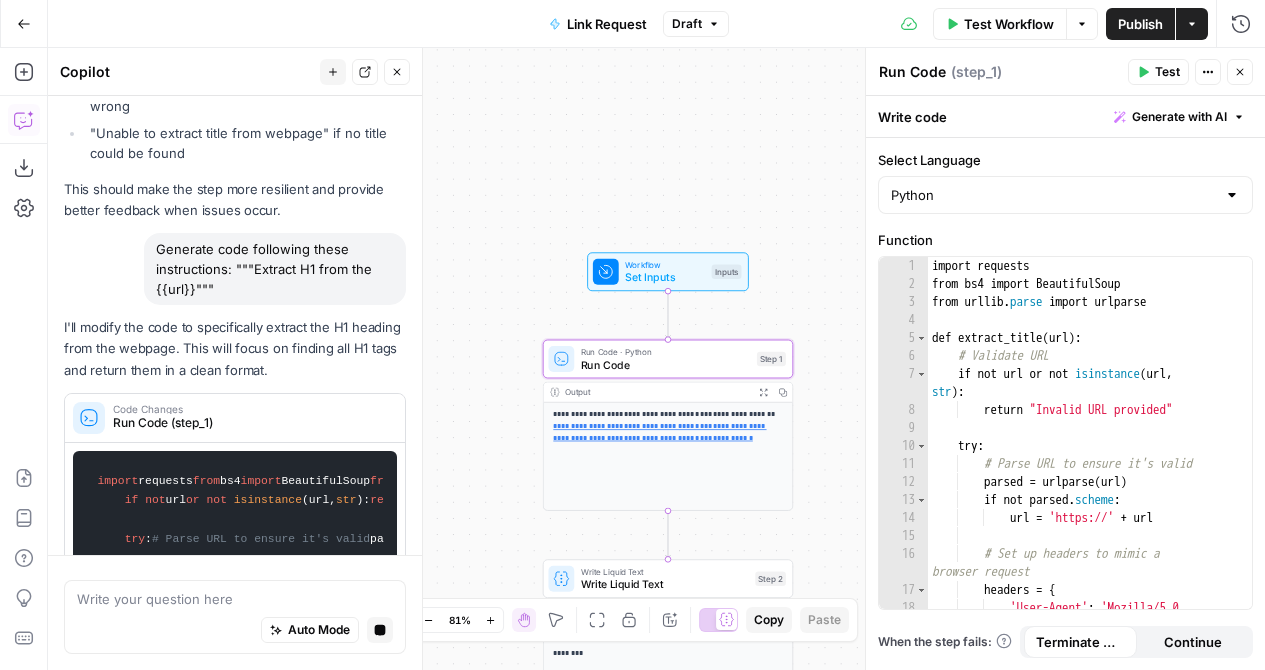 scroll, scrollTop: 1866, scrollLeft: 0, axis: vertical 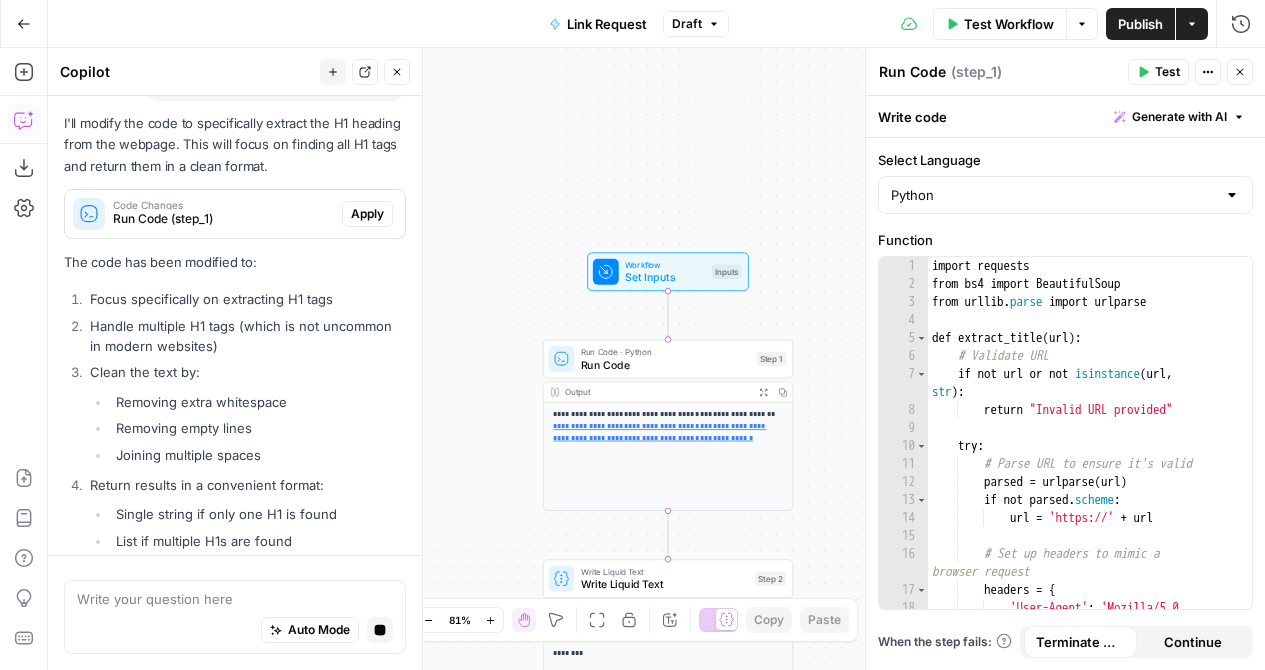 click on "I'll modify the code to specifically extract the H1 heading from the webpage. This will focus on finding all H1 tags and return them in a clean format.
Code Changes Run Code (step_1) Apply
The code has been modified to:
Focus specifically on extracting H1 tags
Handle multiple H1 tags (which is not uncommon in modern websites)
Clean the text by:
Removing extra whitespace
Removing empty lines
Joining multiple spaces
Return results in a convenient format:
Single string if only one H1 is found
List if multiple H1s are found
Include proper error handling with descriptive messages
Use soft_fail to ensure the workflow continues even if there are" at bounding box center [235, 383] 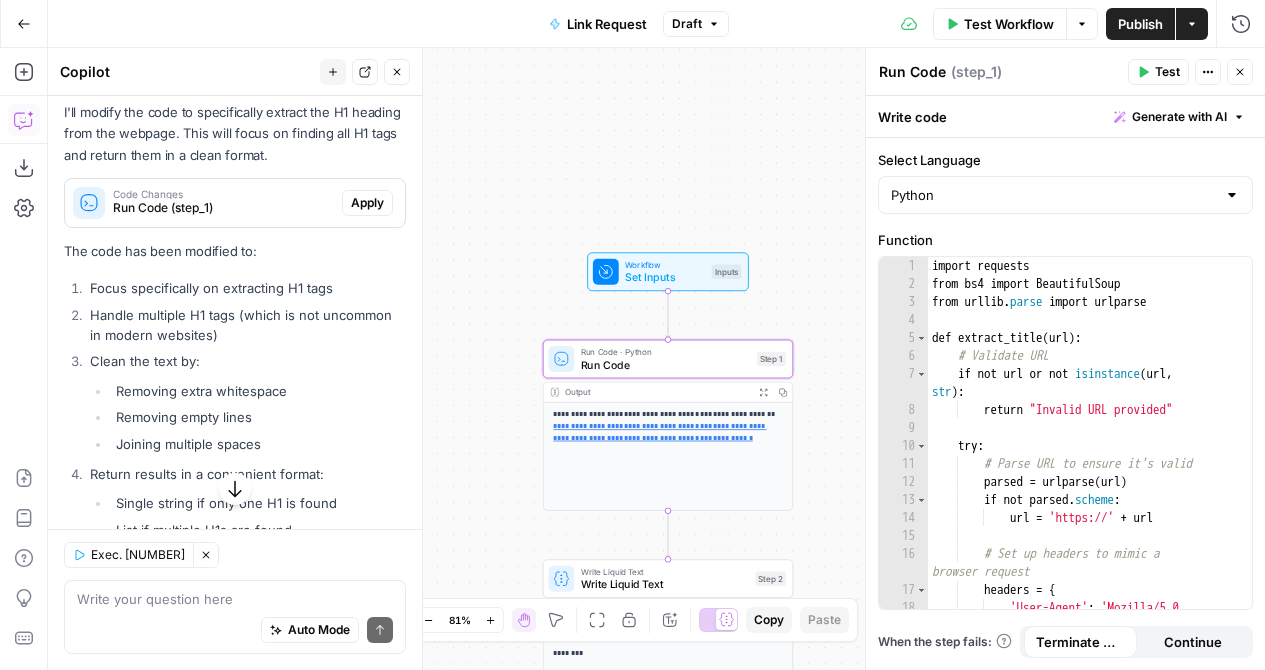 click on "Apply" at bounding box center (367, 203) 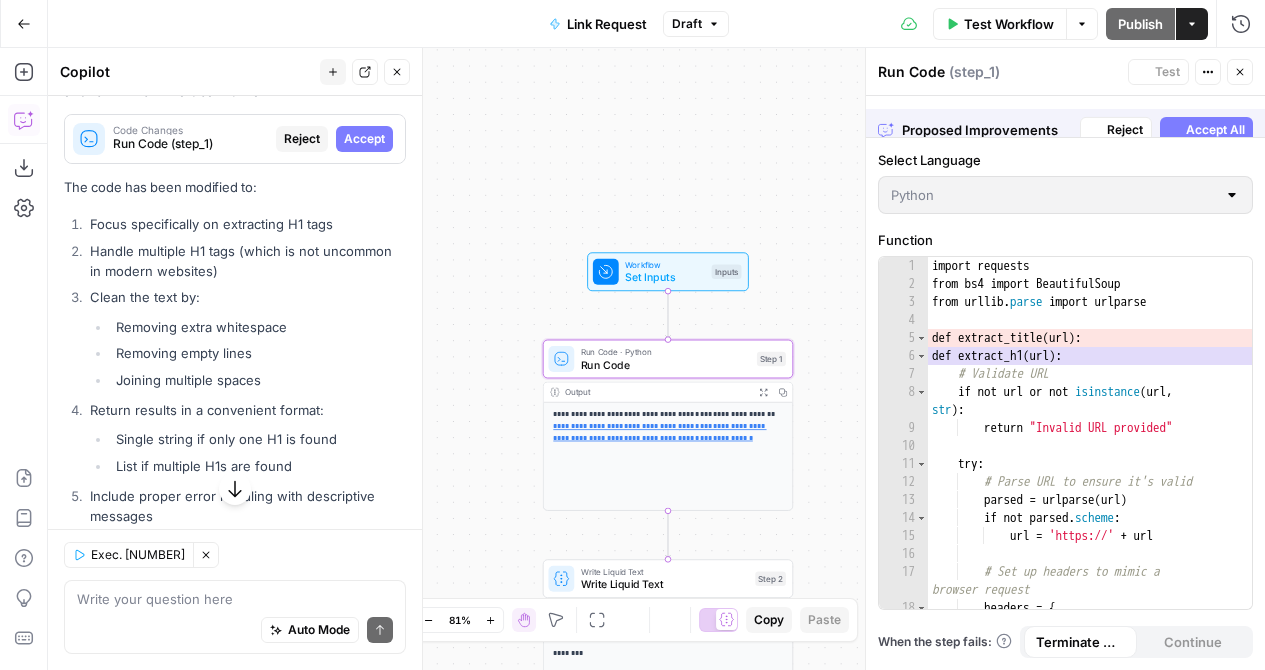 scroll, scrollTop: 1905, scrollLeft: 0, axis: vertical 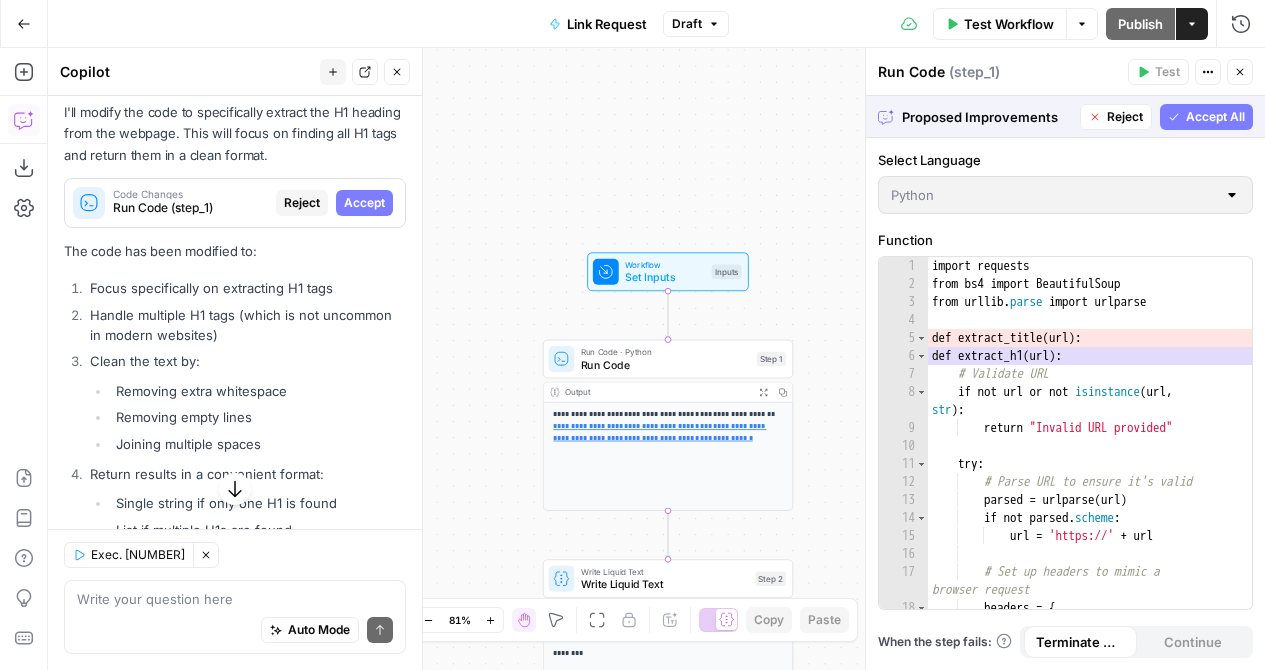 click on "Accept All" at bounding box center (1215, 117) 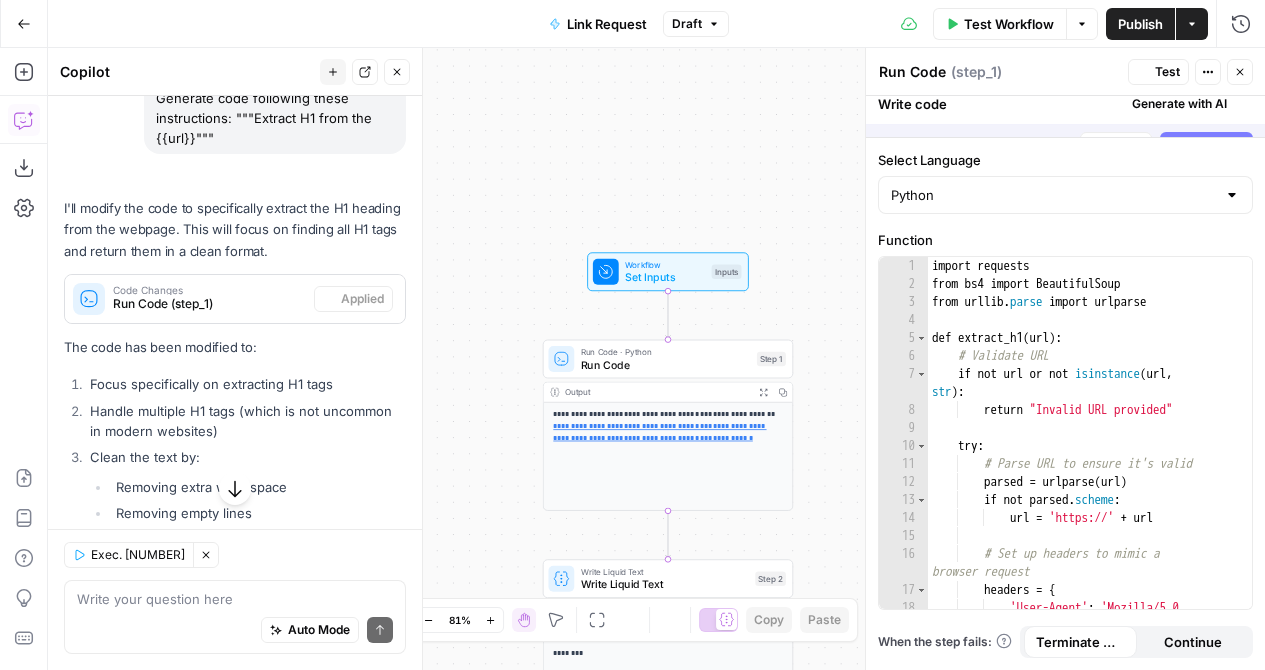 scroll, scrollTop: 2001, scrollLeft: 0, axis: vertical 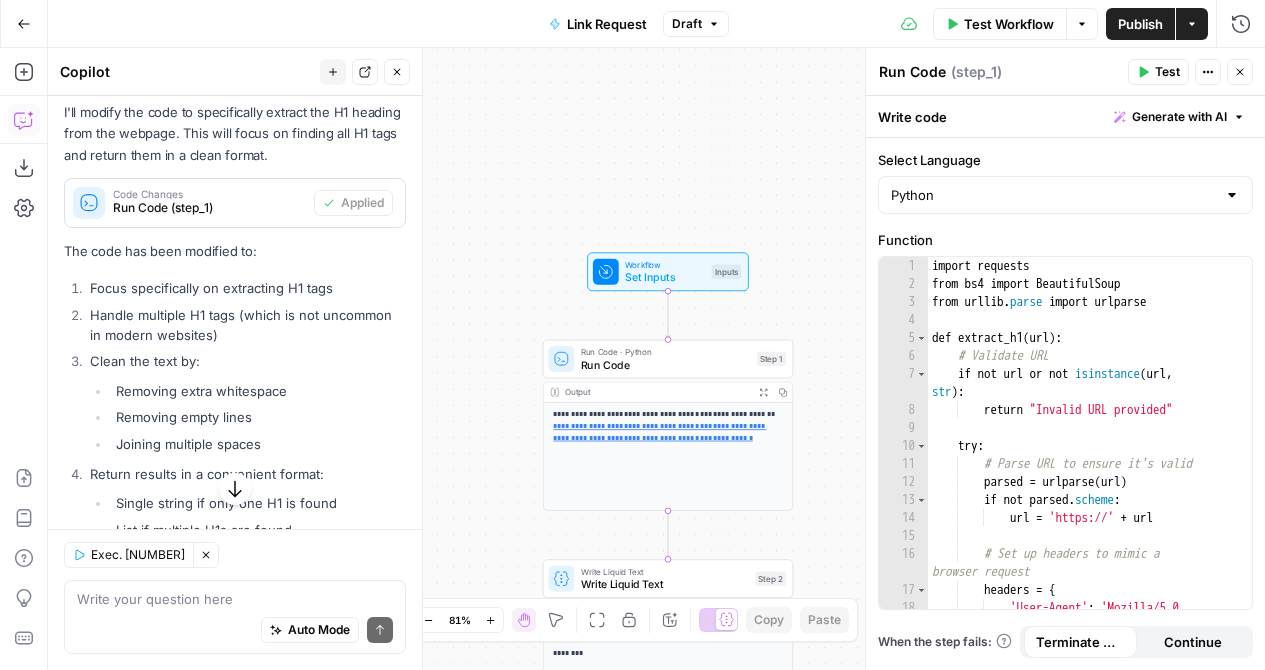 click on "Test" at bounding box center (1158, 72) 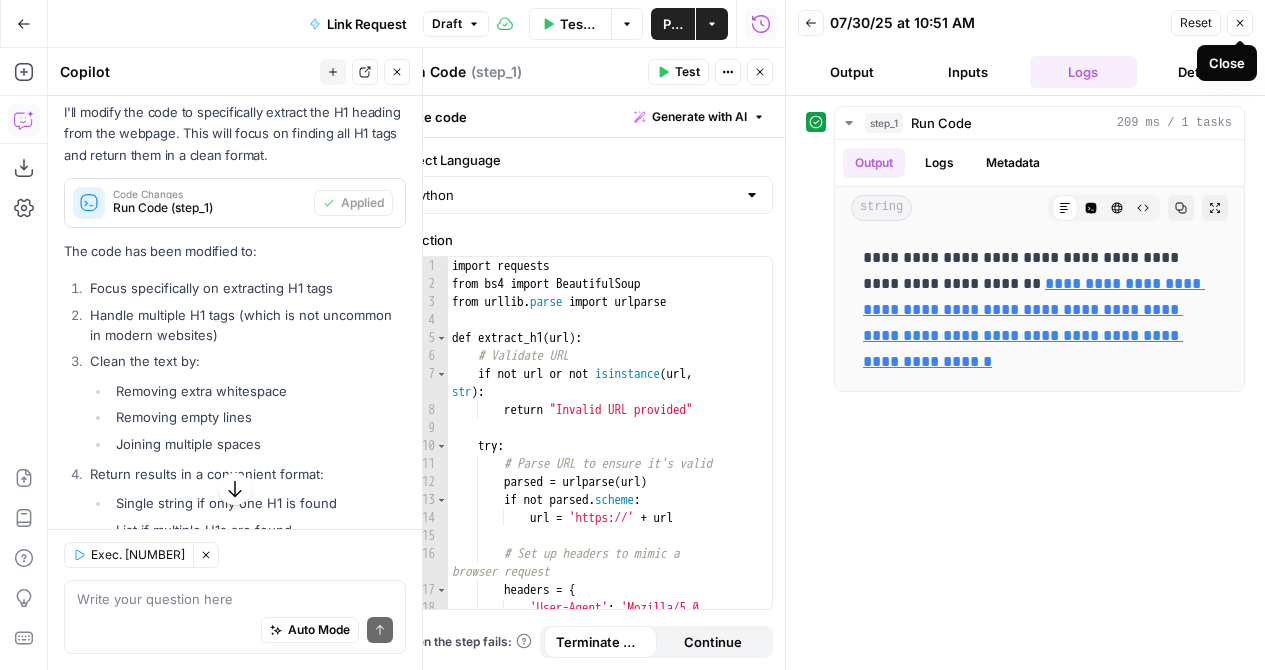click on "Close" at bounding box center (1240, 23) 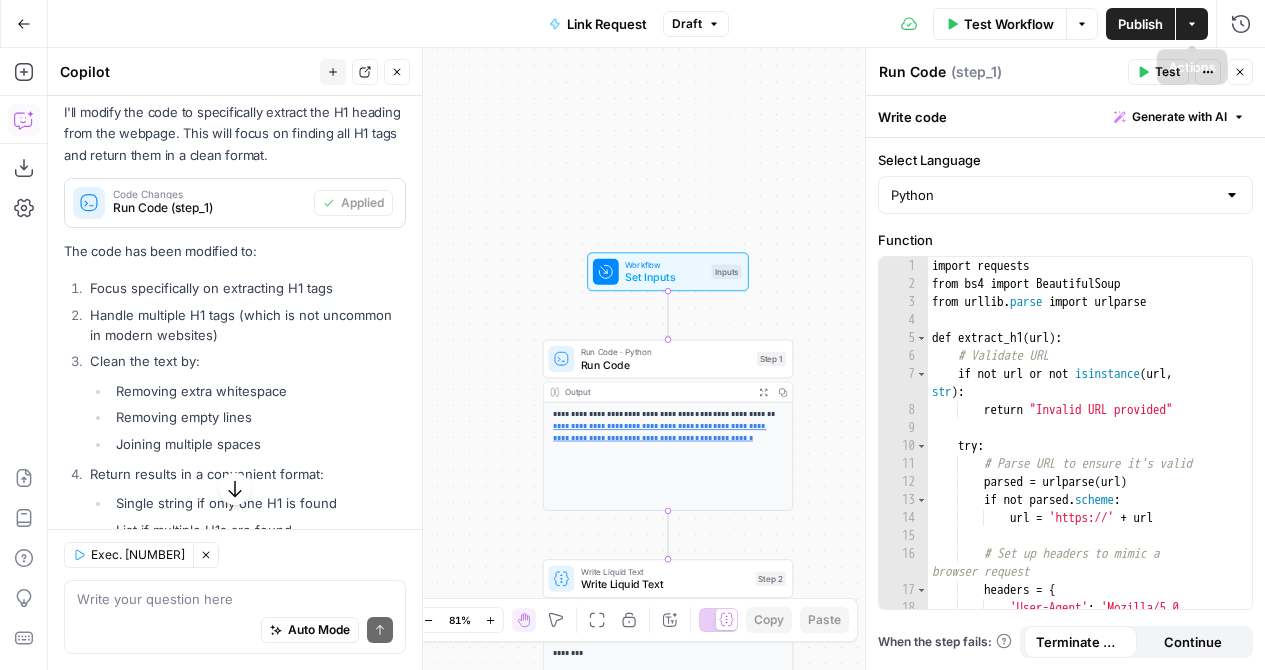 click on "Actions" at bounding box center (1192, 24) 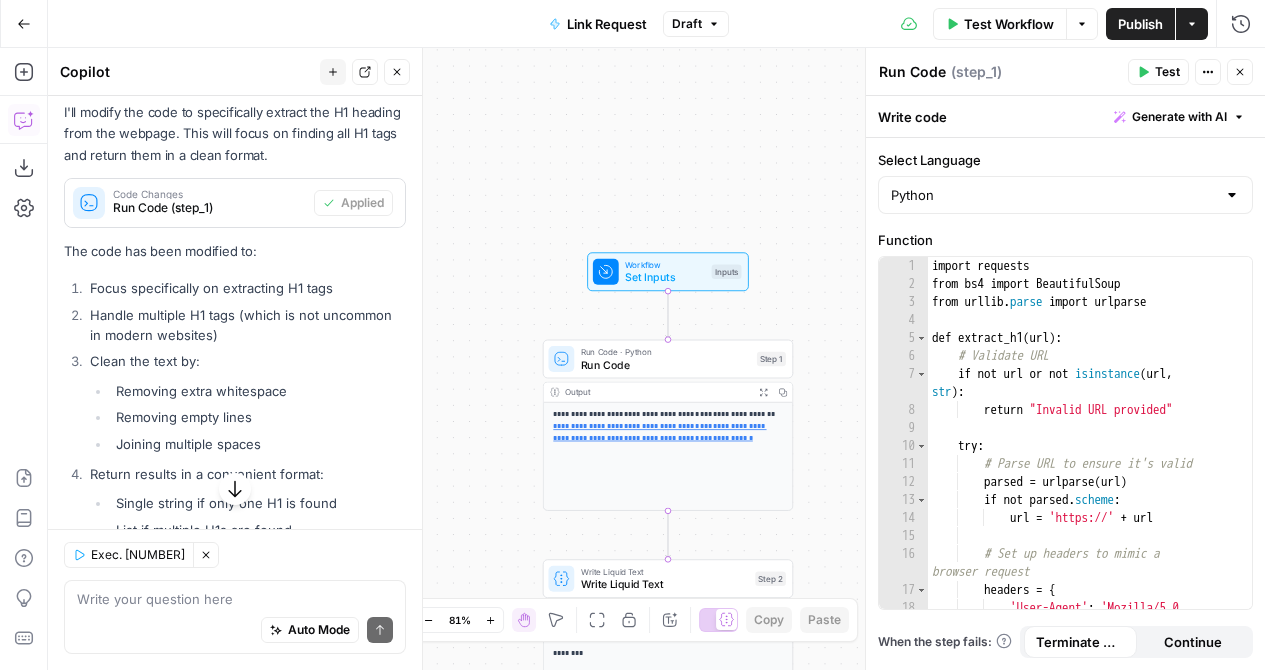 click on "Go Back" at bounding box center (24, 24) 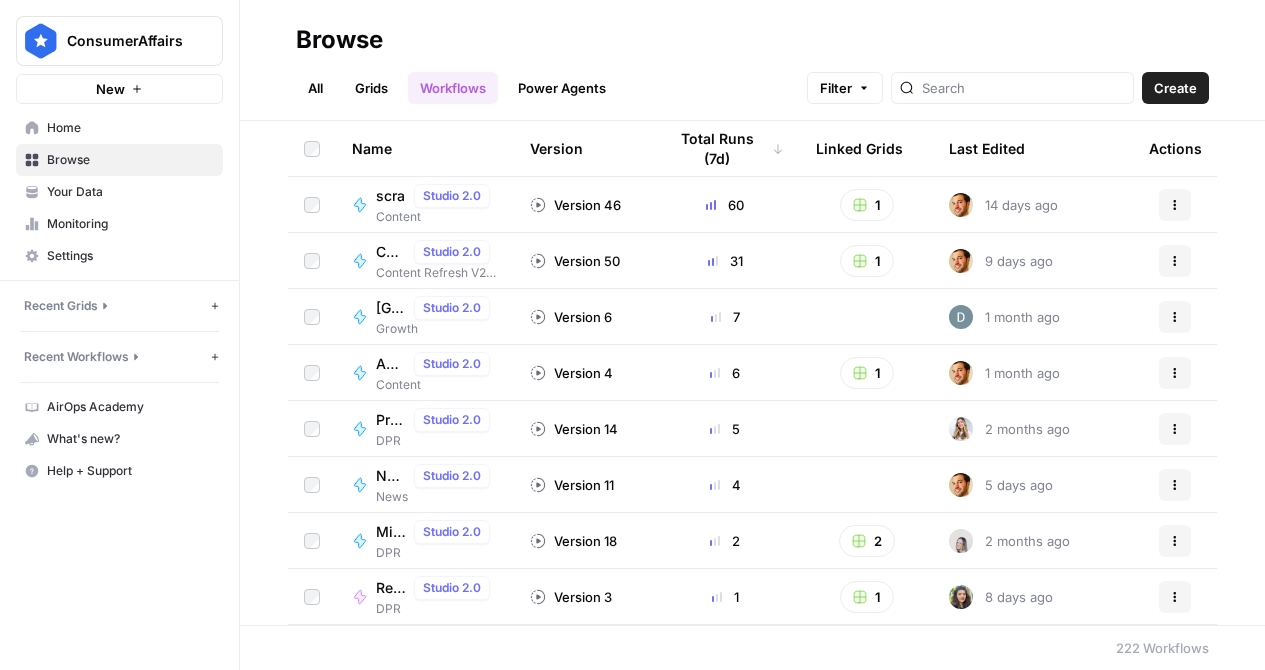 scroll, scrollTop: 86, scrollLeft: 0, axis: vertical 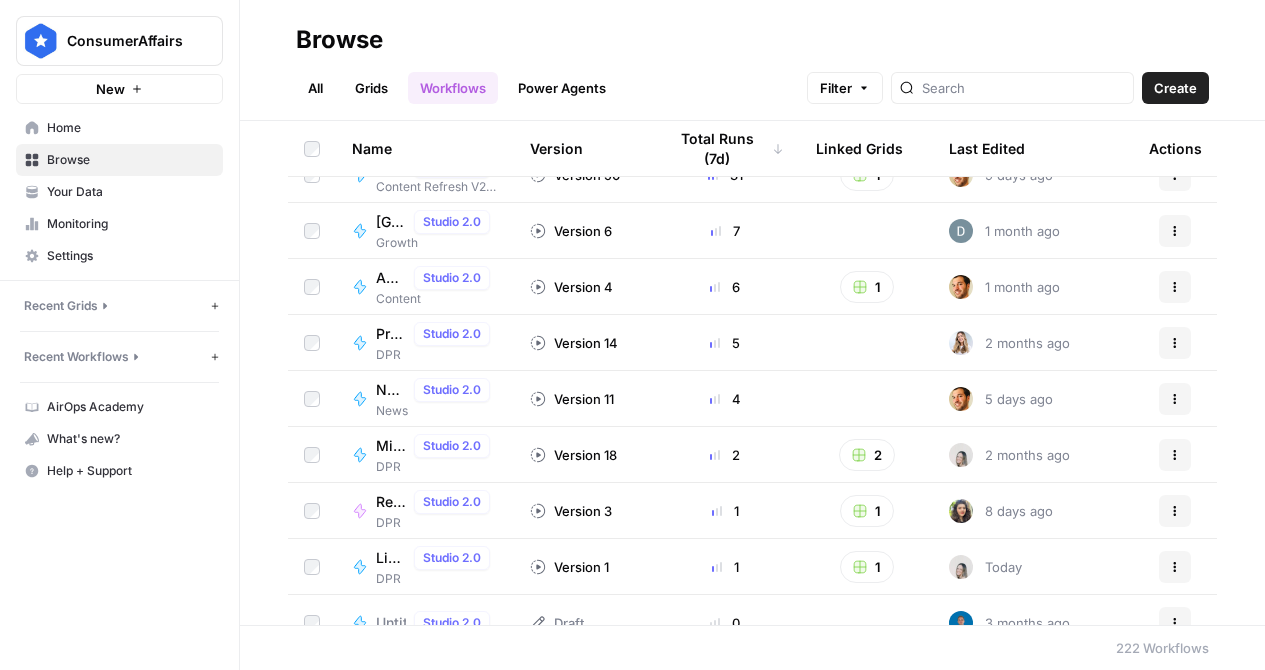 click on "All" at bounding box center (315, 88) 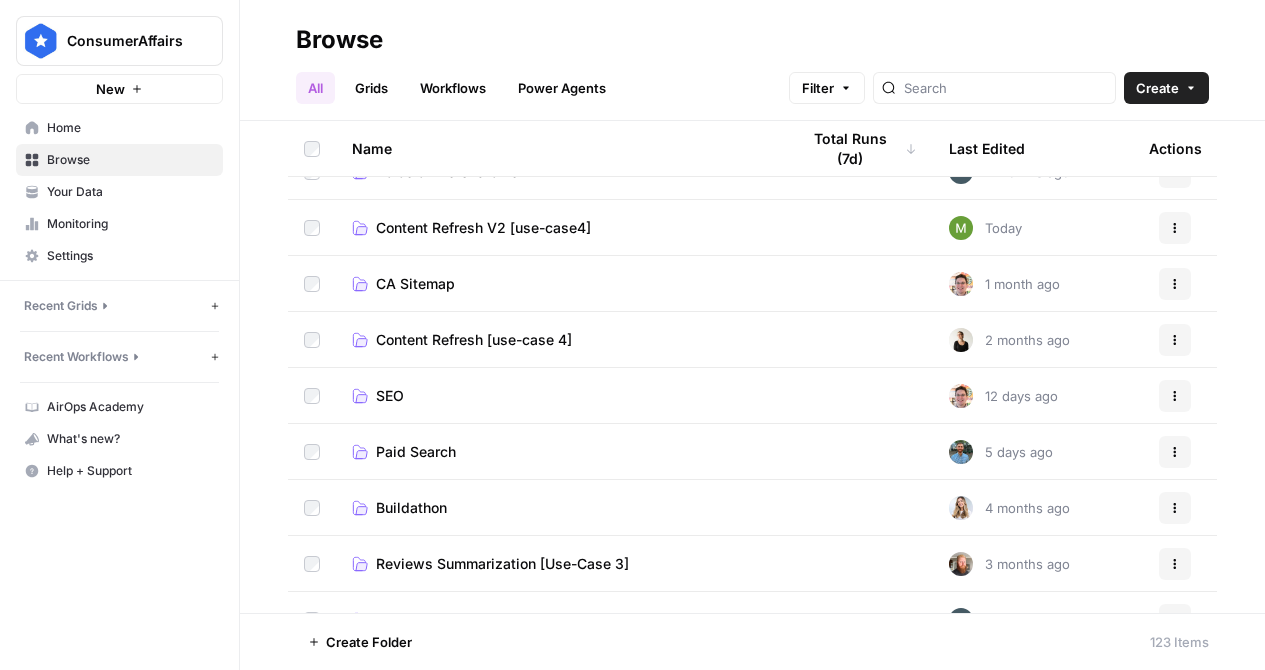 scroll, scrollTop: 318, scrollLeft: 0, axis: vertical 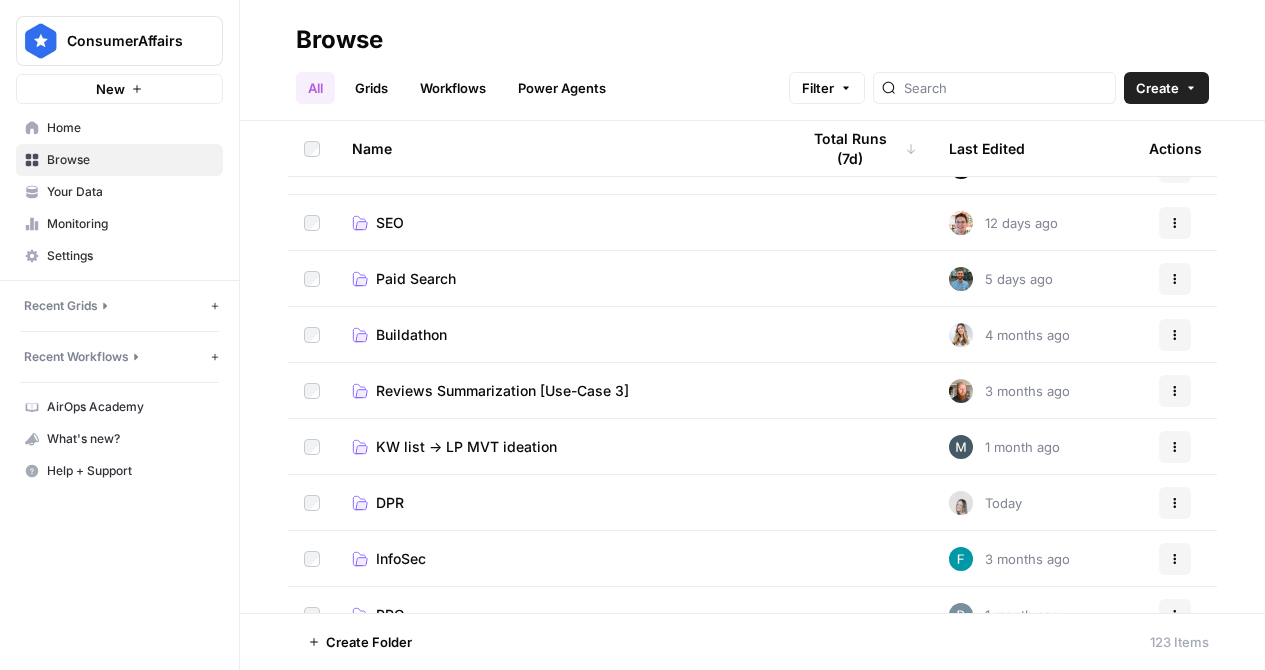 click on "DPR" at bounding box center (559, 503) 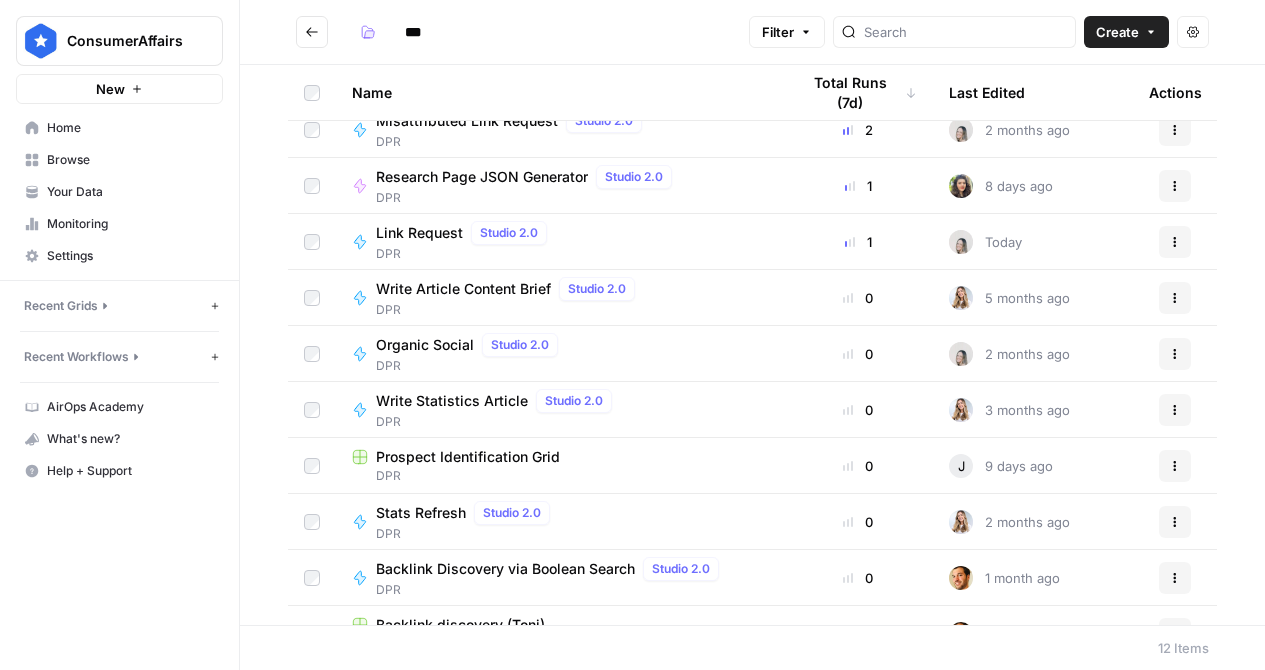 scroll, scrollTop: 0, scrollLeft: 0, axis: both 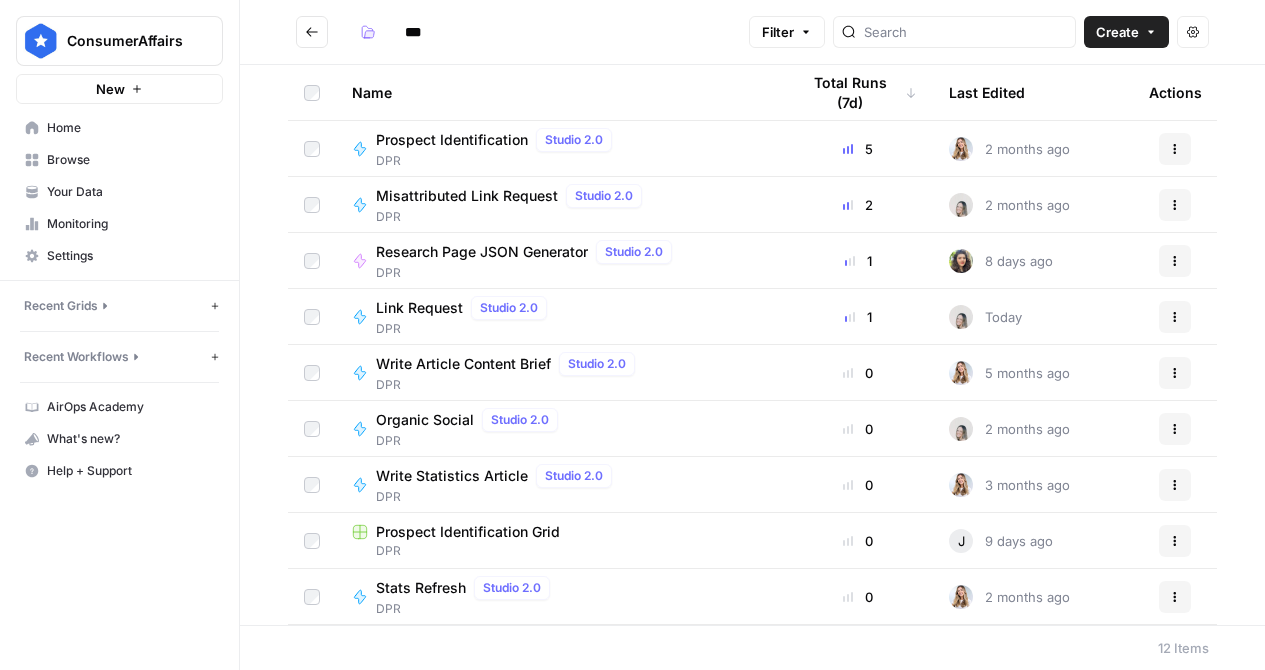 click 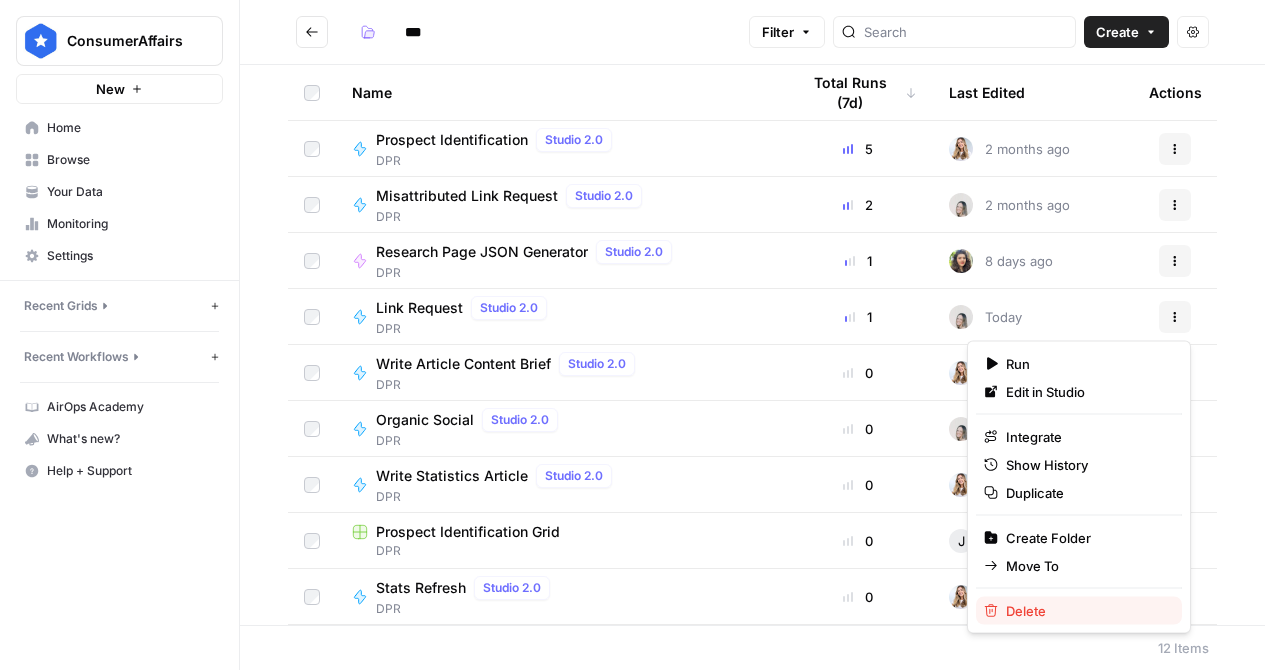 click on "Delete" at bounding box center (1086, 611) 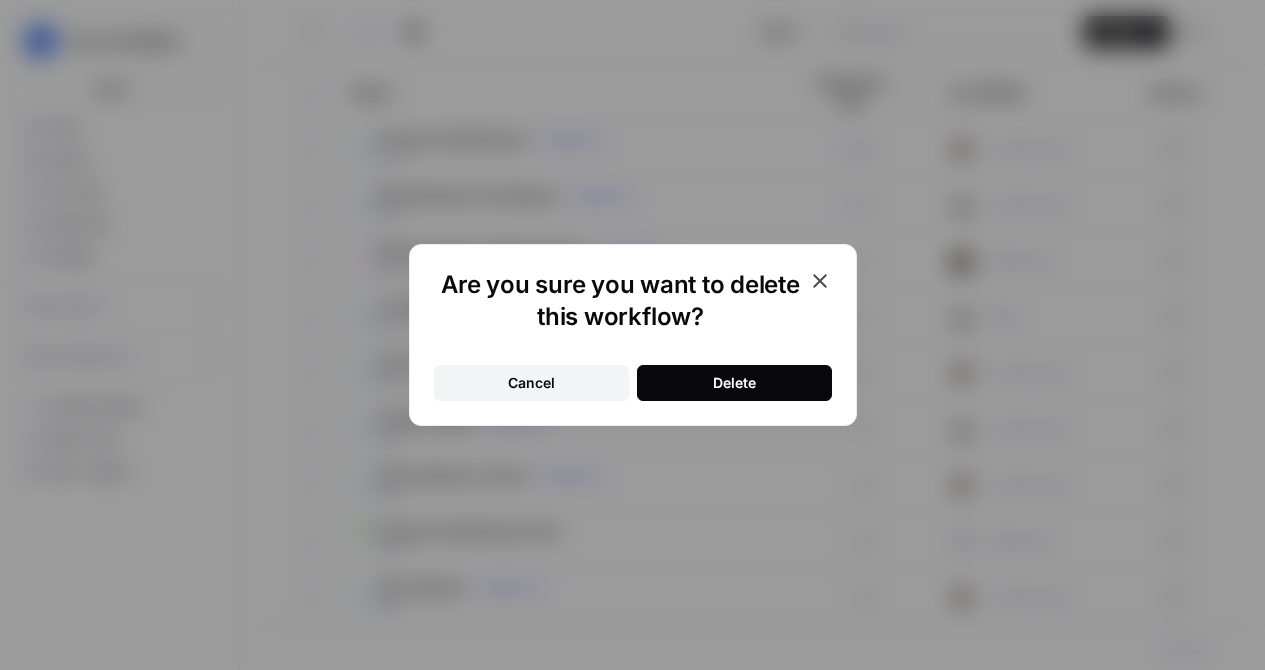 click on "Delete" at bounding box center [734, 383] 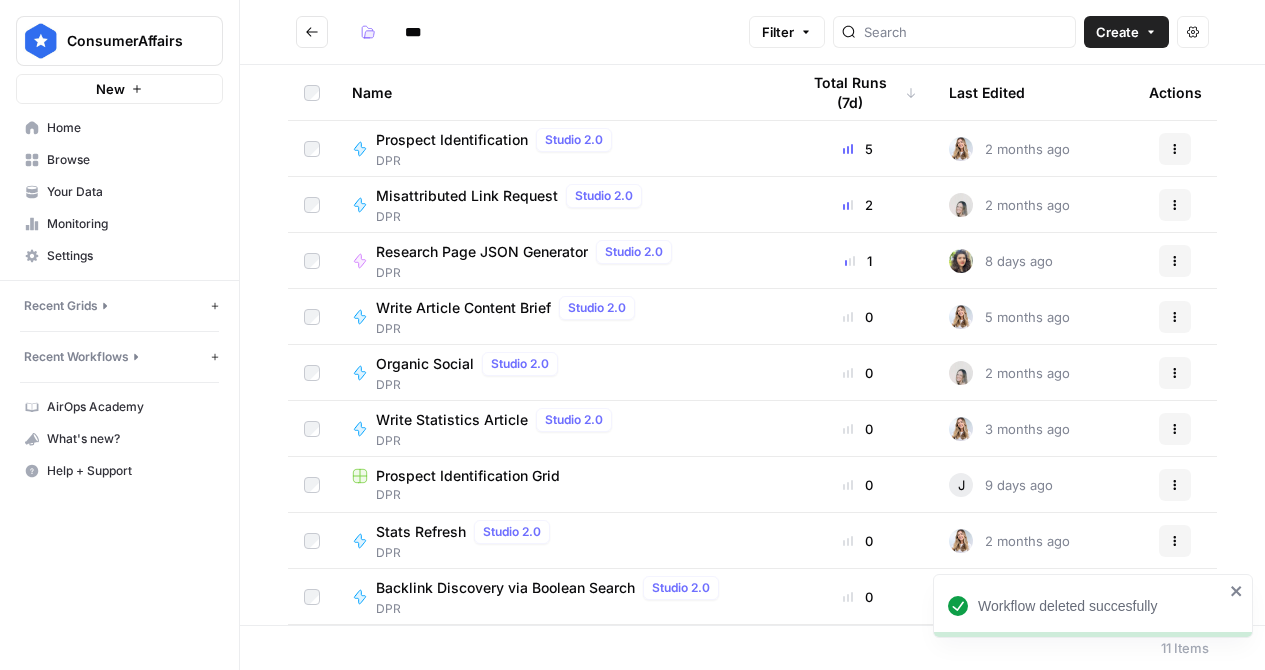 click on "Misattributed Link Request Studio 2.0 DPR" at bounding box center (559, 205) 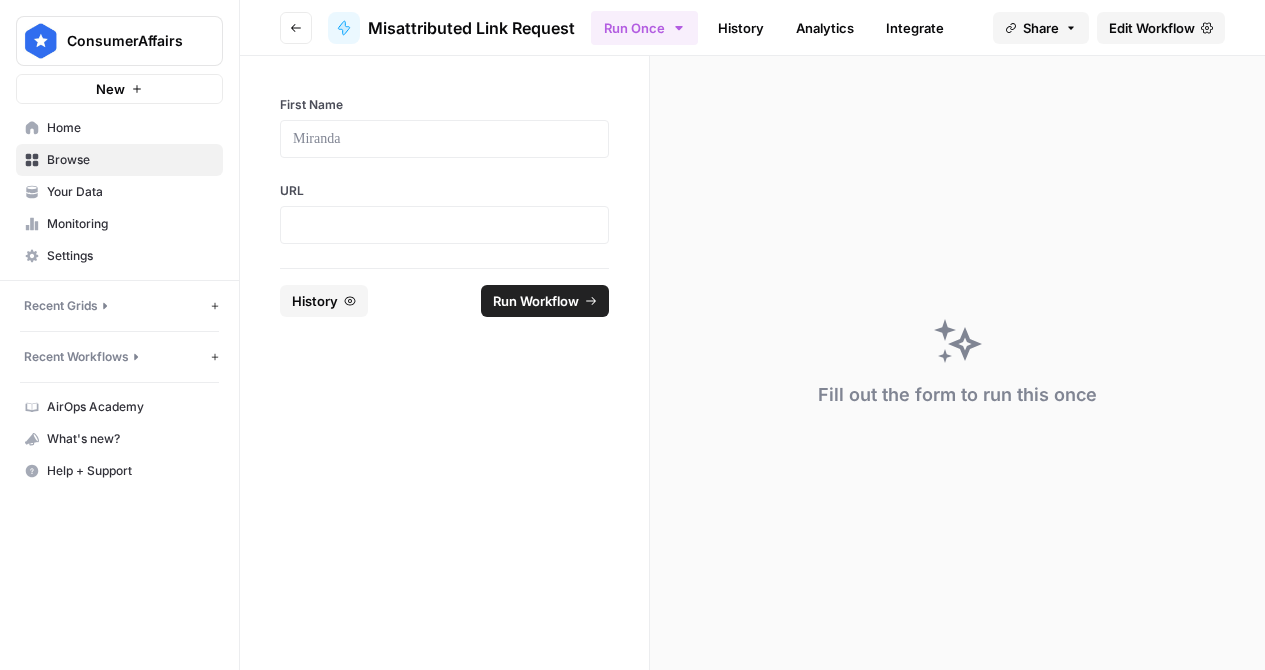 click on "Edit Workflow" at bounding box center [1152, 28] 